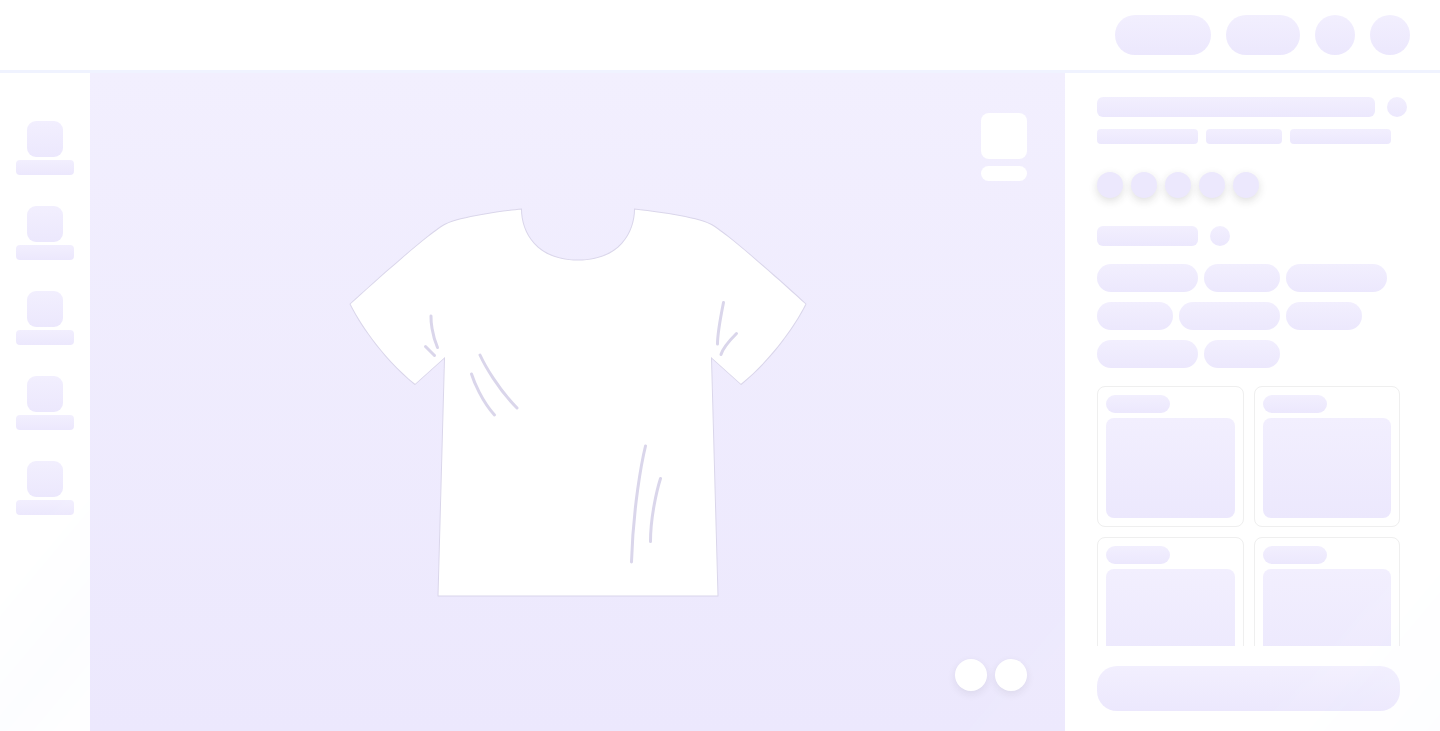 scroll, scrollTop: 0, scrollLeft: 0, axis: both 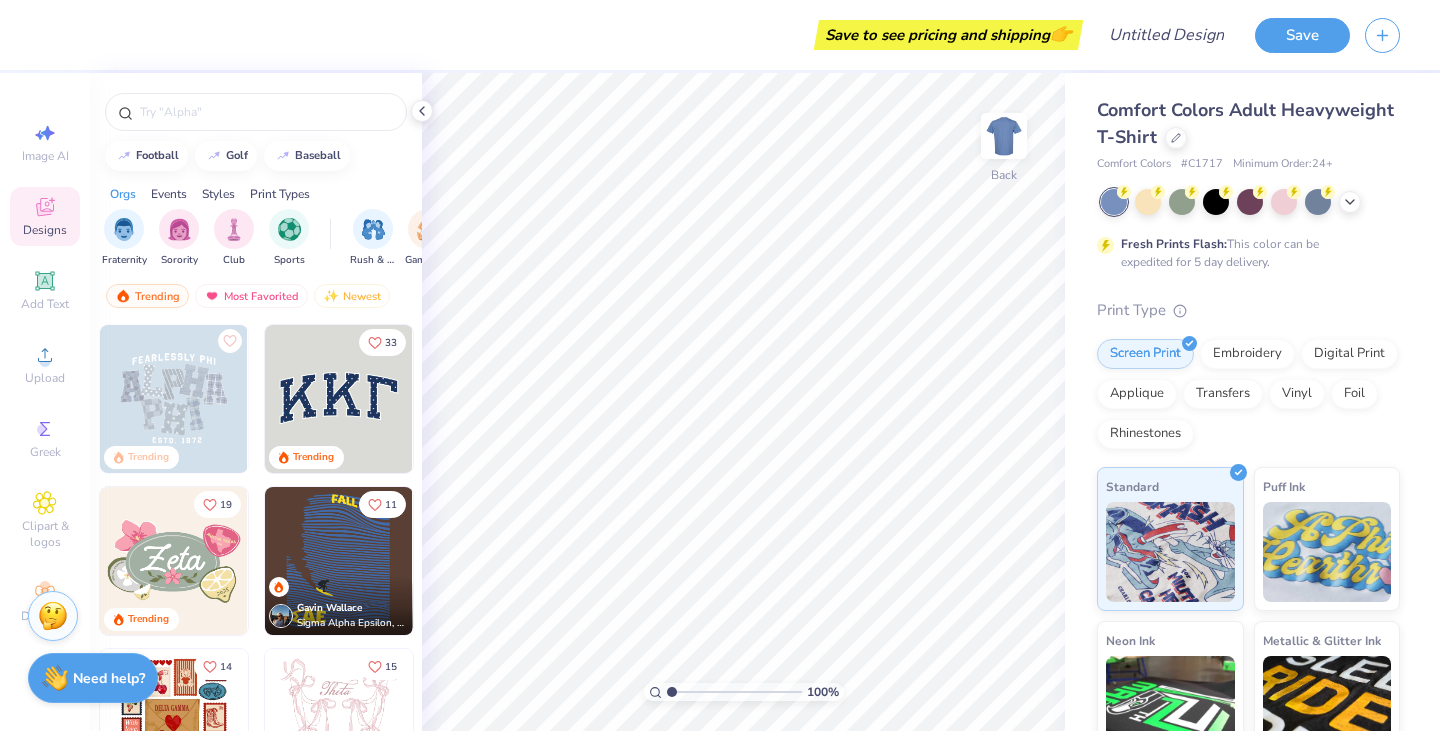 click at bounding box center [179, 229] 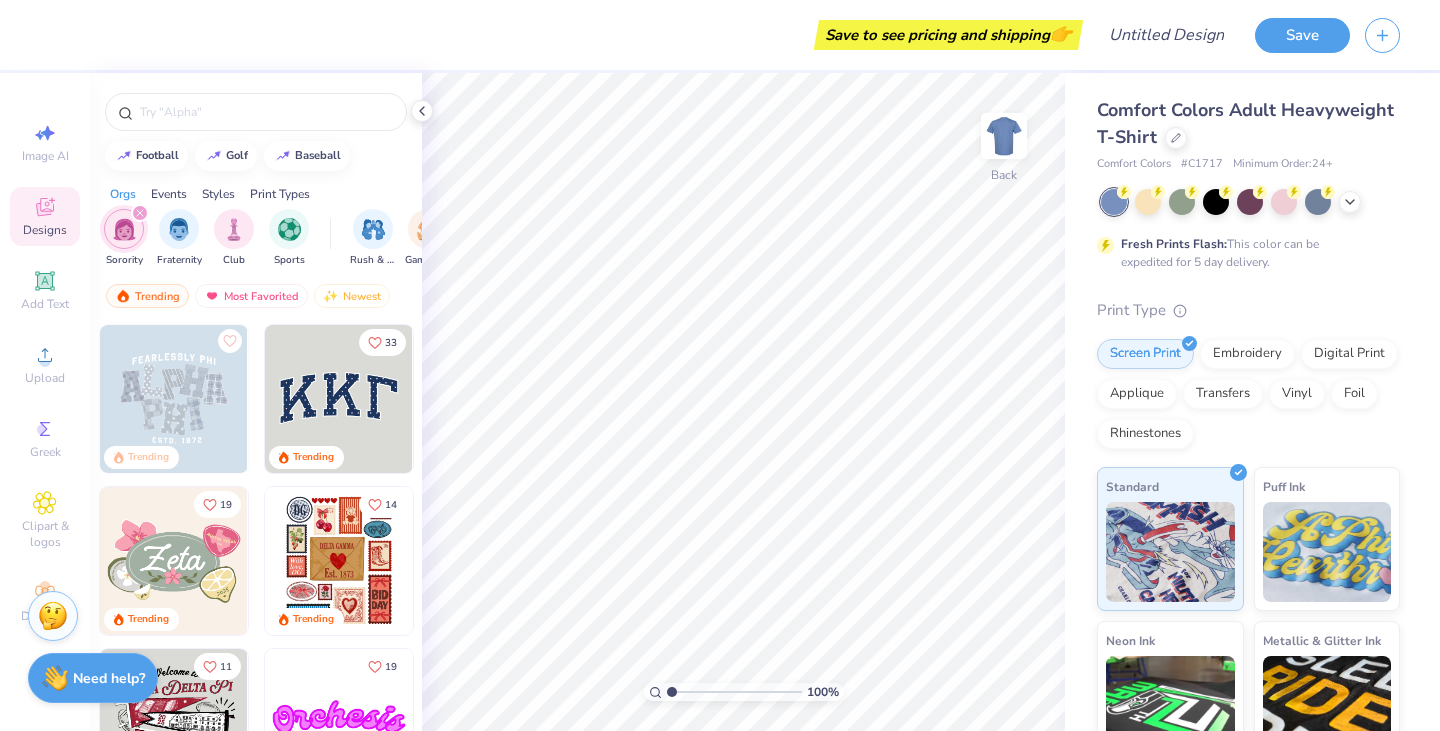 scroll, scrollTop: 0, scrollLeft: 213, axis: horizontal 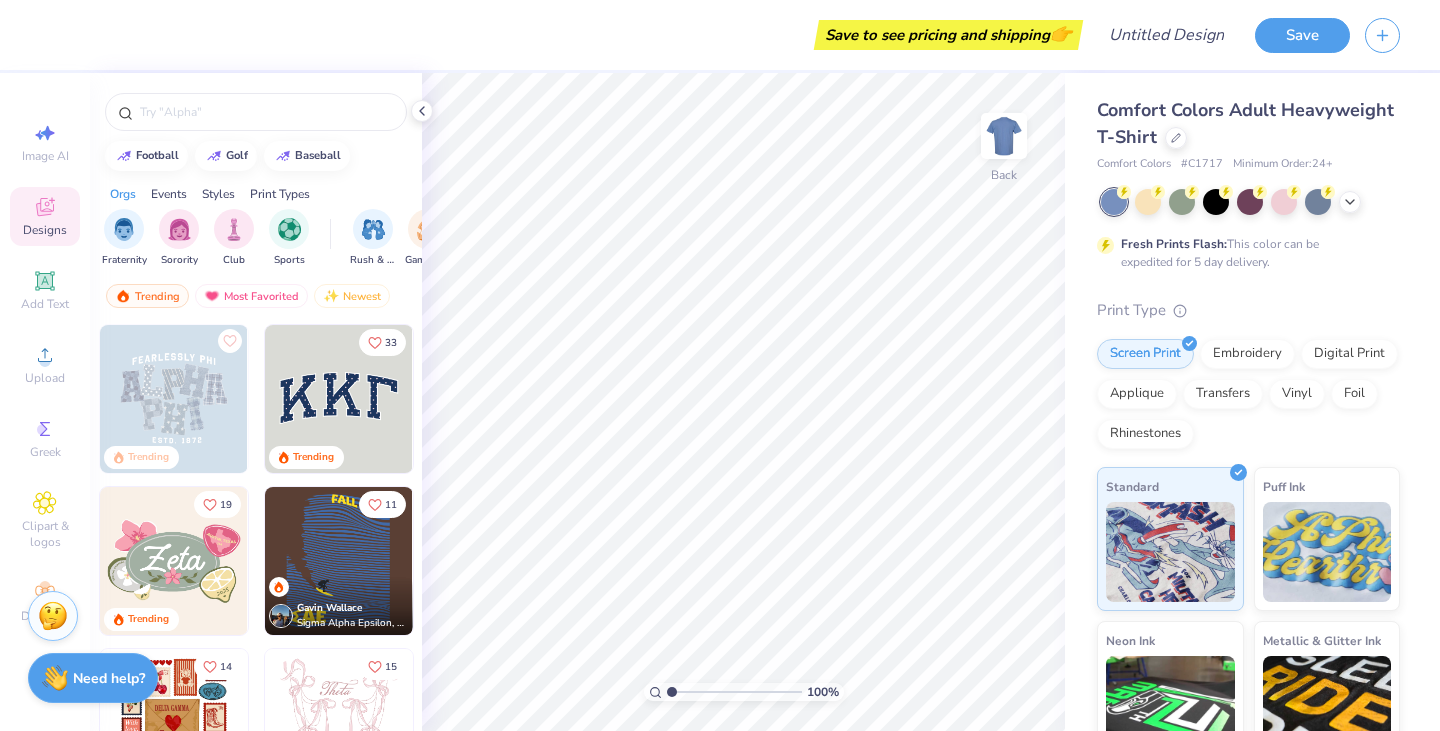 click at bounding box center (1176, 138) 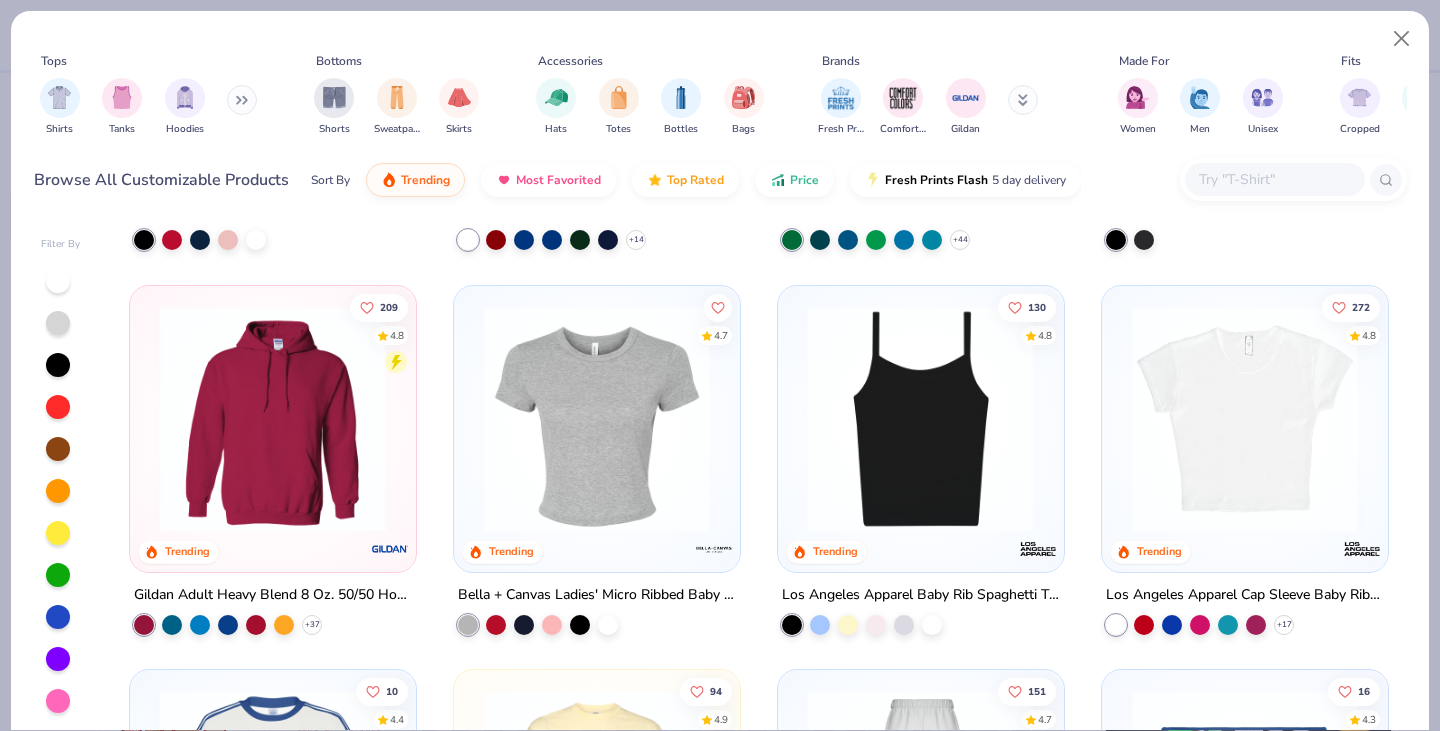 scroll, scrollTop: 280, scrollLeft: 0, axis: vertical 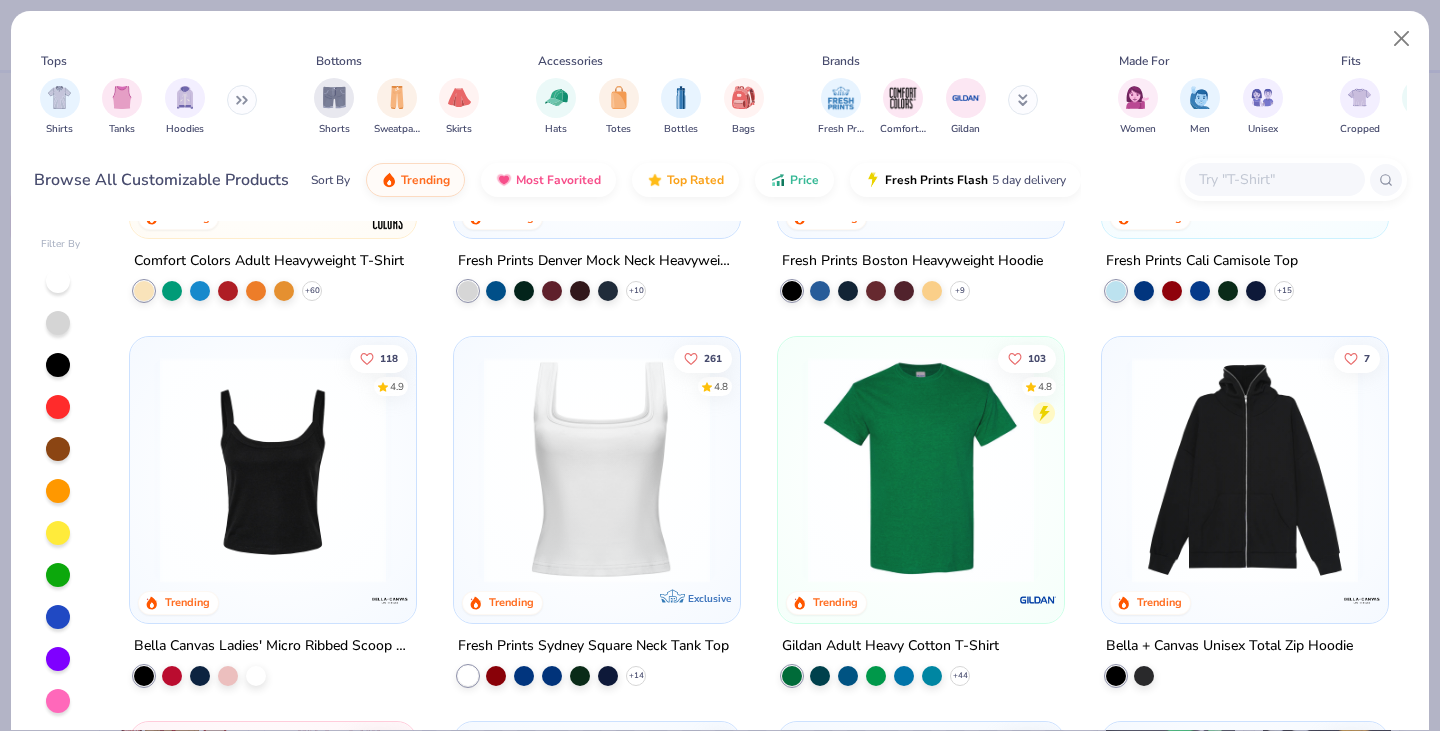 click at bounding box center [273, 470] 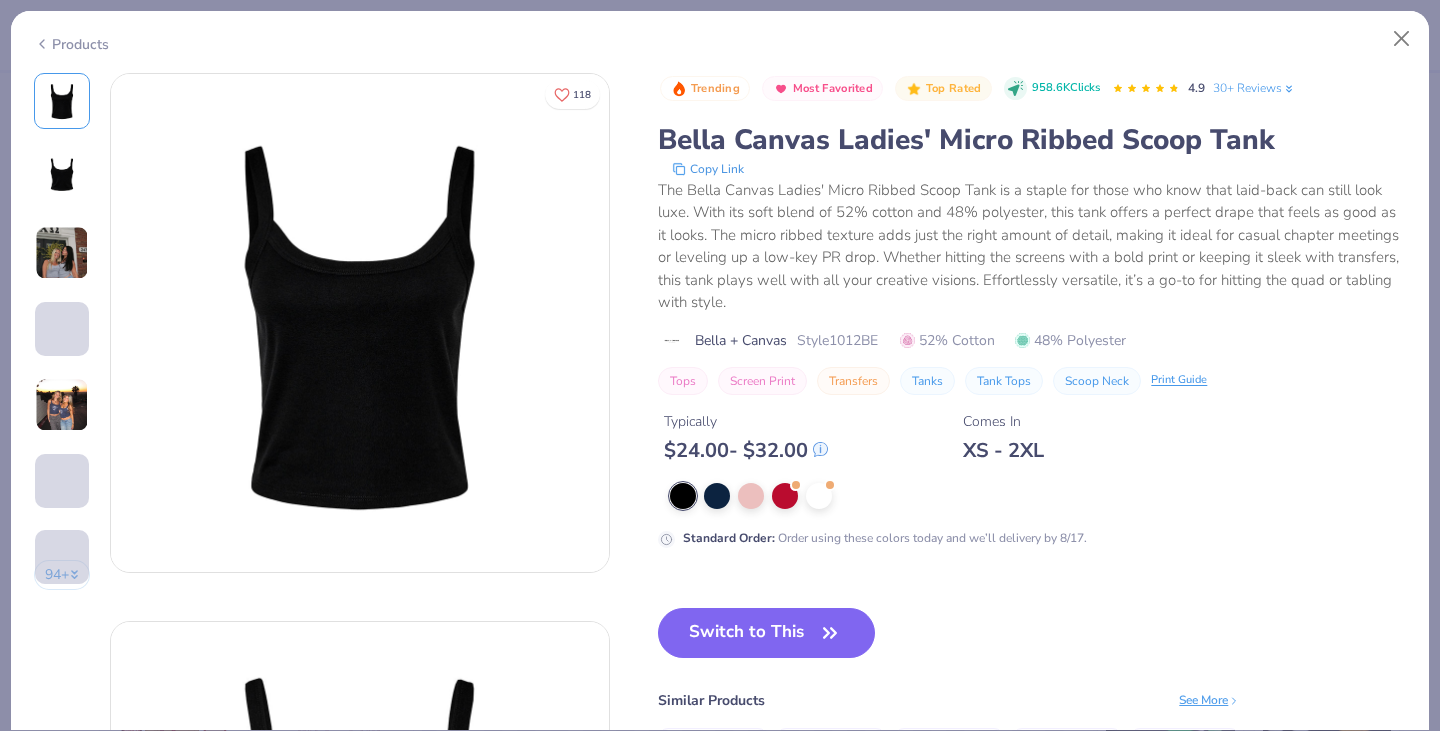 click at bounding box center (819, 496) 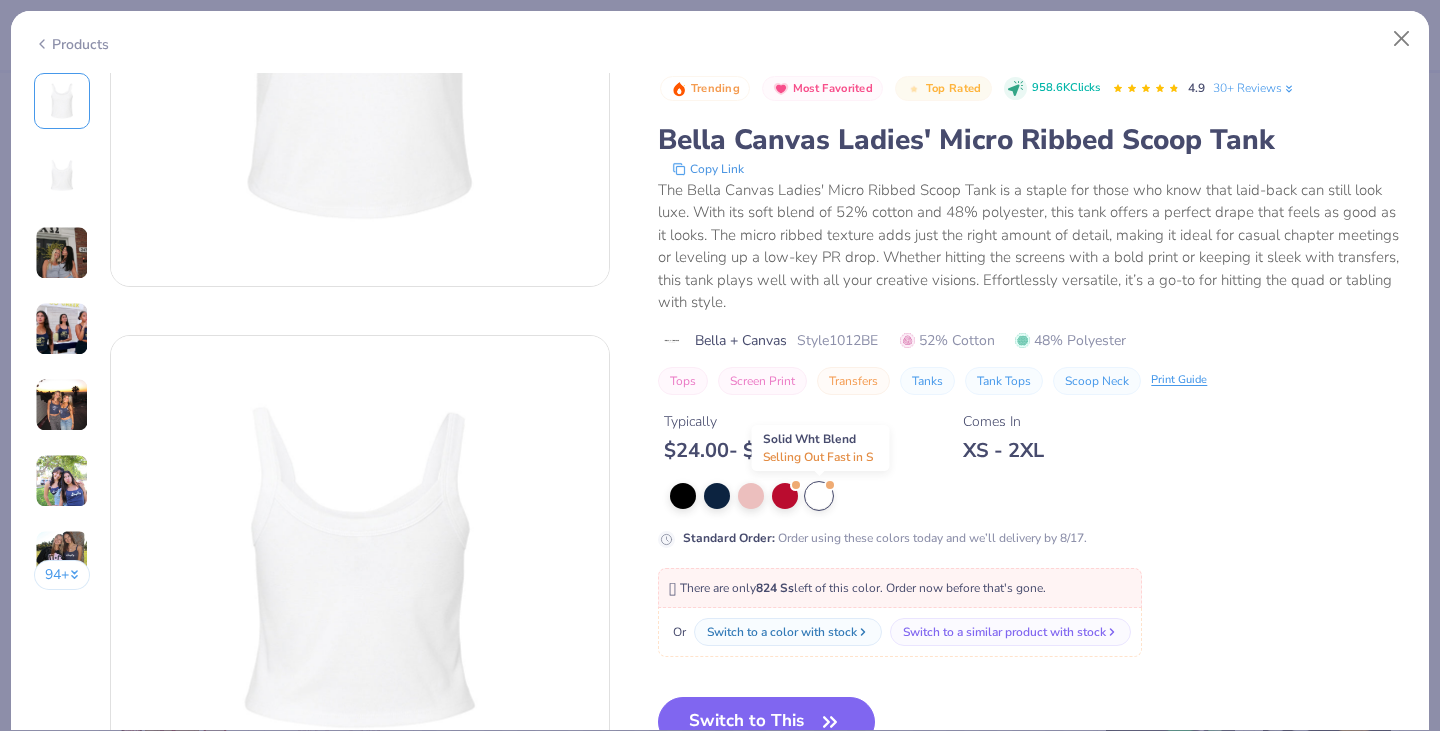 scroll, scrollTop: 291, scrollLeft: 0, axis: vertical 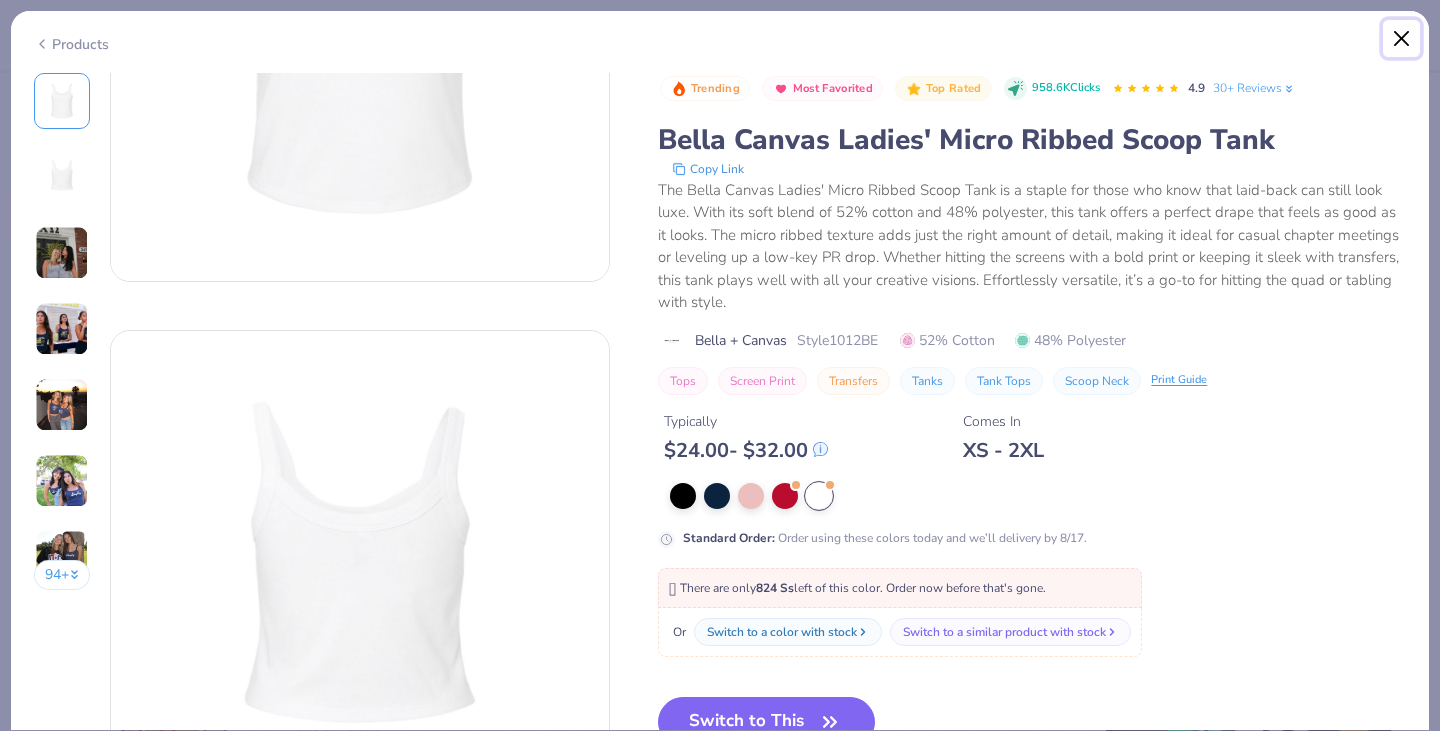 click at bounding box center (1402, 39) 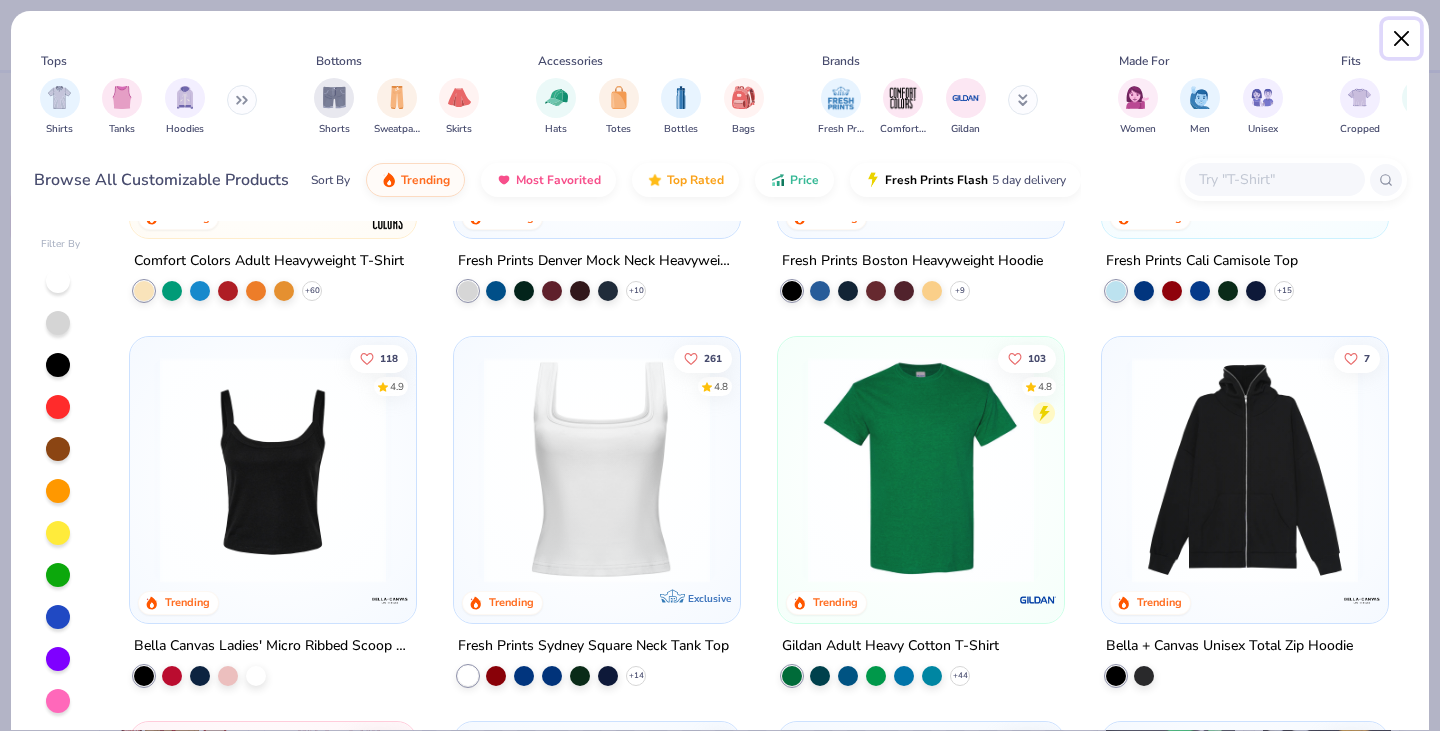 click at bounding box center [1402, 39] 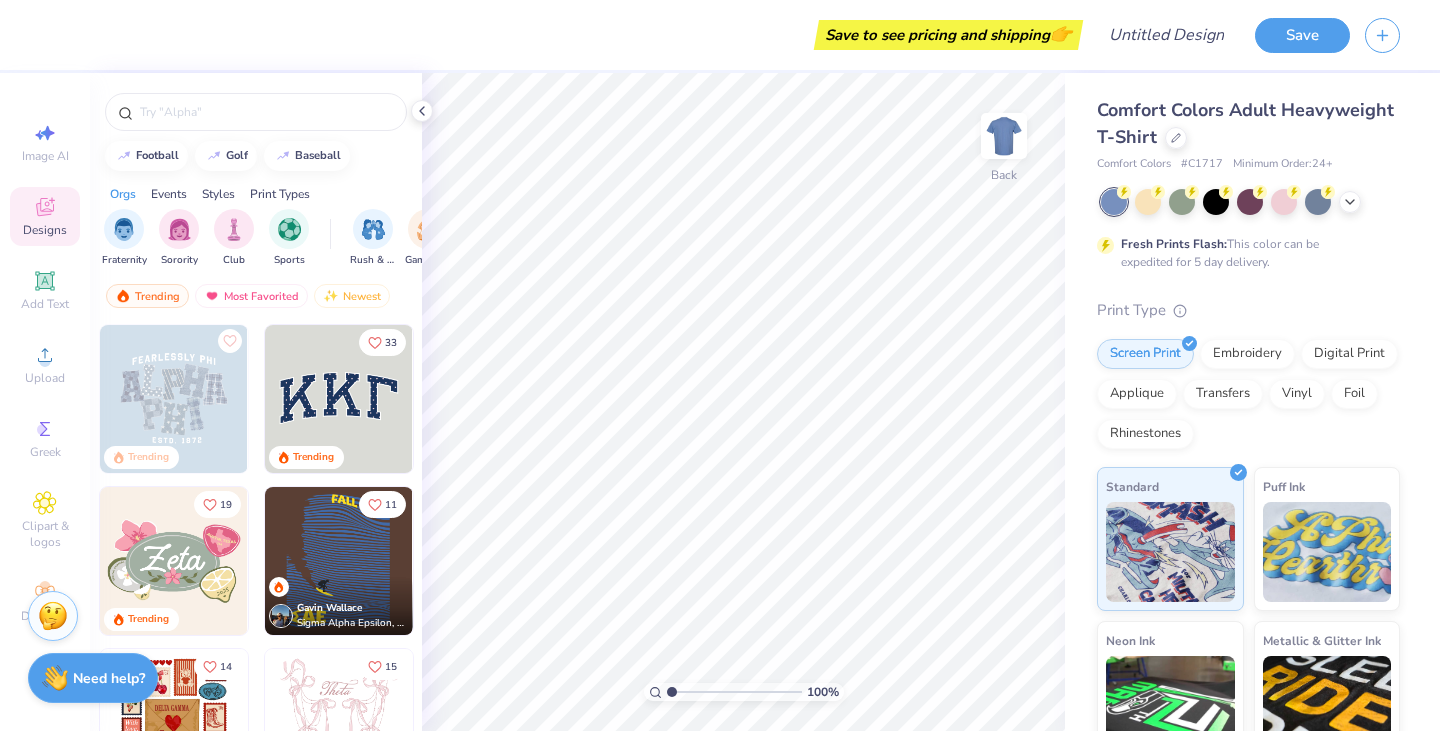 click 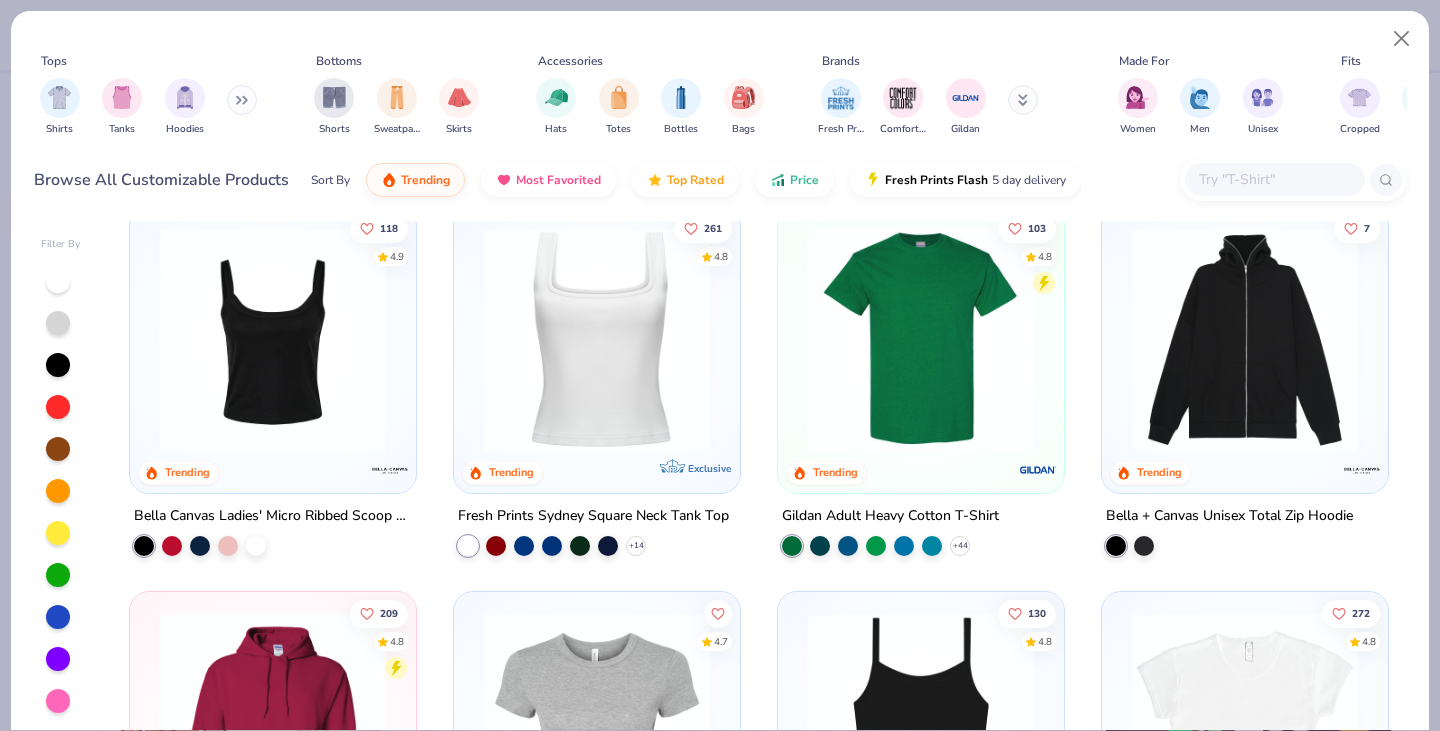 scroll, scrollTop: 411, scrollLeft: 0, axis: vertical 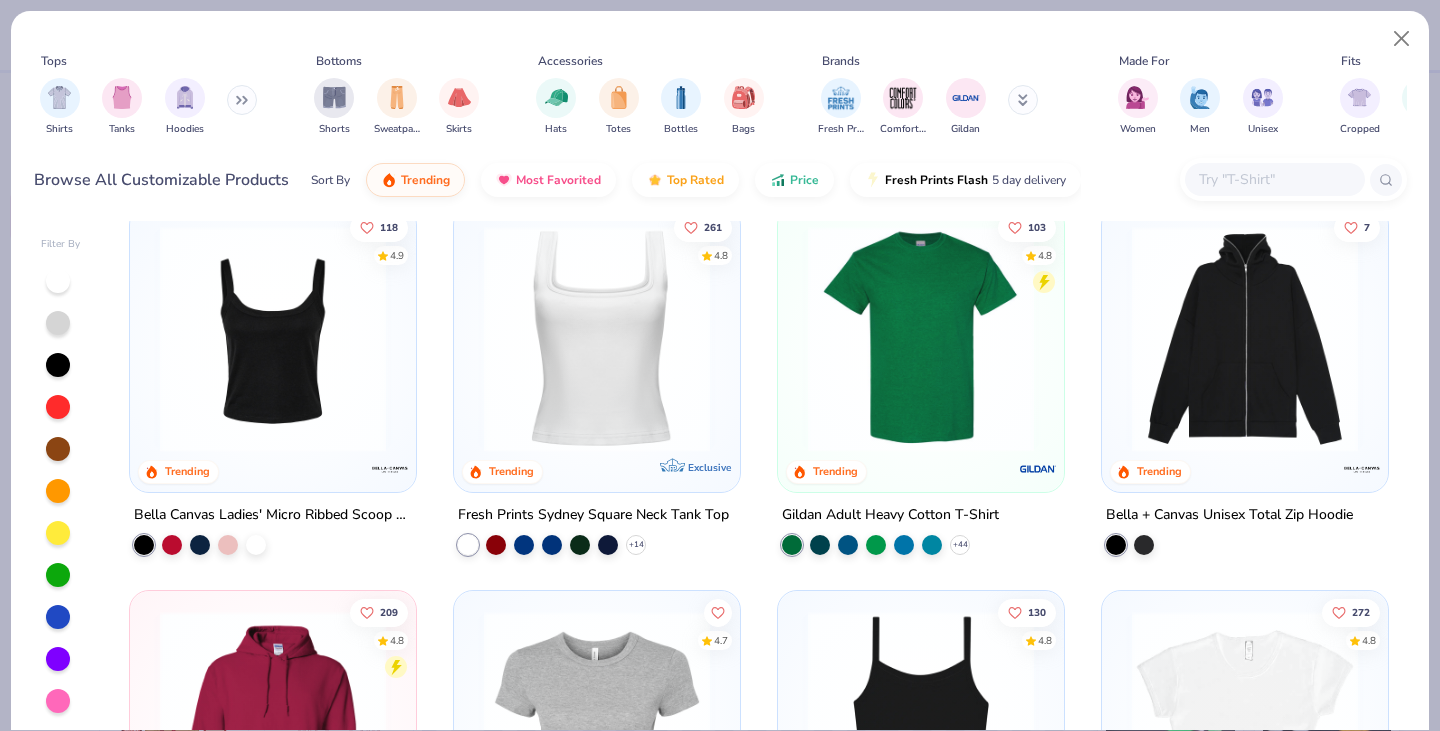 click at bounding box center [273, 339] 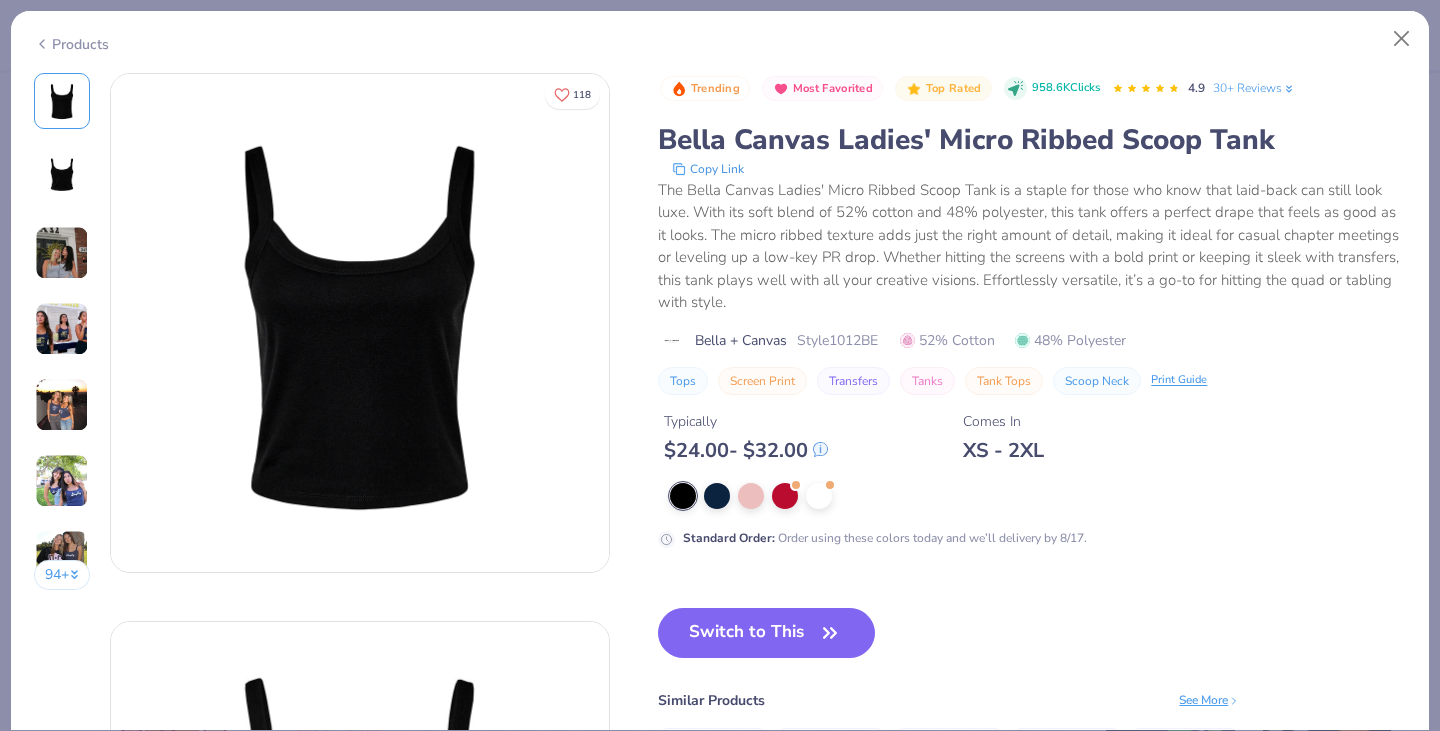 scroll, scrollTop: 262, scrollLeft: 0, axis: vertical 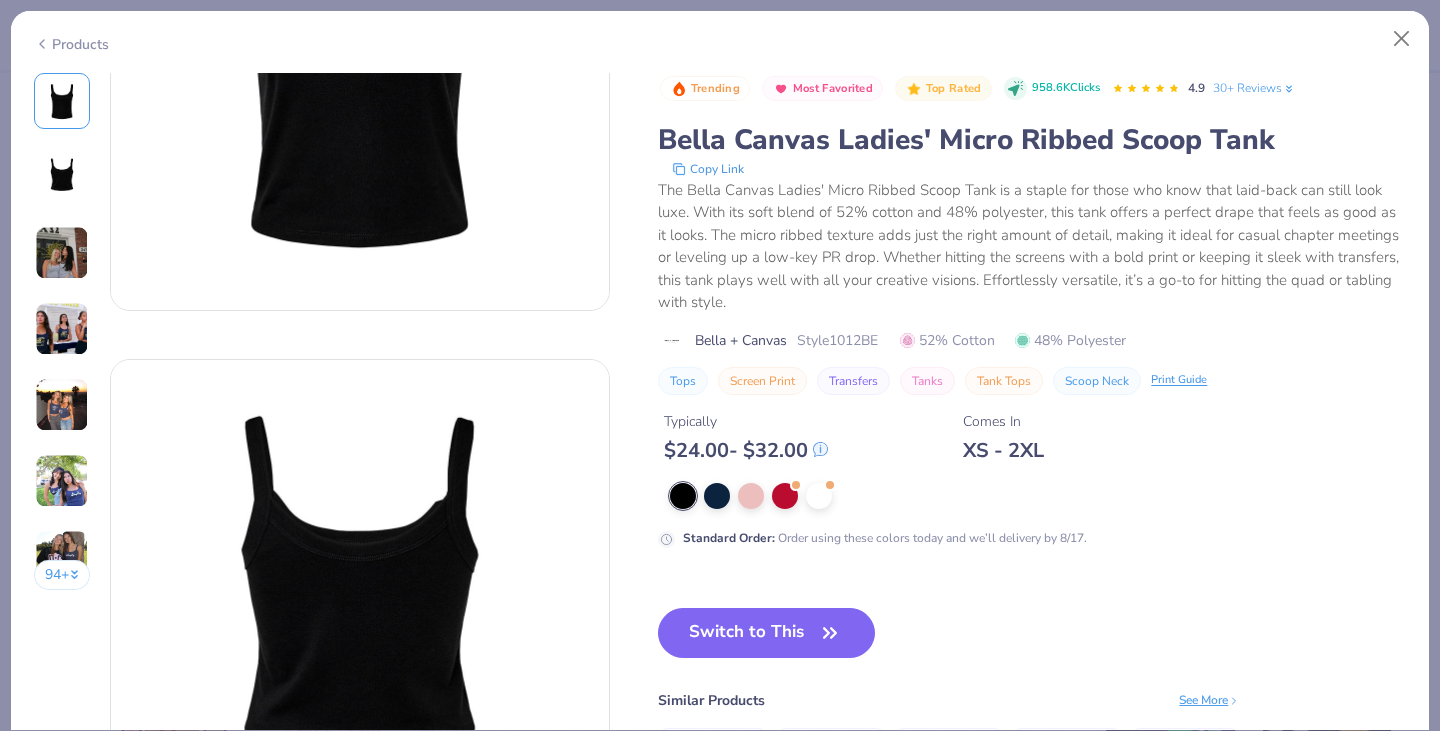 click at bounding box center (819, 496) 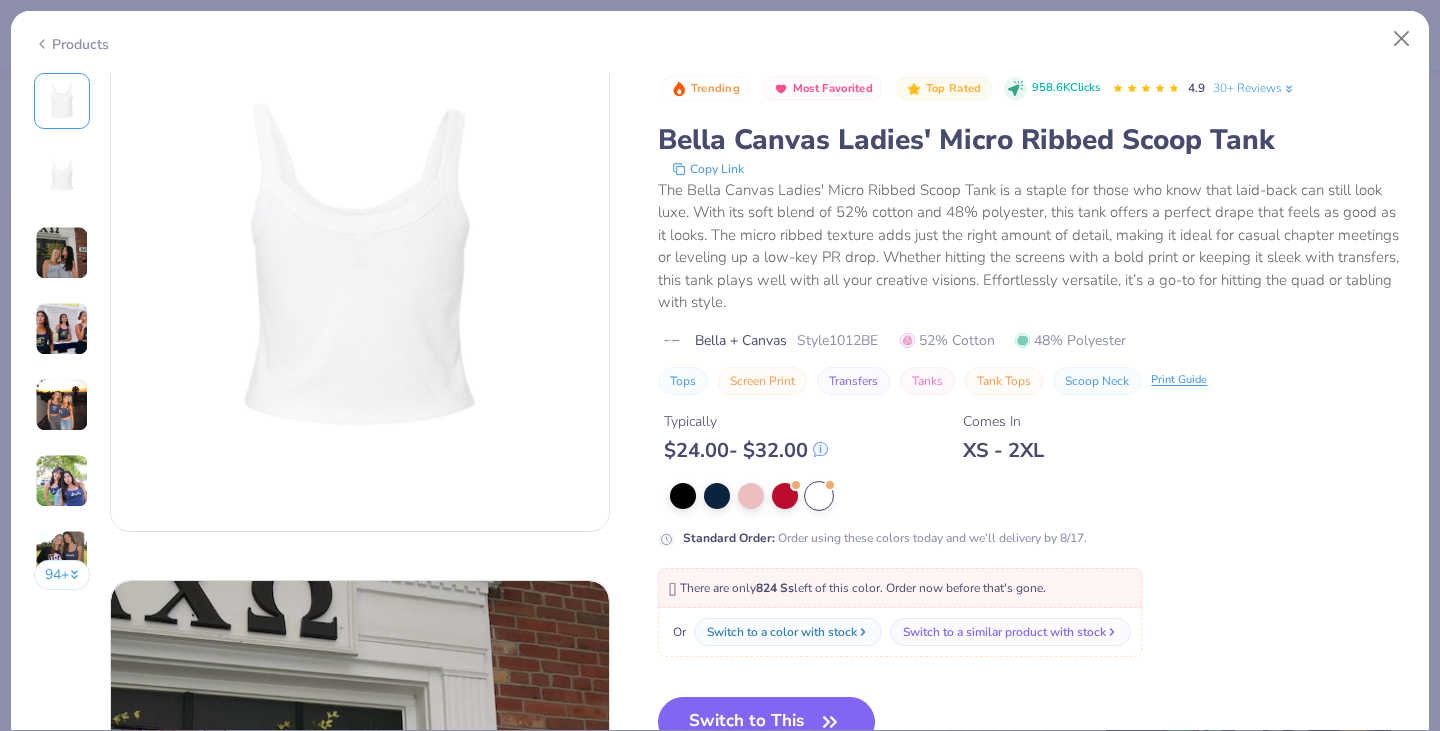 scroll, scrollTop: 593, scrollLeft: 0, axis: vertical 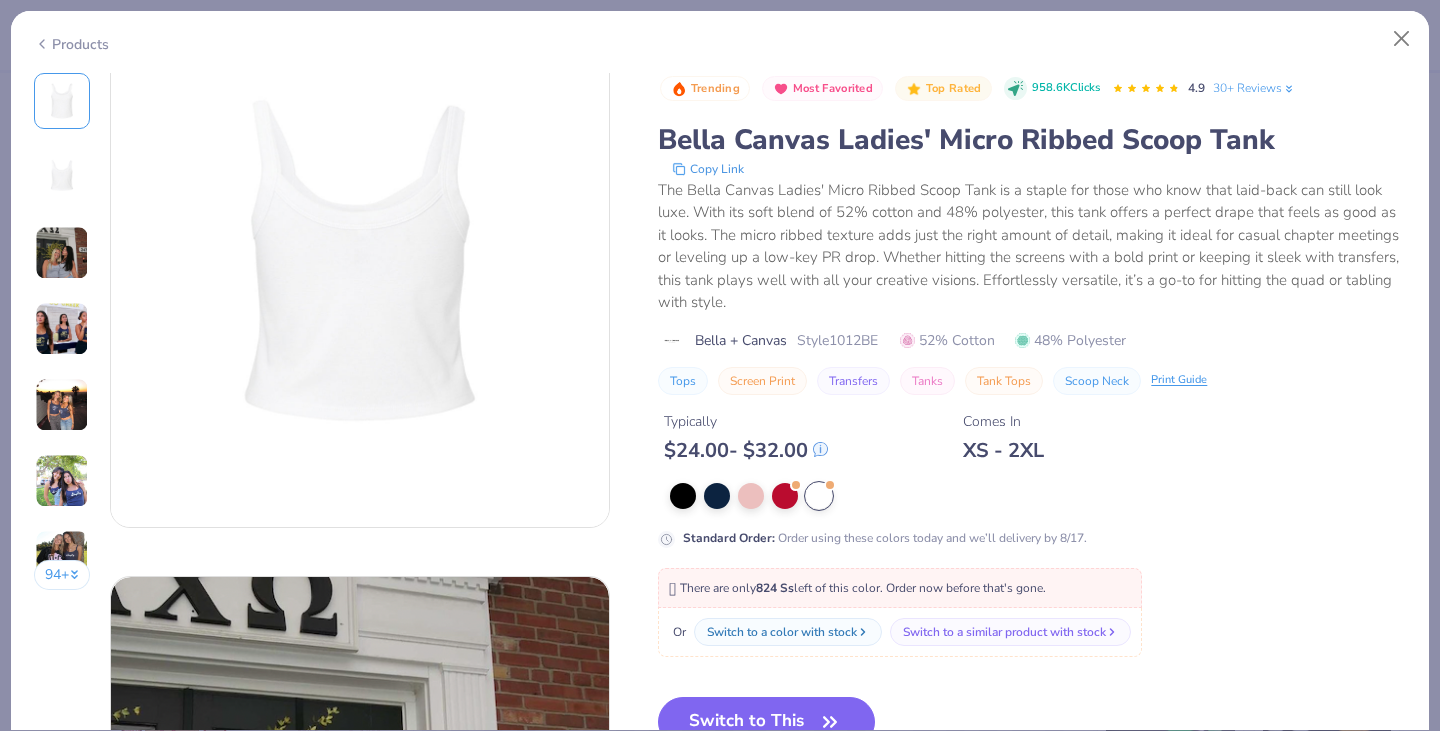 click on "Switch to This" at bounding box center [766, 722] 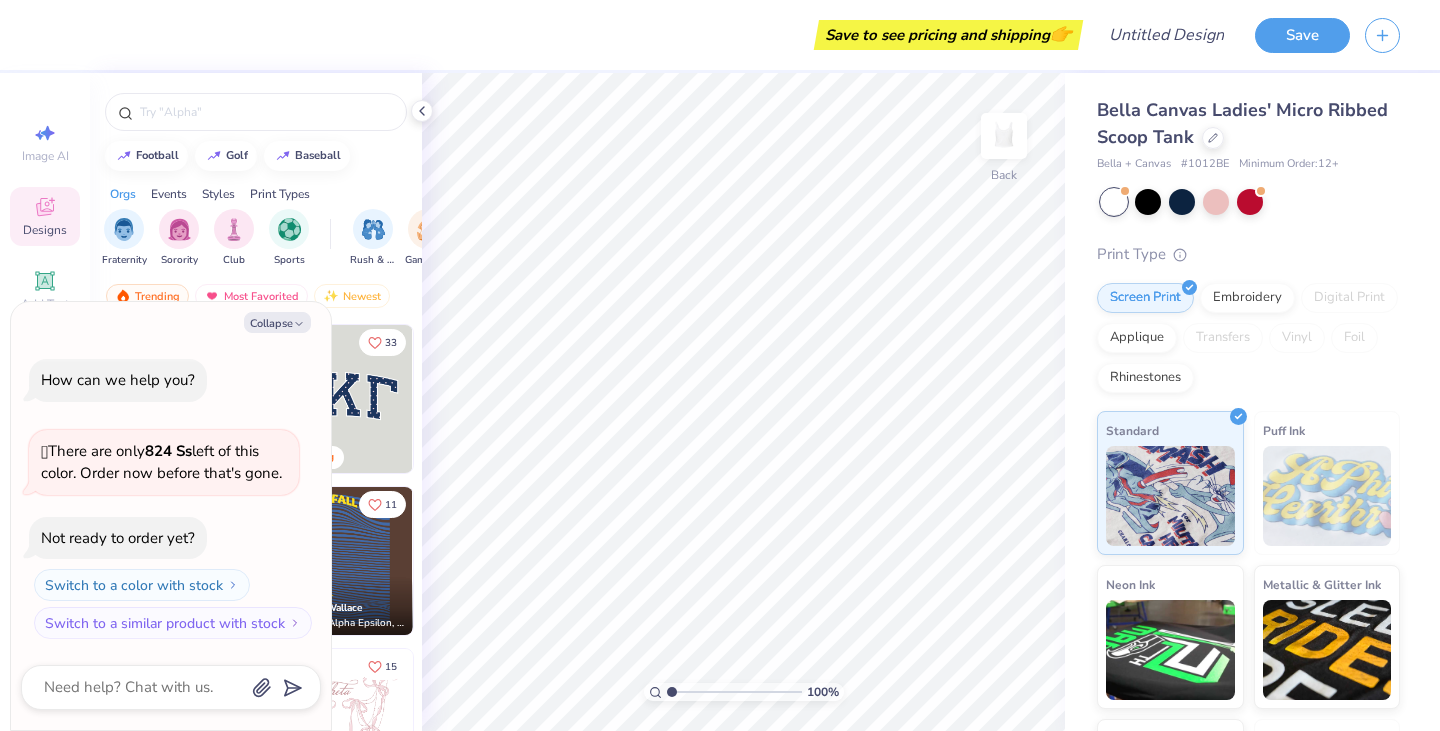 click 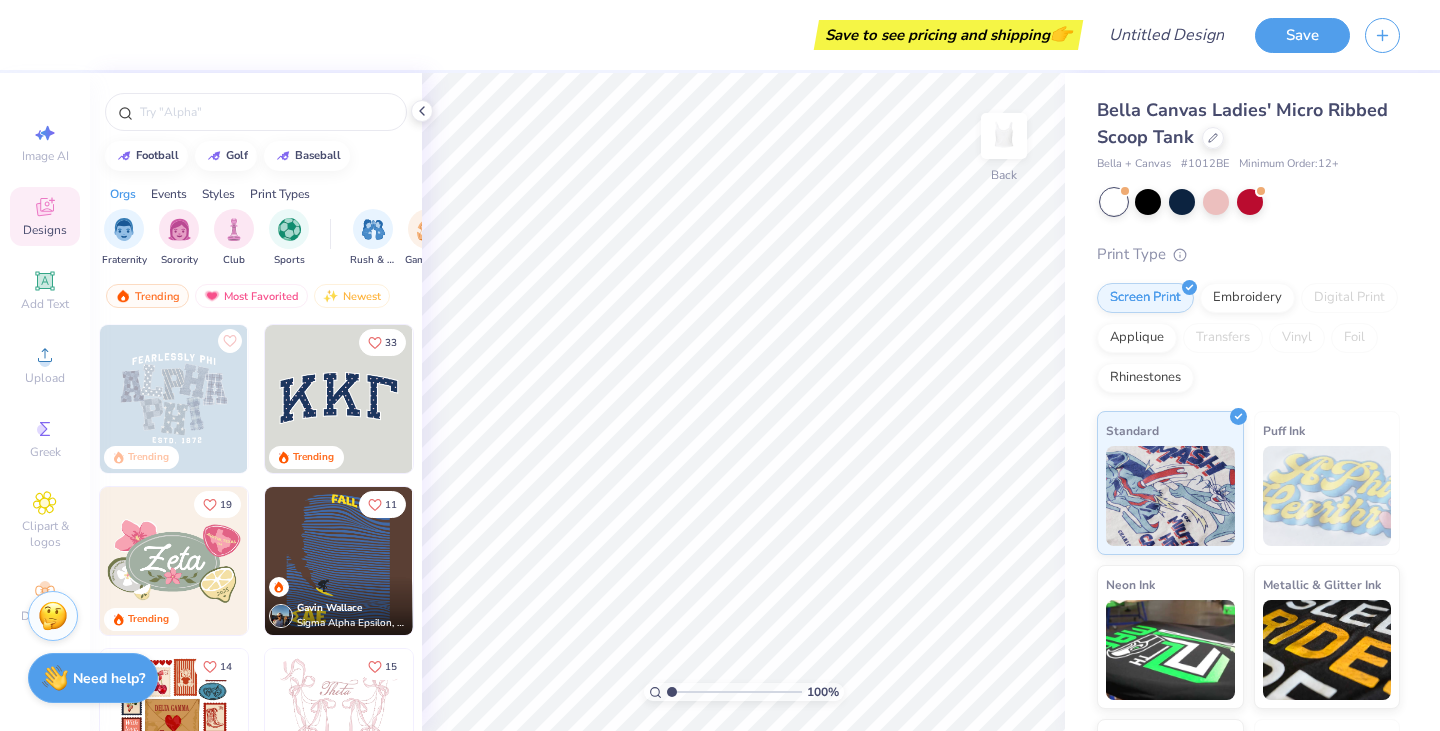 type on "x" 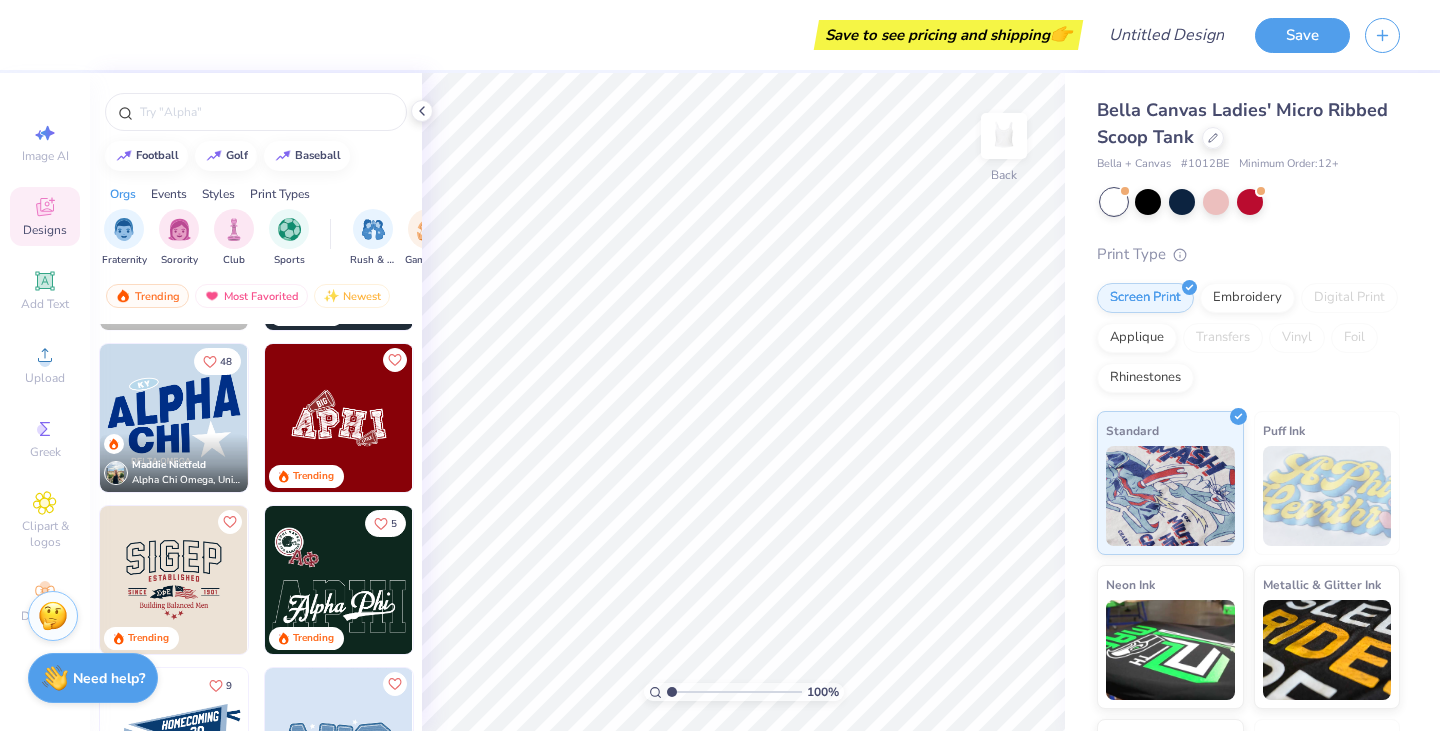 scroll, scrollTop: 1443, scrollLeft: 0, axis: vertical 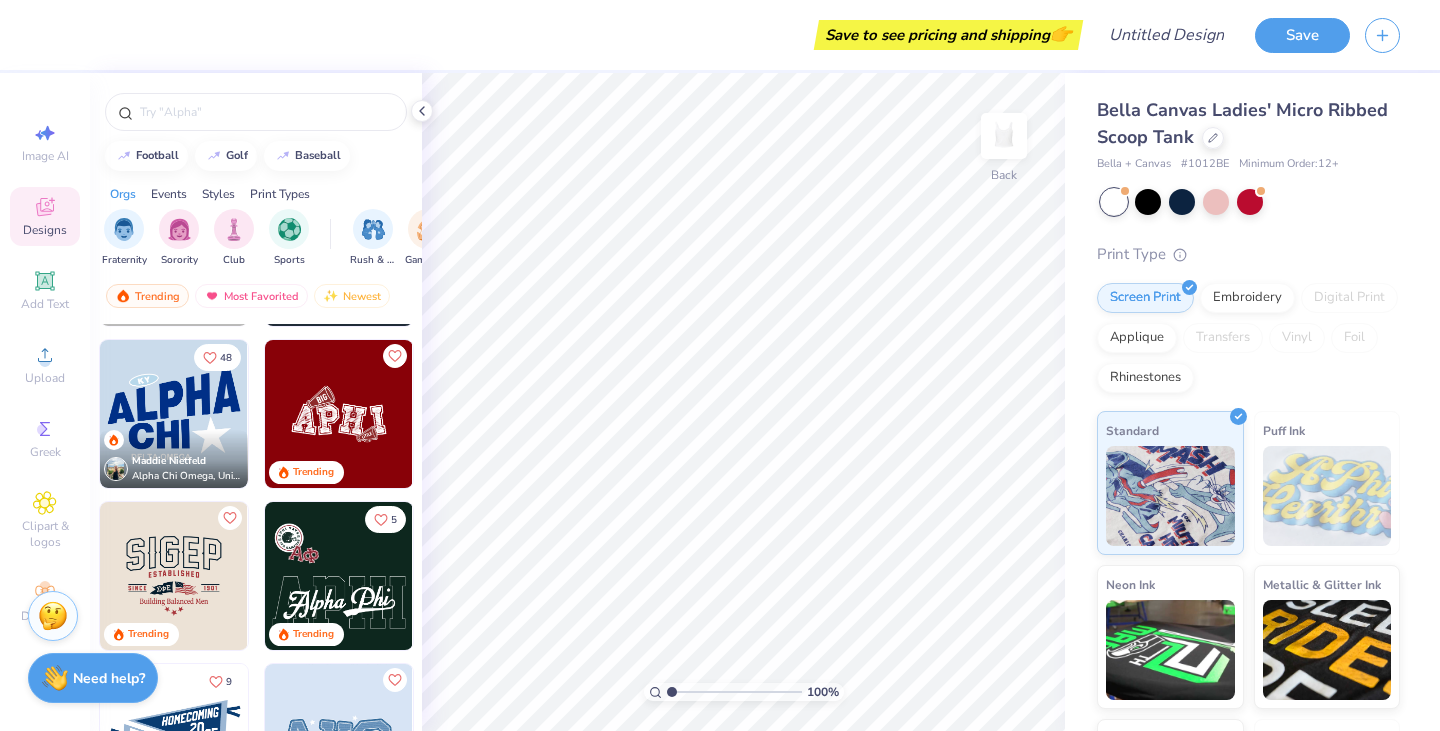 click on "Events" at bounding box center [169, 194] 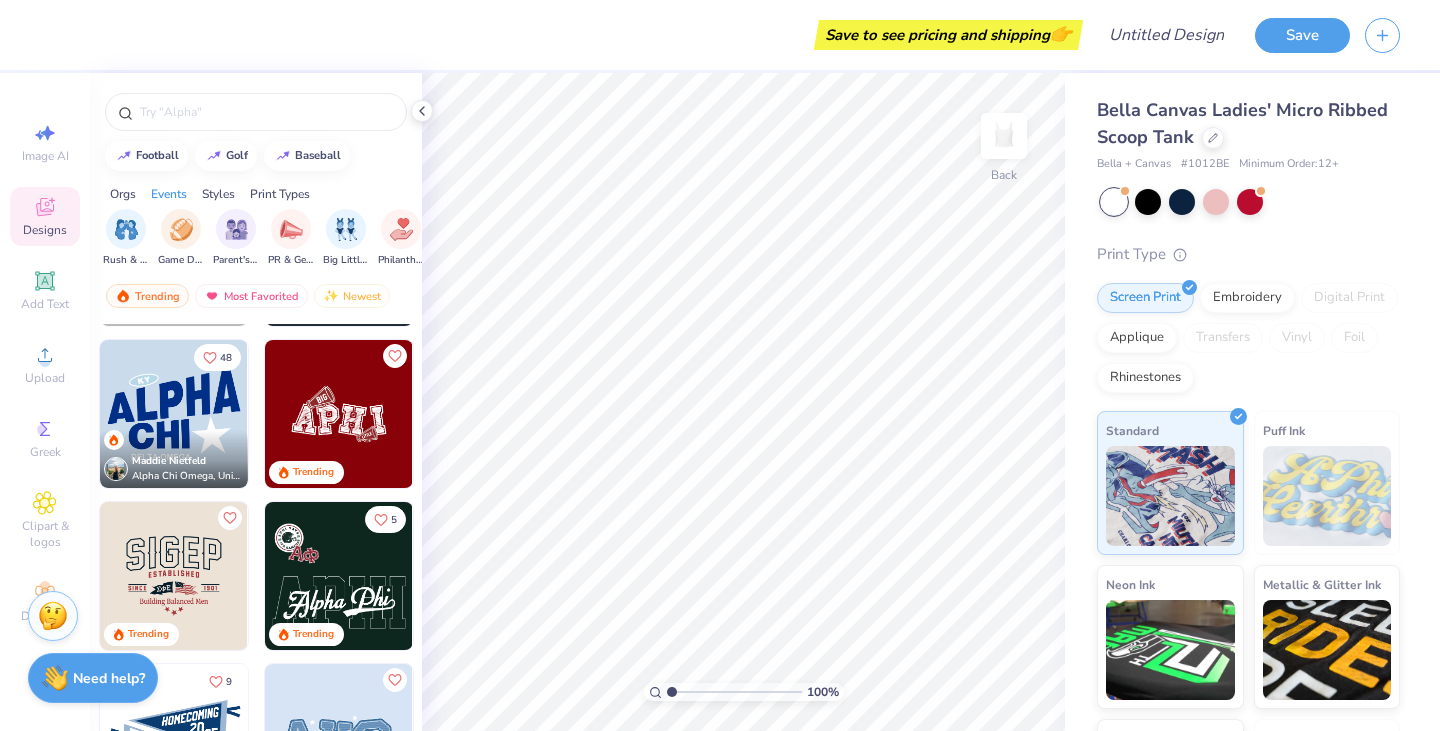 scroll, scrollTop: 0, scrollLeft: 249, axis: horizontal 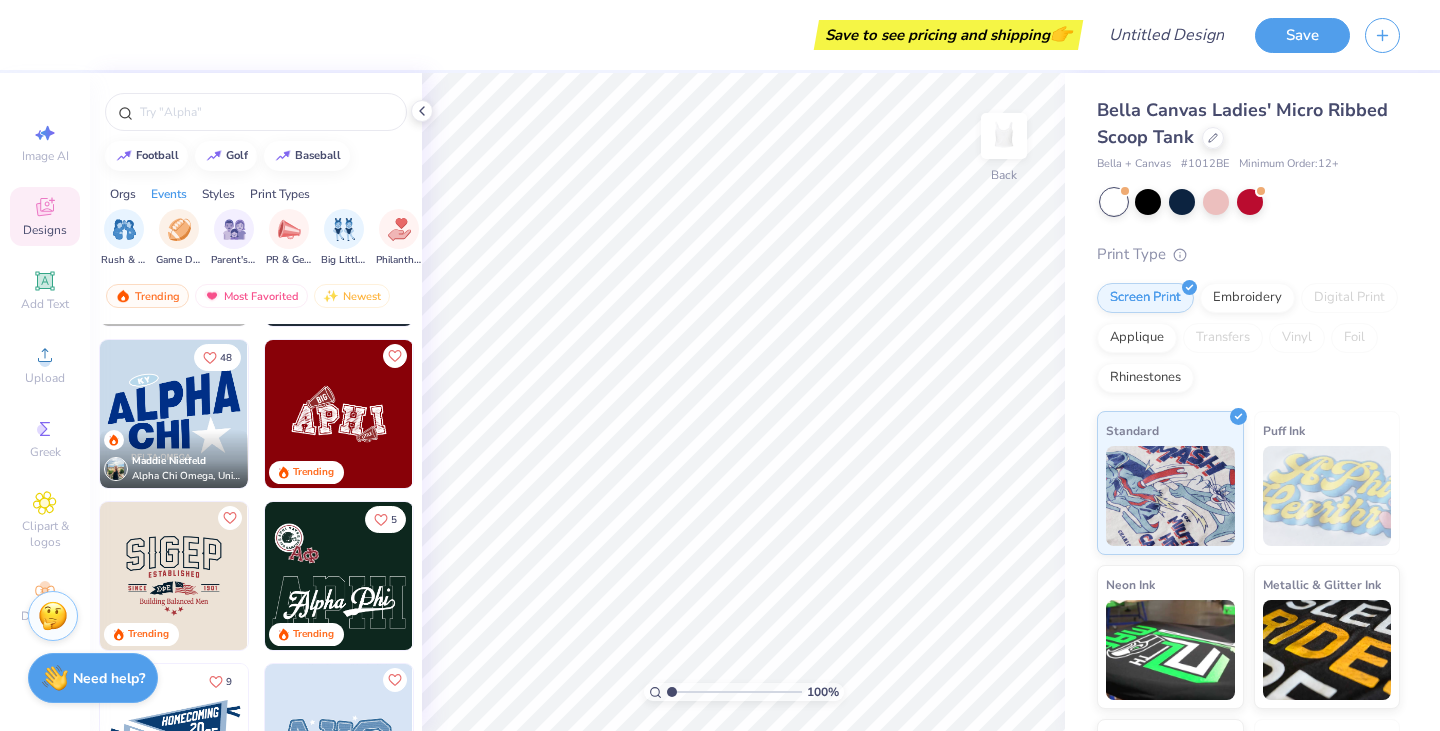 click at bounding box center [124, 229] 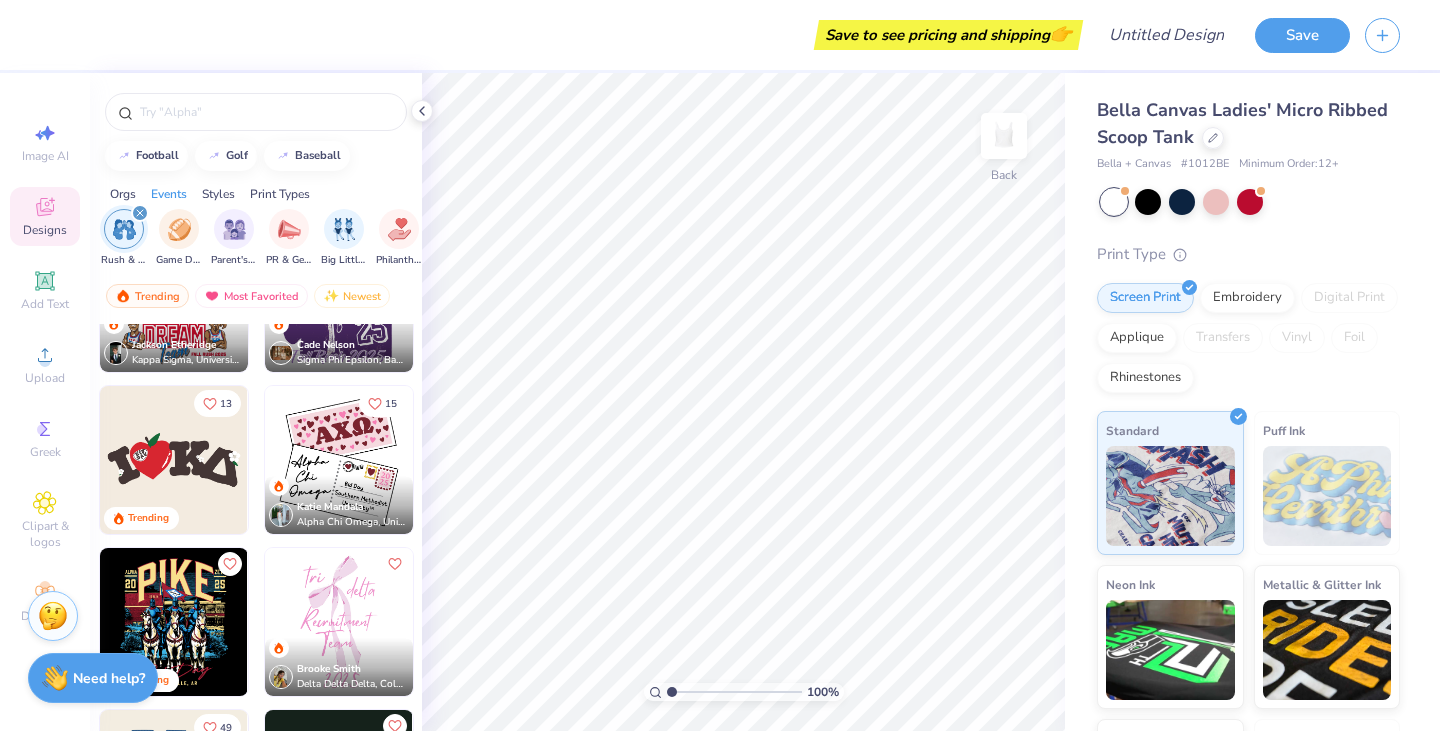 scroll, scrollTop: 1081, scrollLeft: 0, axis: vertical 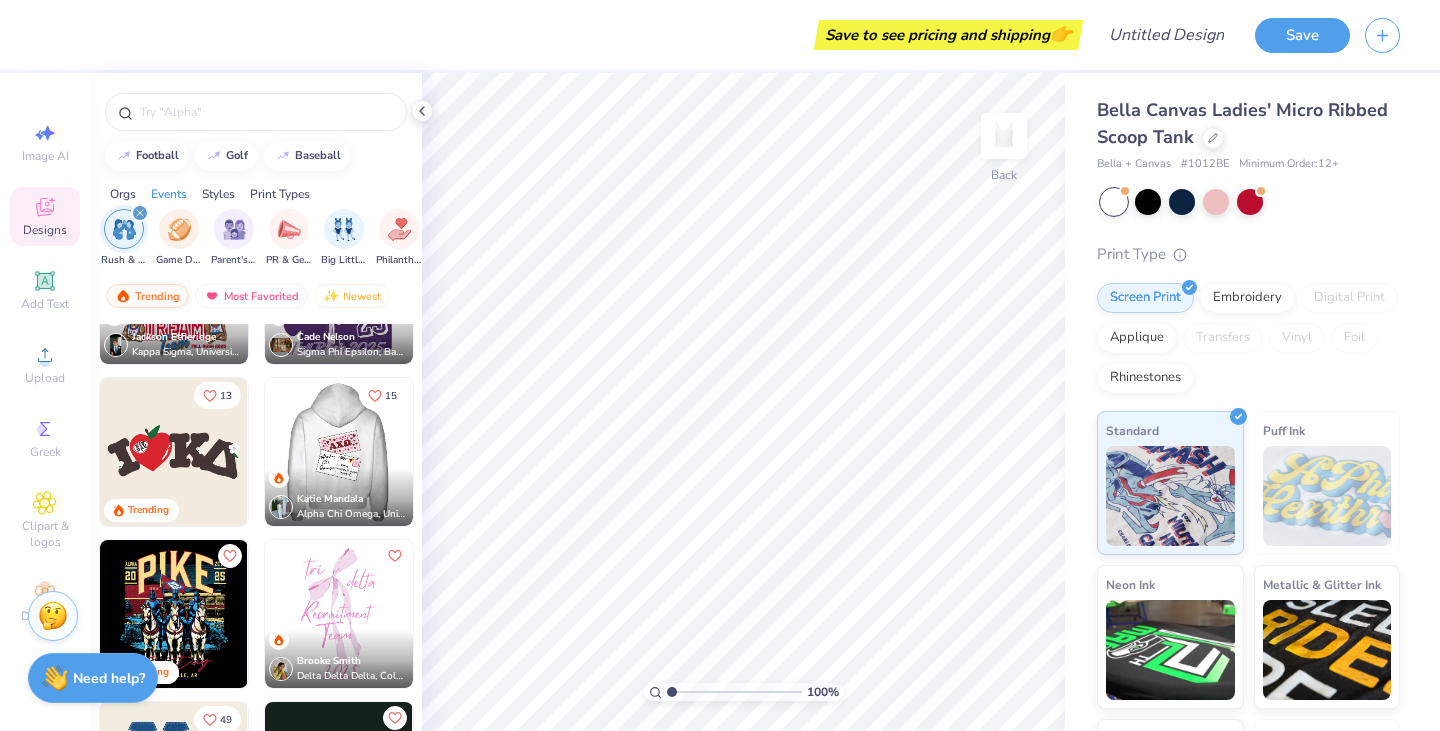 click at bounding box center [191, 452] 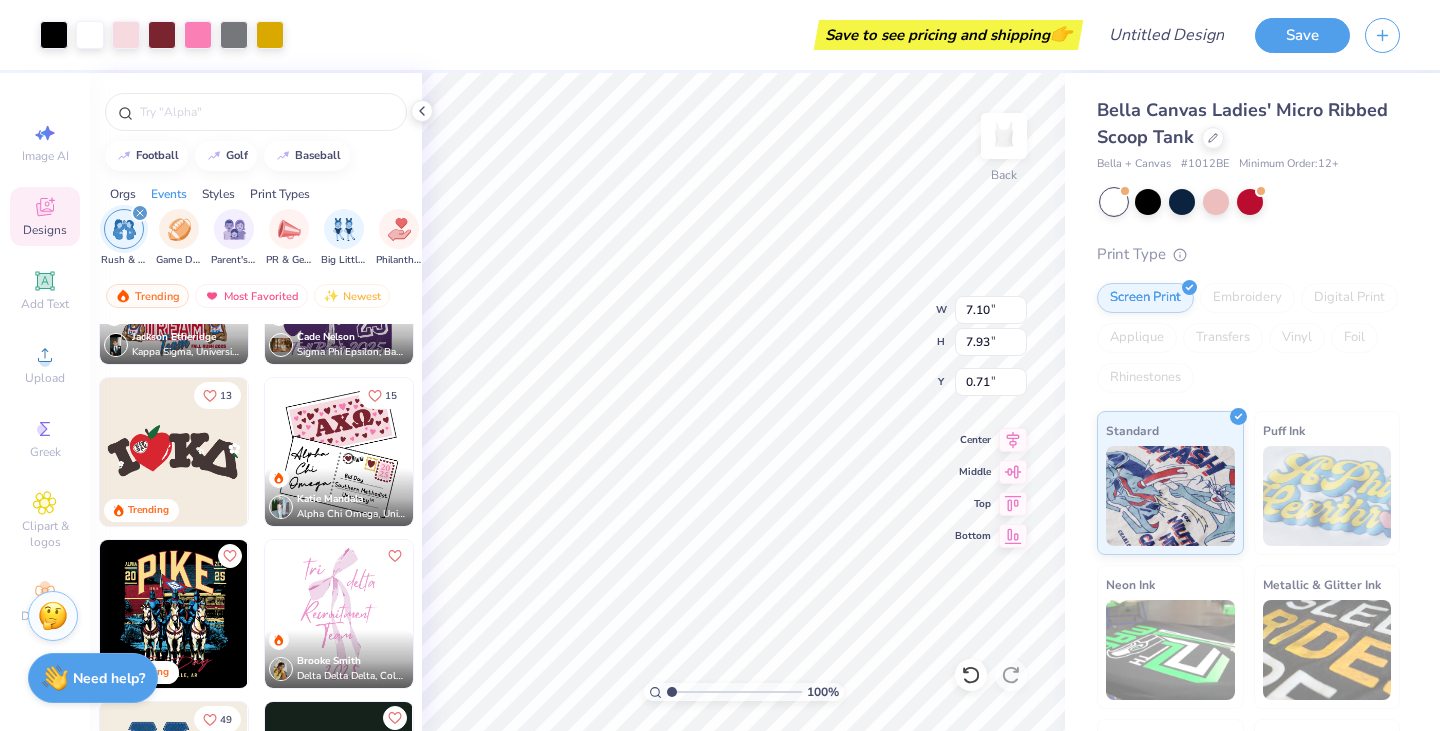 type on "0.71" 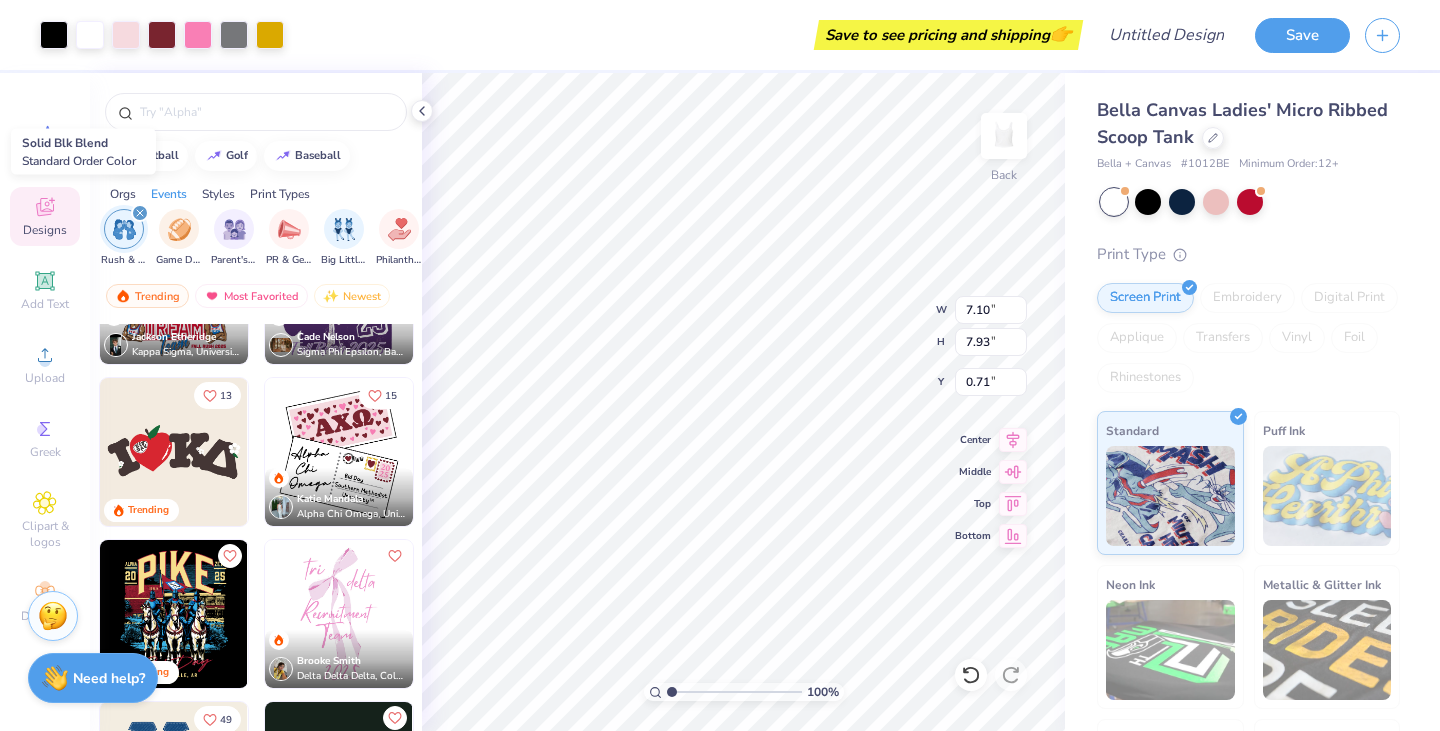 click at bounding box center [1148, 202] 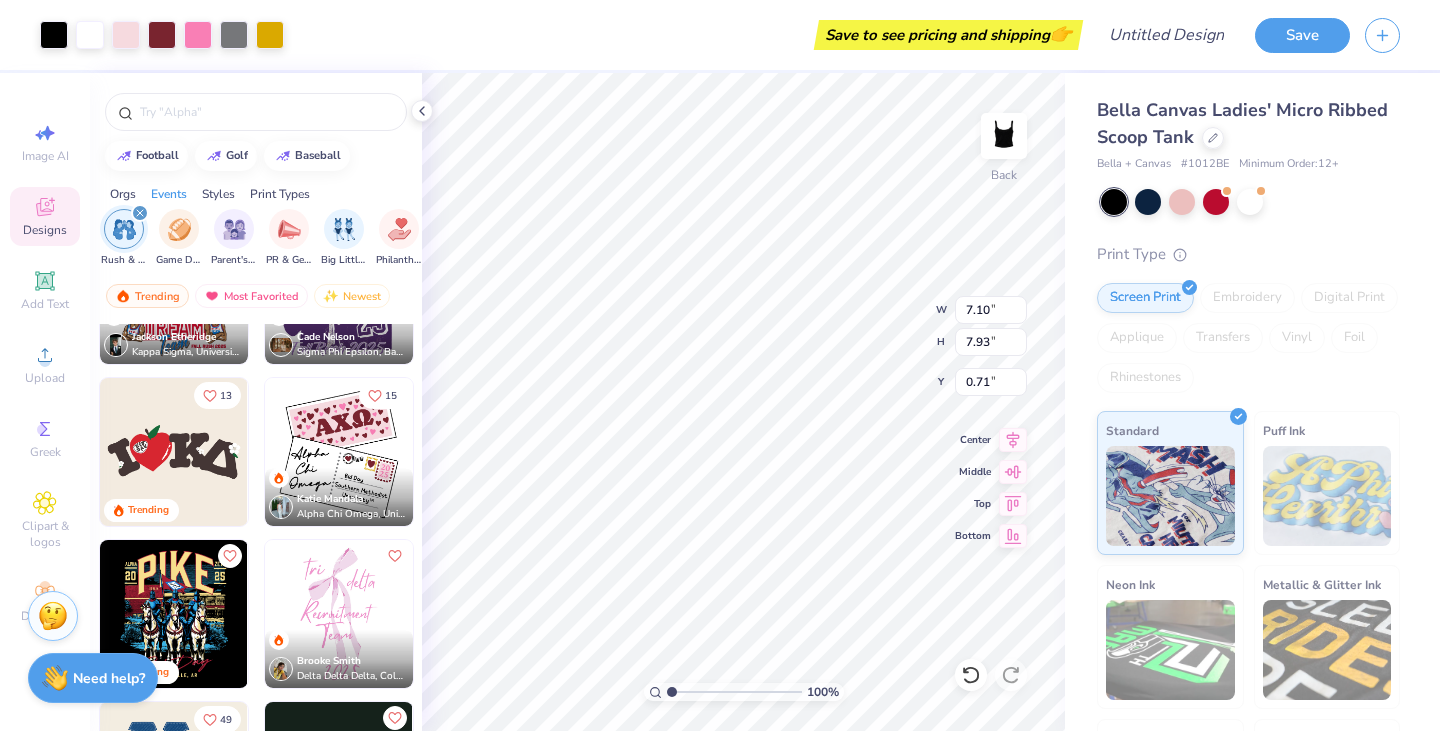 click at bounding box center [1250, 202] 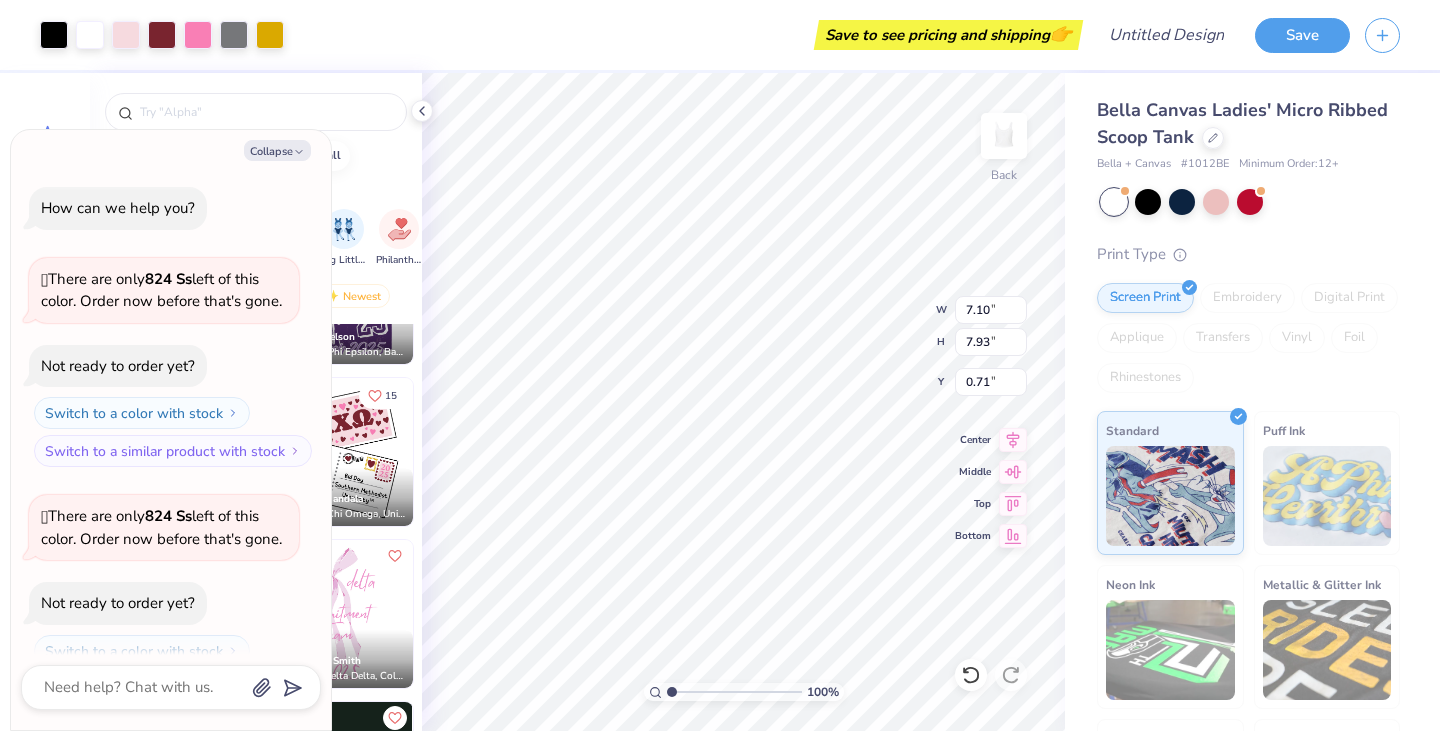 scroll, scrollTop: 65, scrollLeft: 0, axis: vertical 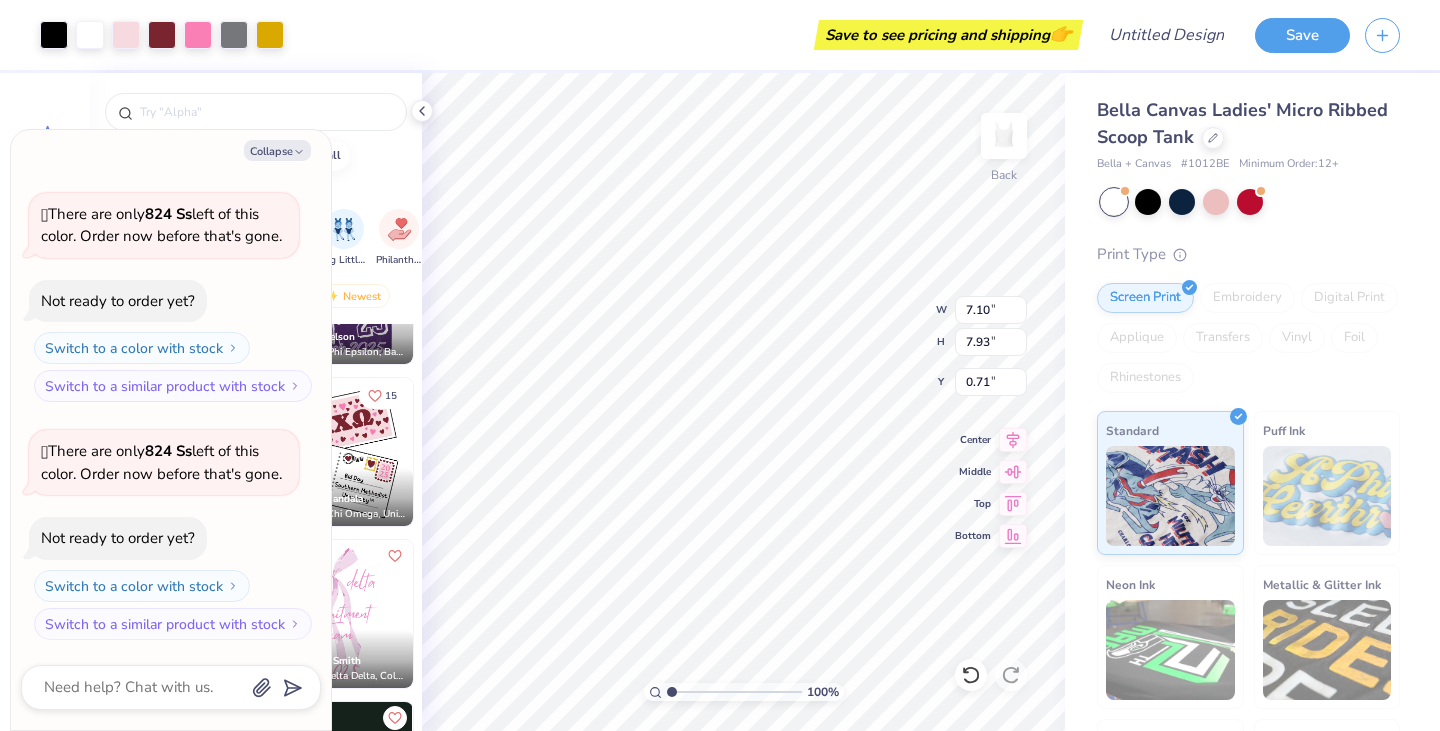 click at bounding box center (1216, 202) 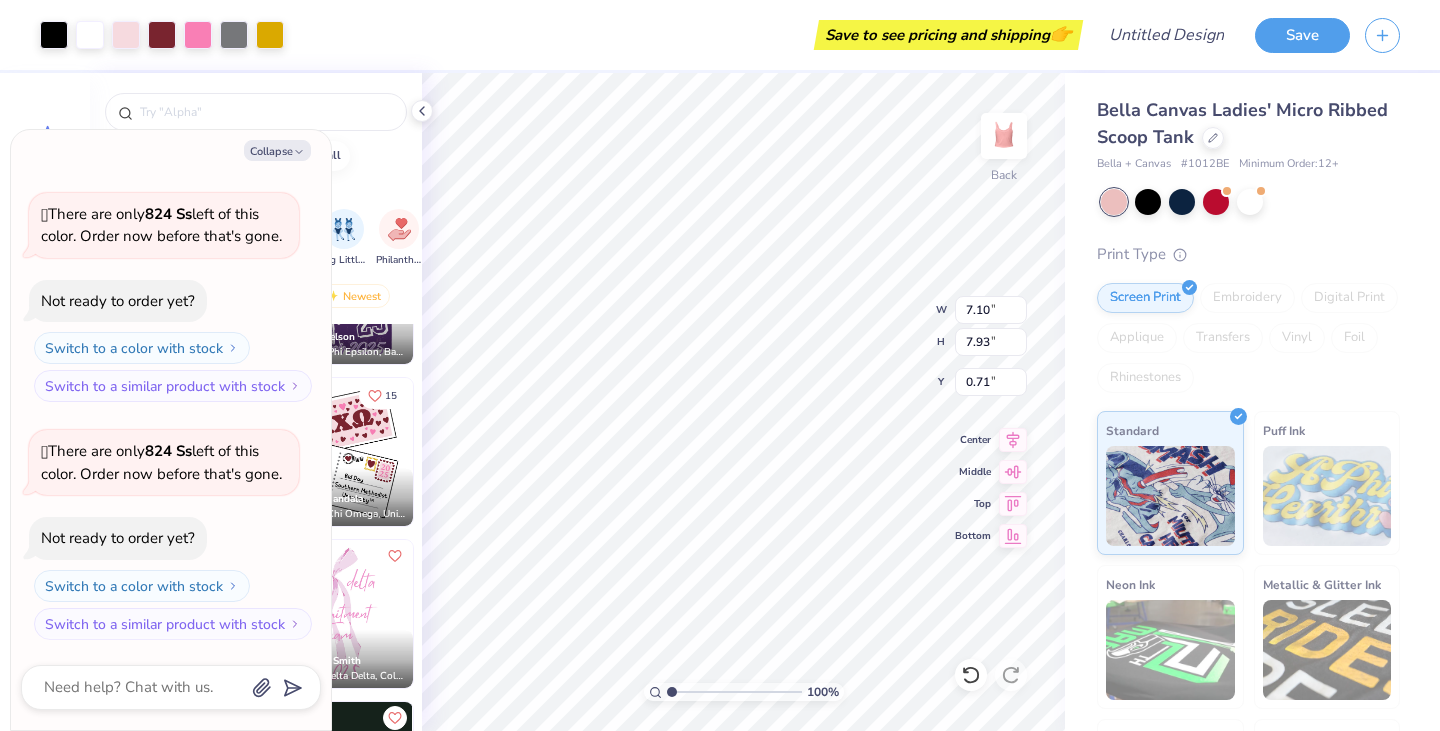 click at bounding box center (1216, 202) 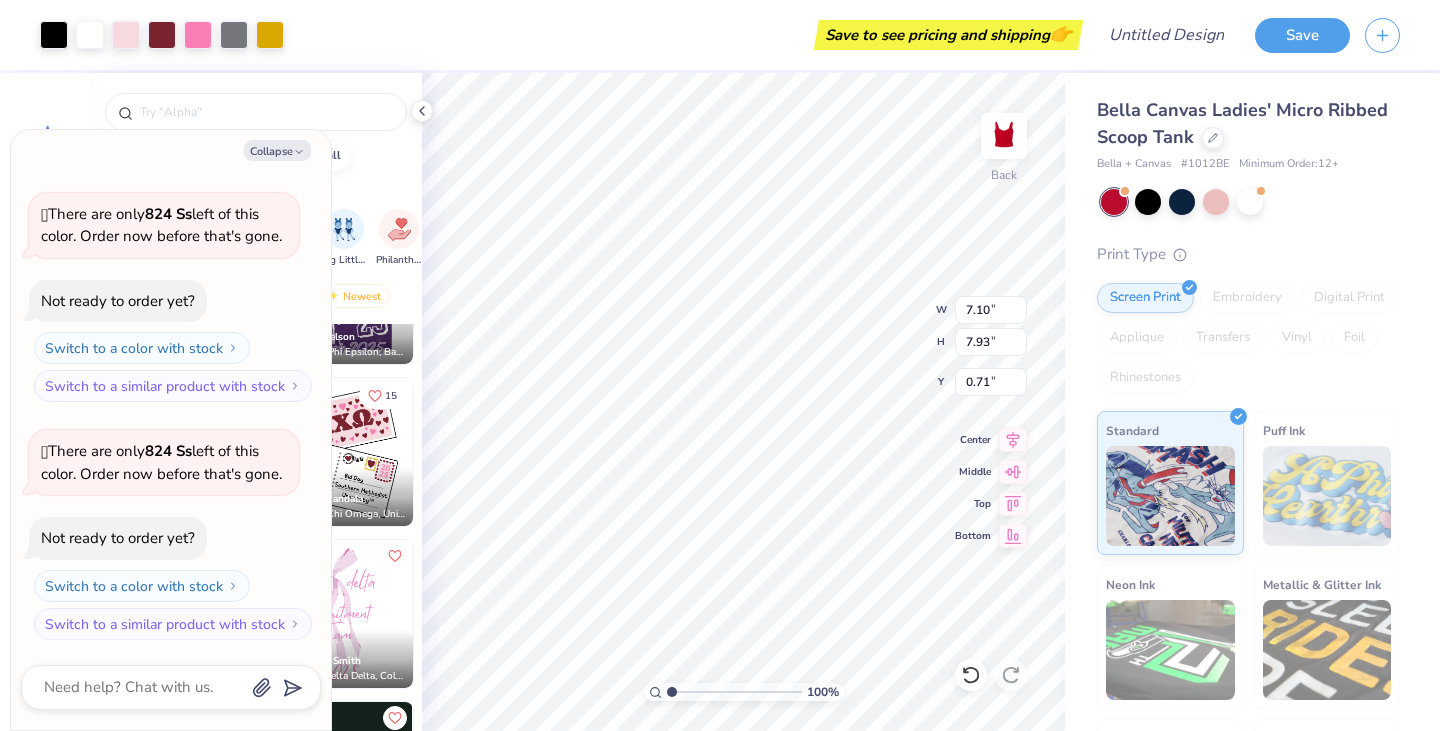 scroll, scrollTop: 303, scrollLeft: 0, axis: vertical 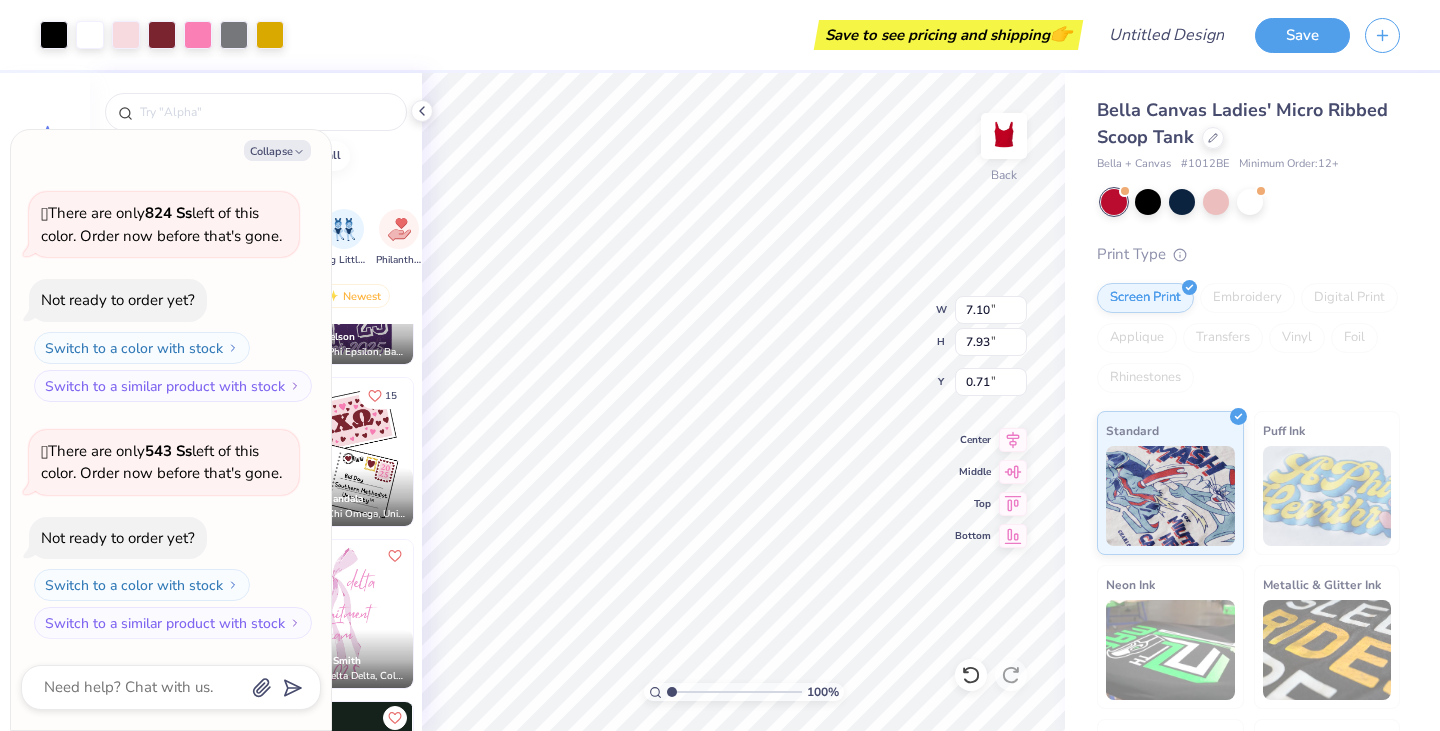 click 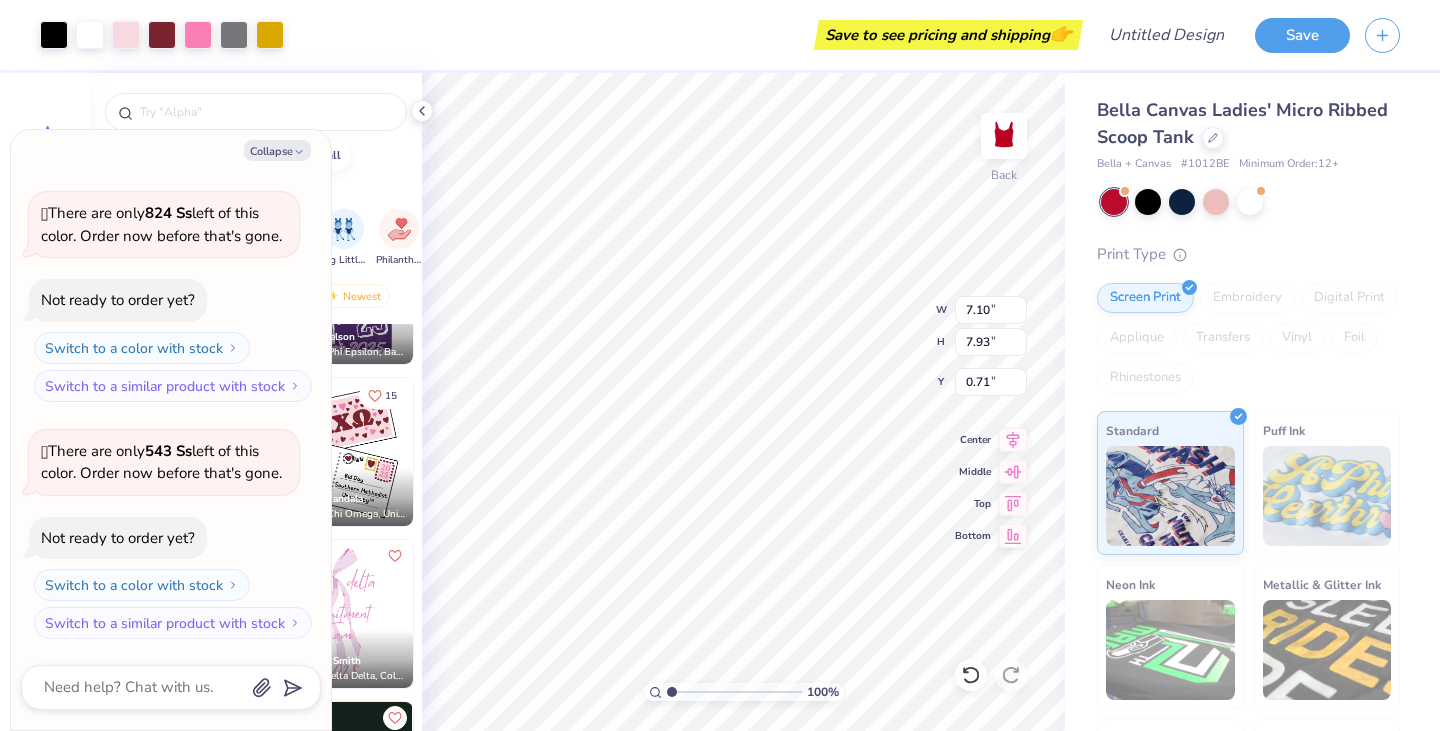 type on "x" 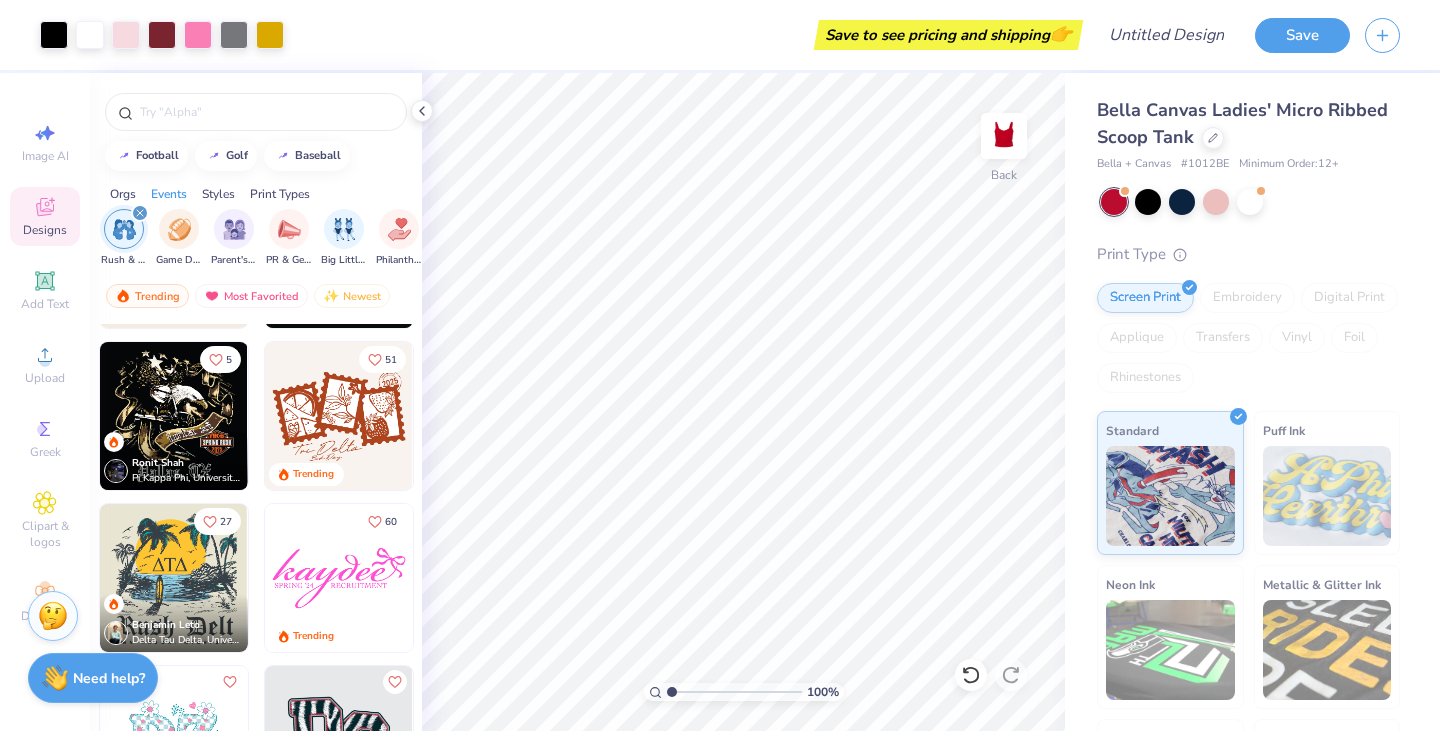 scroll, scrollTop: 1602, scrollLeft: 0, axis: vertical 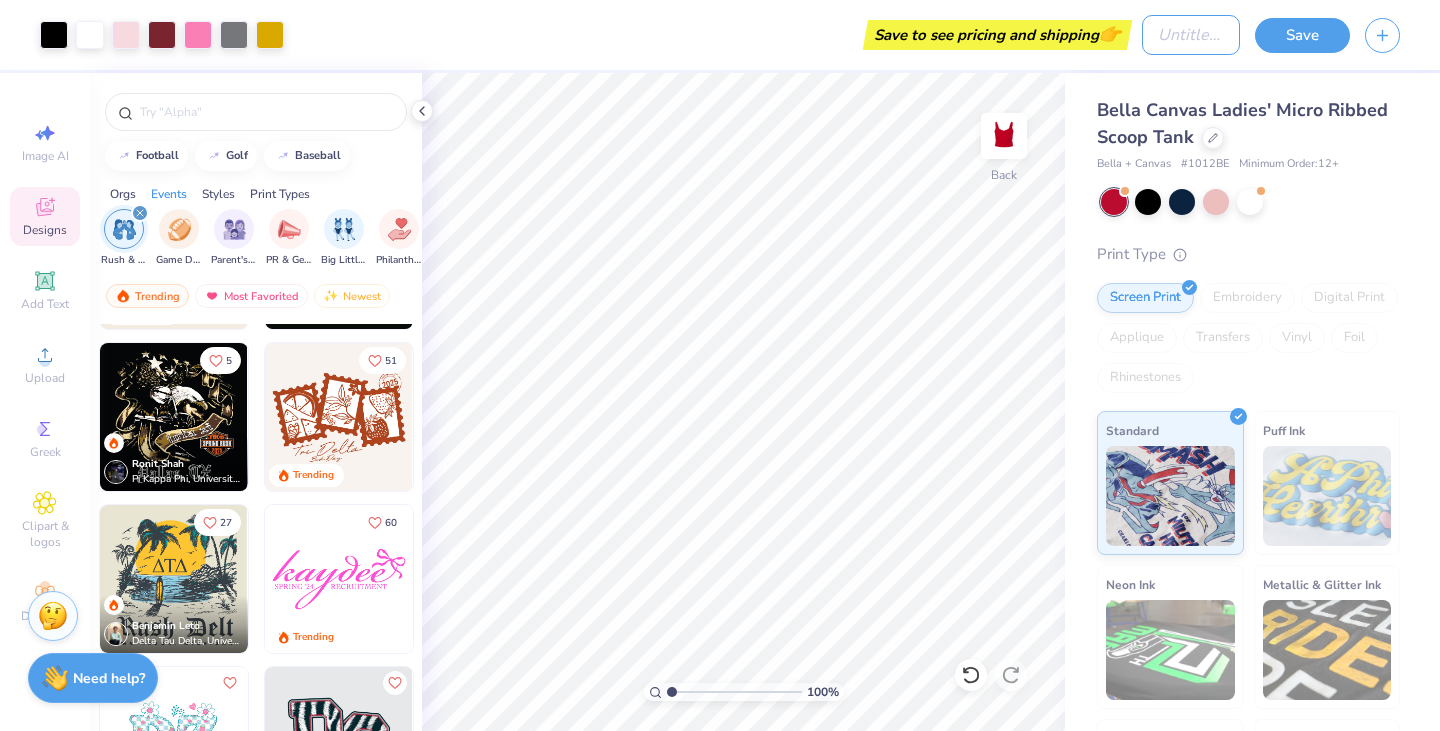 click on "Design Title" at bounding box center [1191, 35] 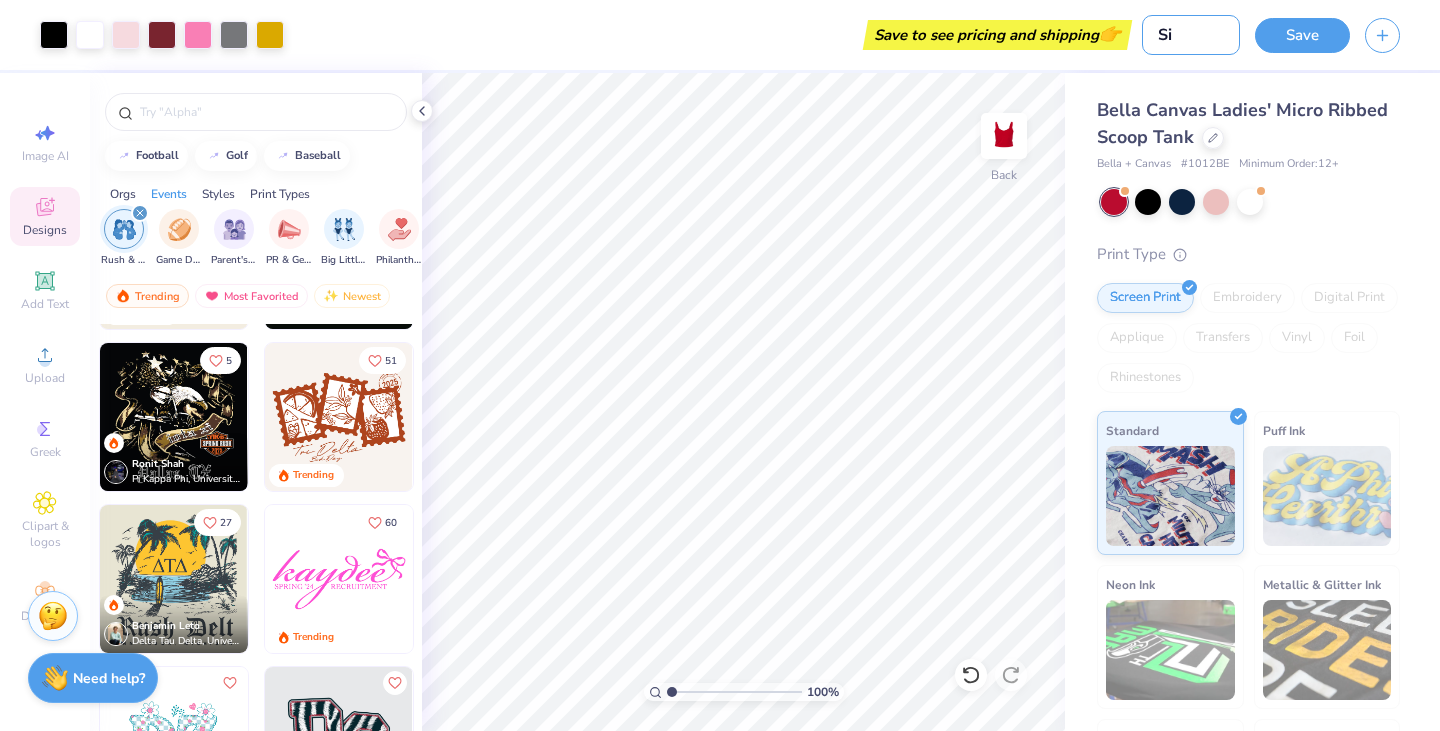 type on "S" 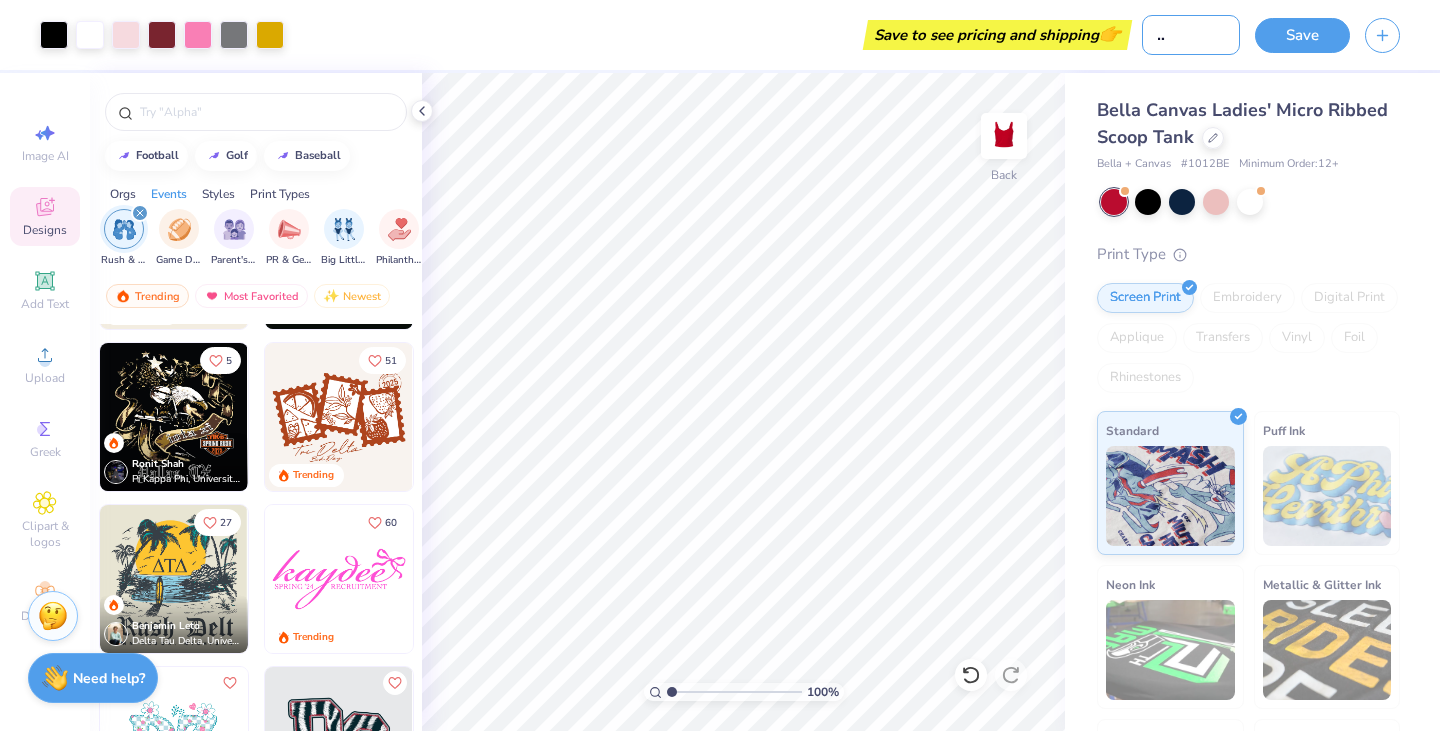 scroll, scrollTop: 0, scrollLeft: 61, axis: horizontal 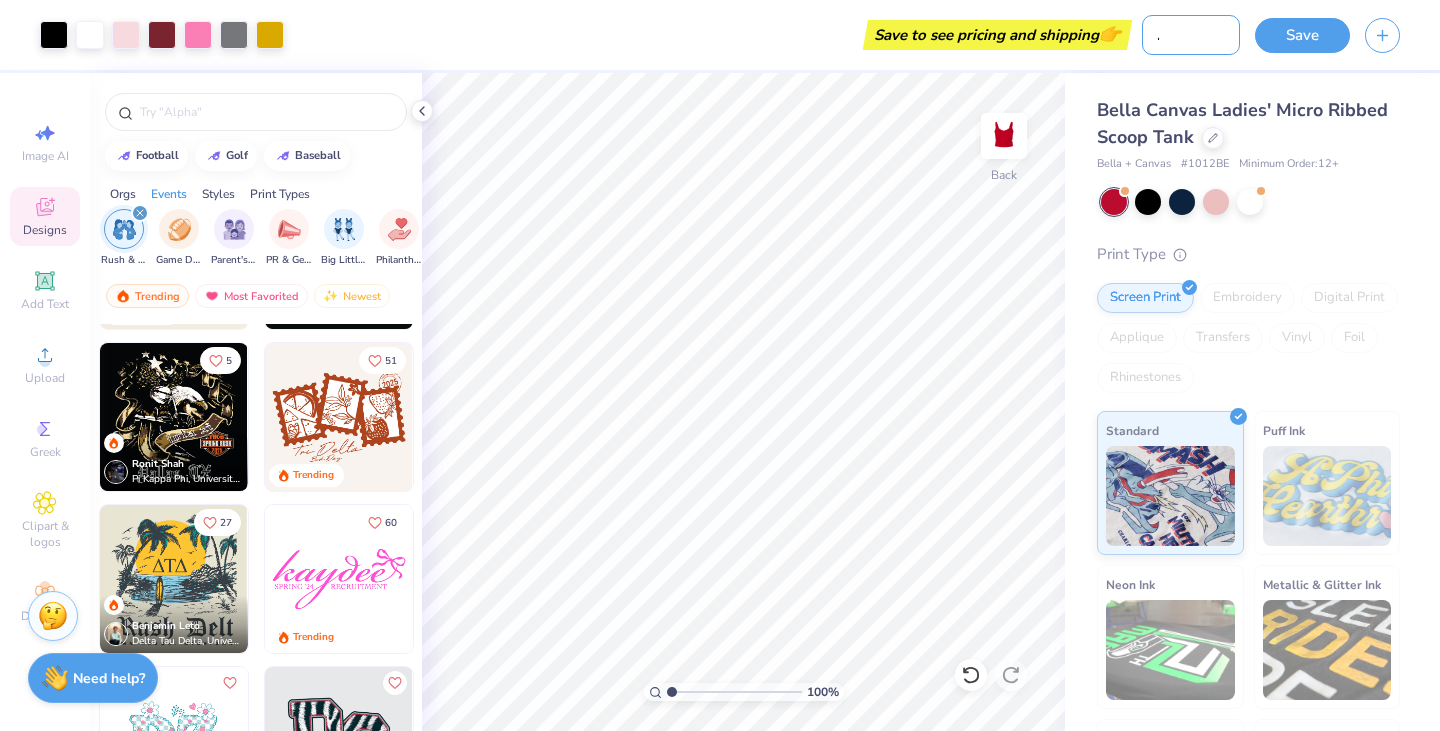 type on "Bid Night T shirt" 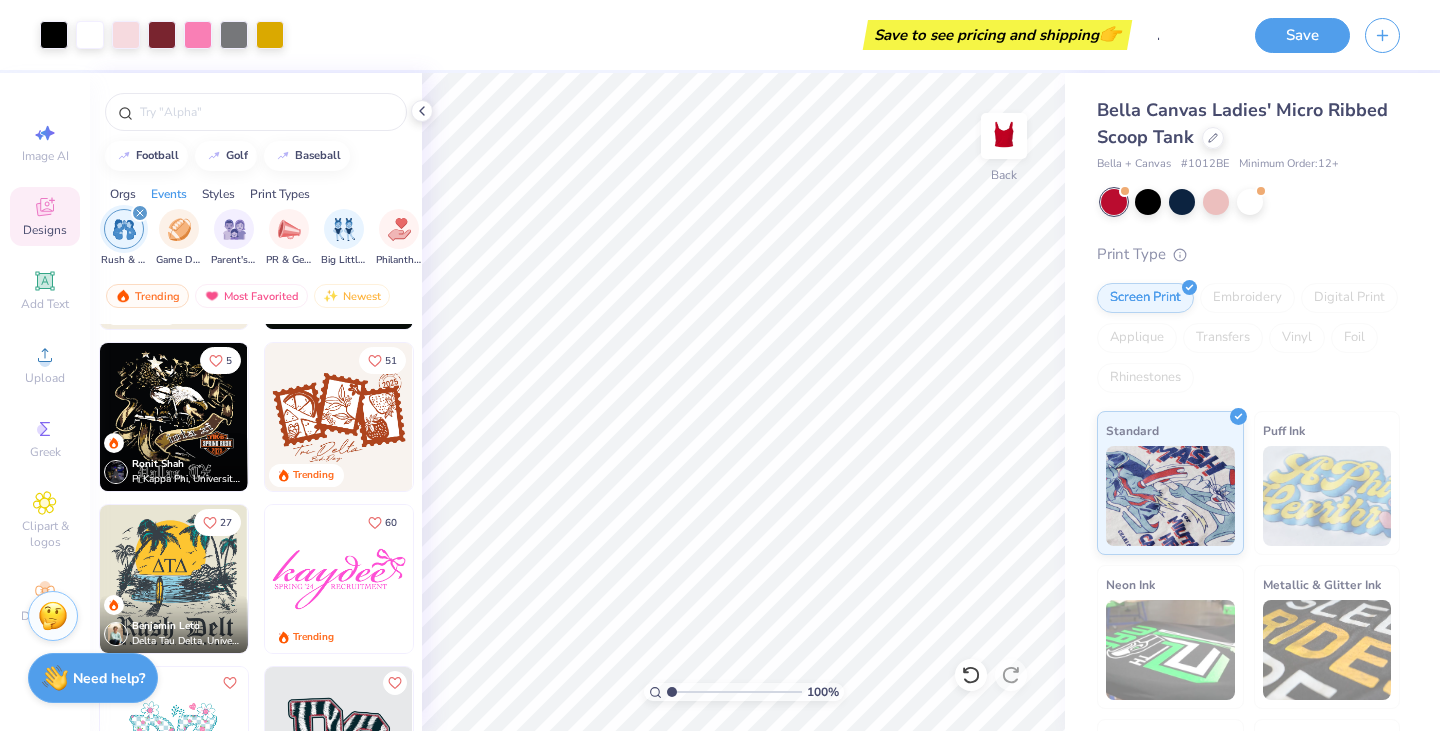 click at bounding box center (1148, 202) 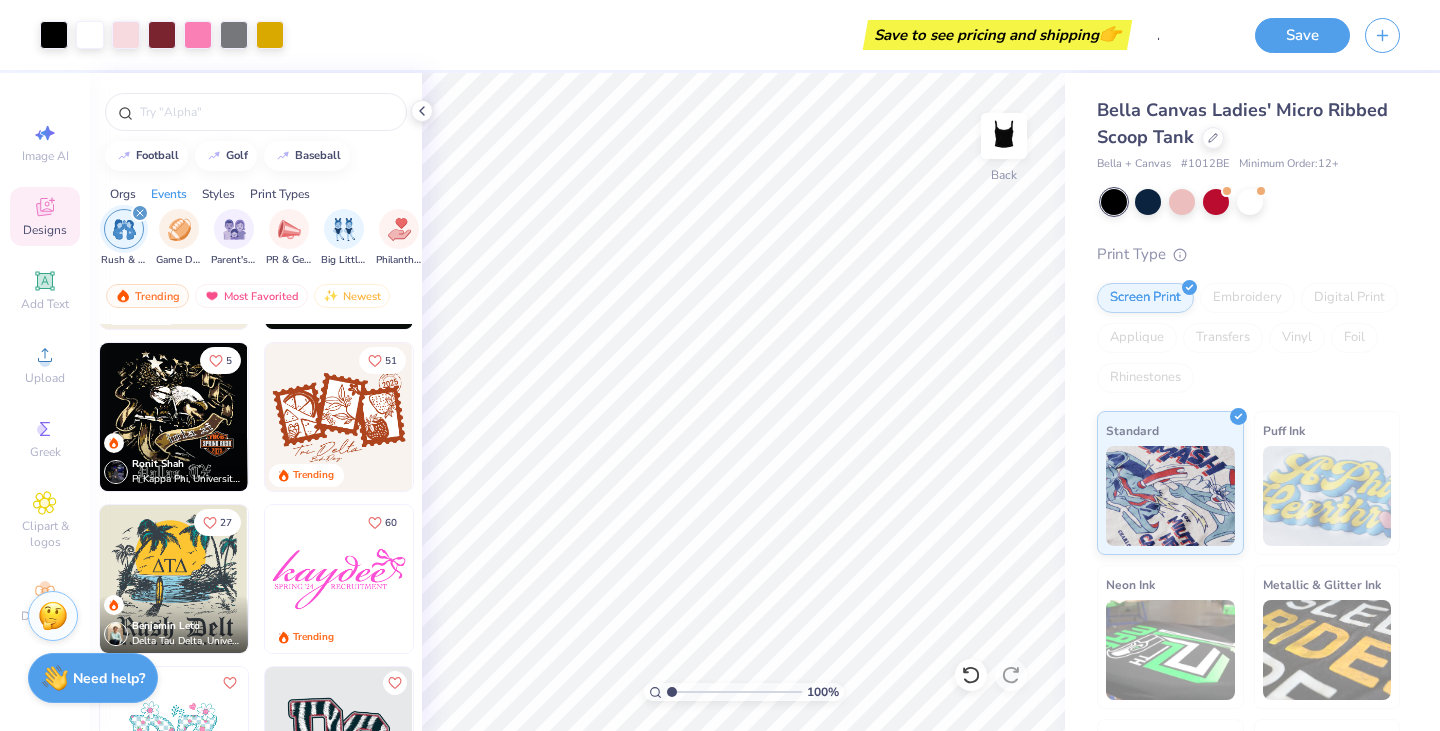 scroll, scrollTop: 0, scrollLeft: 0, axis: both 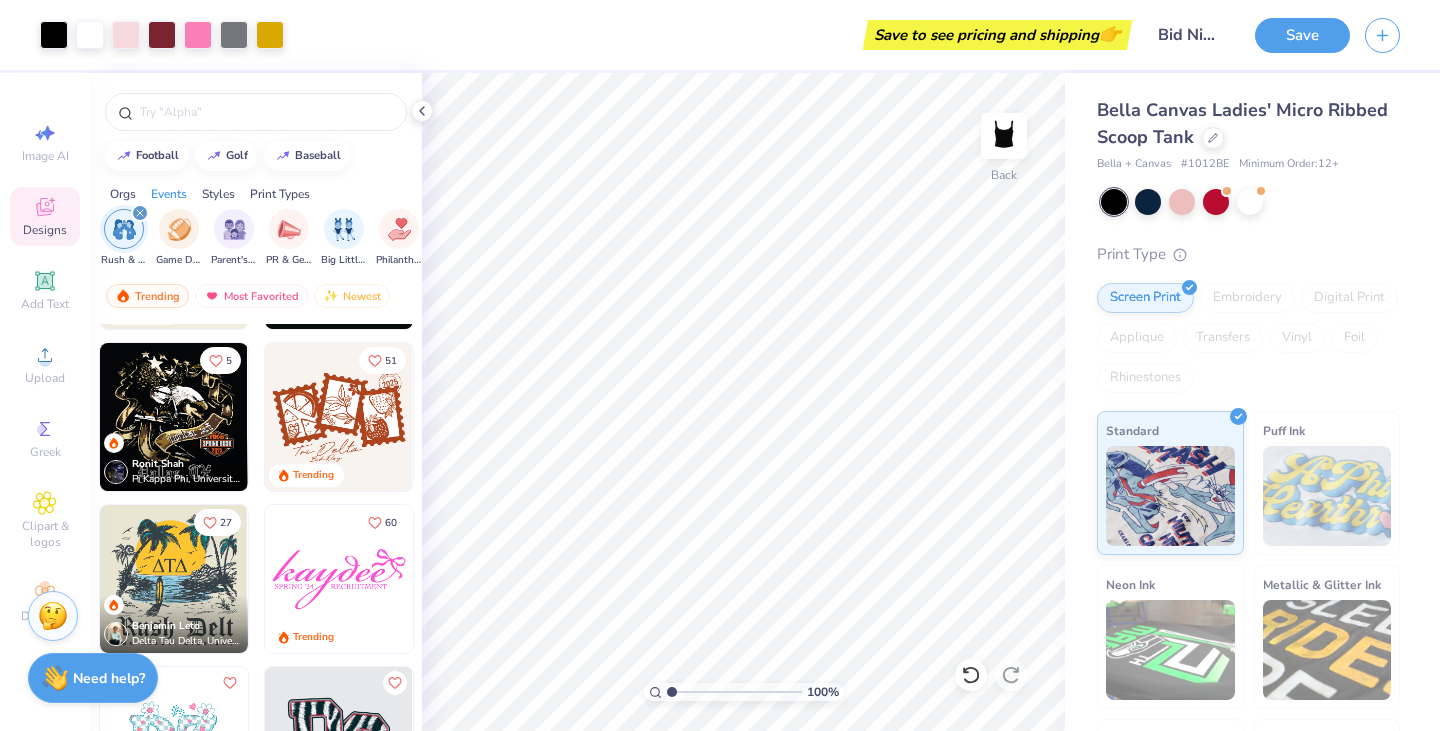 click on "Save" at bounding box center [1302, 35] 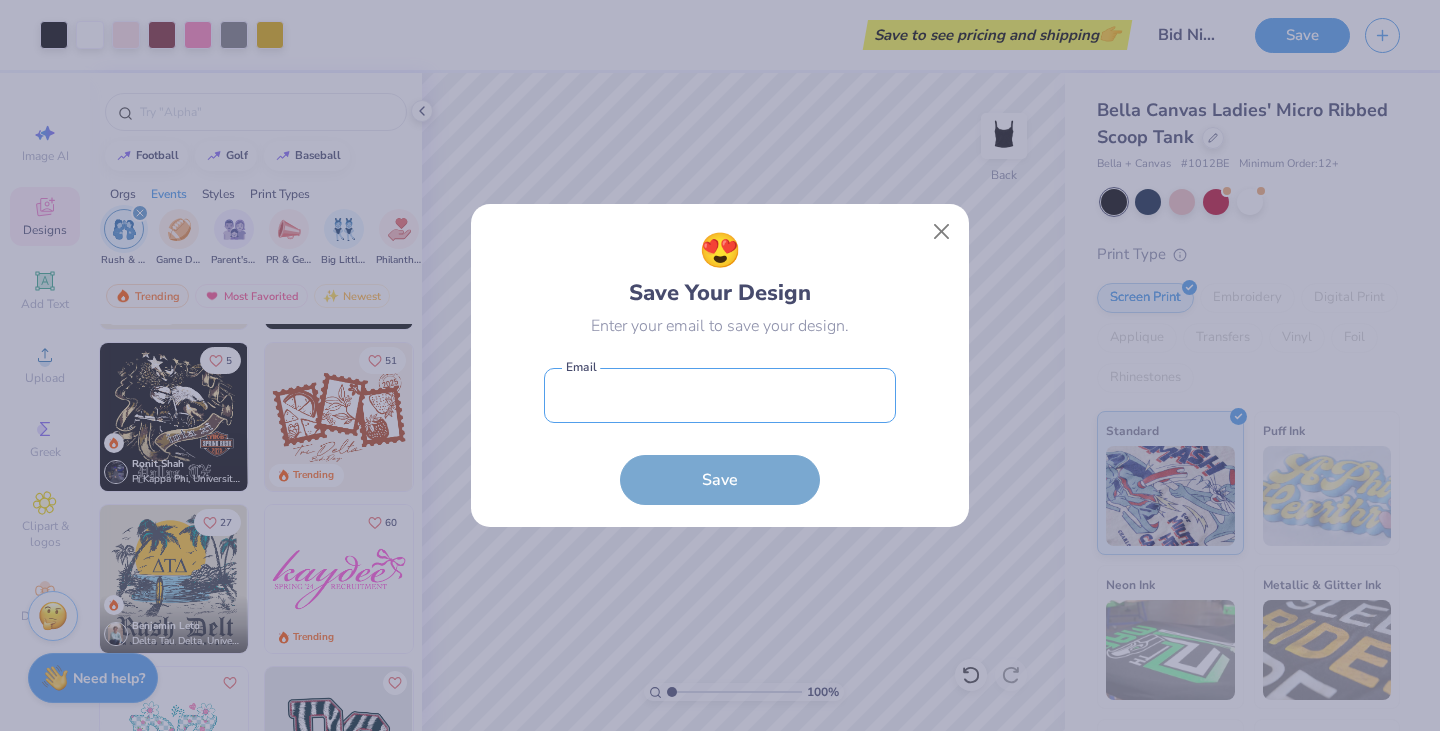 click at bounding box center (720, 395) 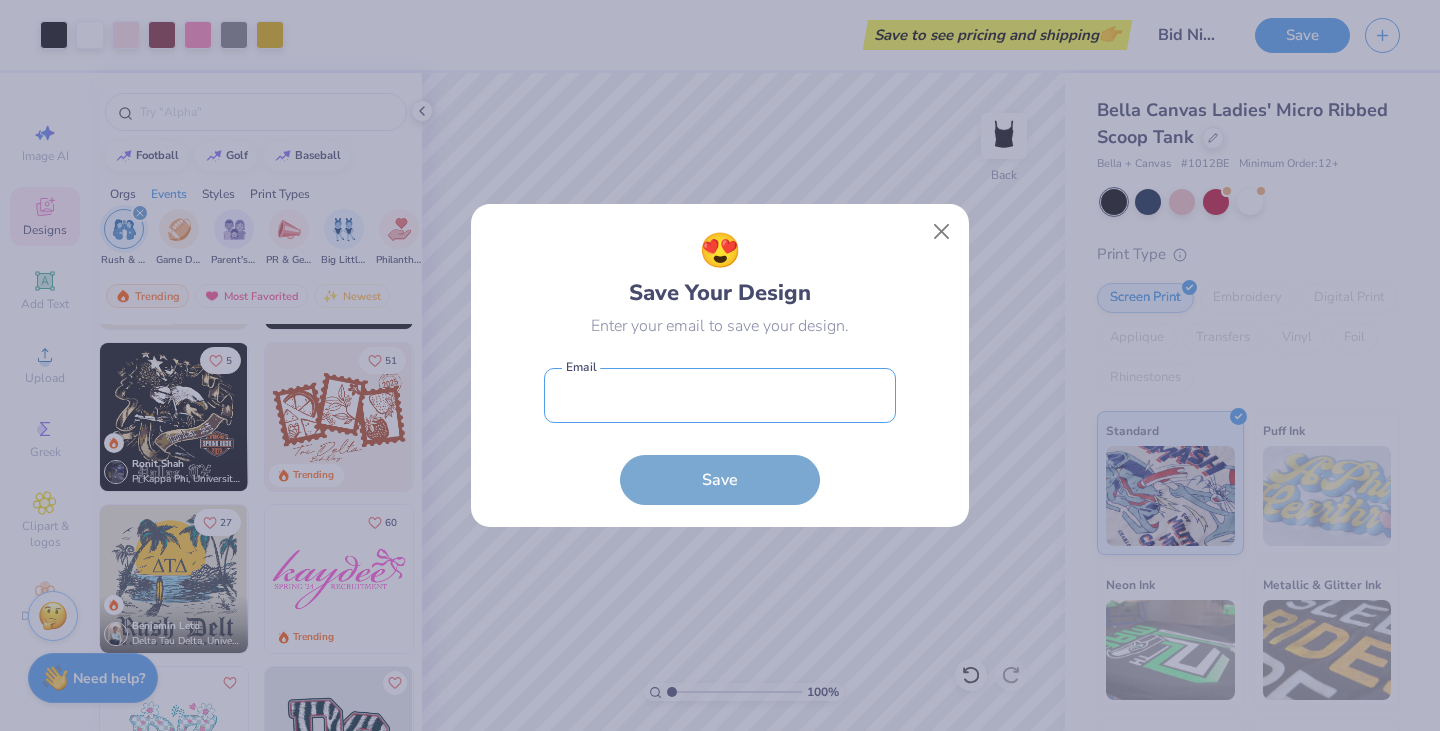 type on "[EMAIL]" 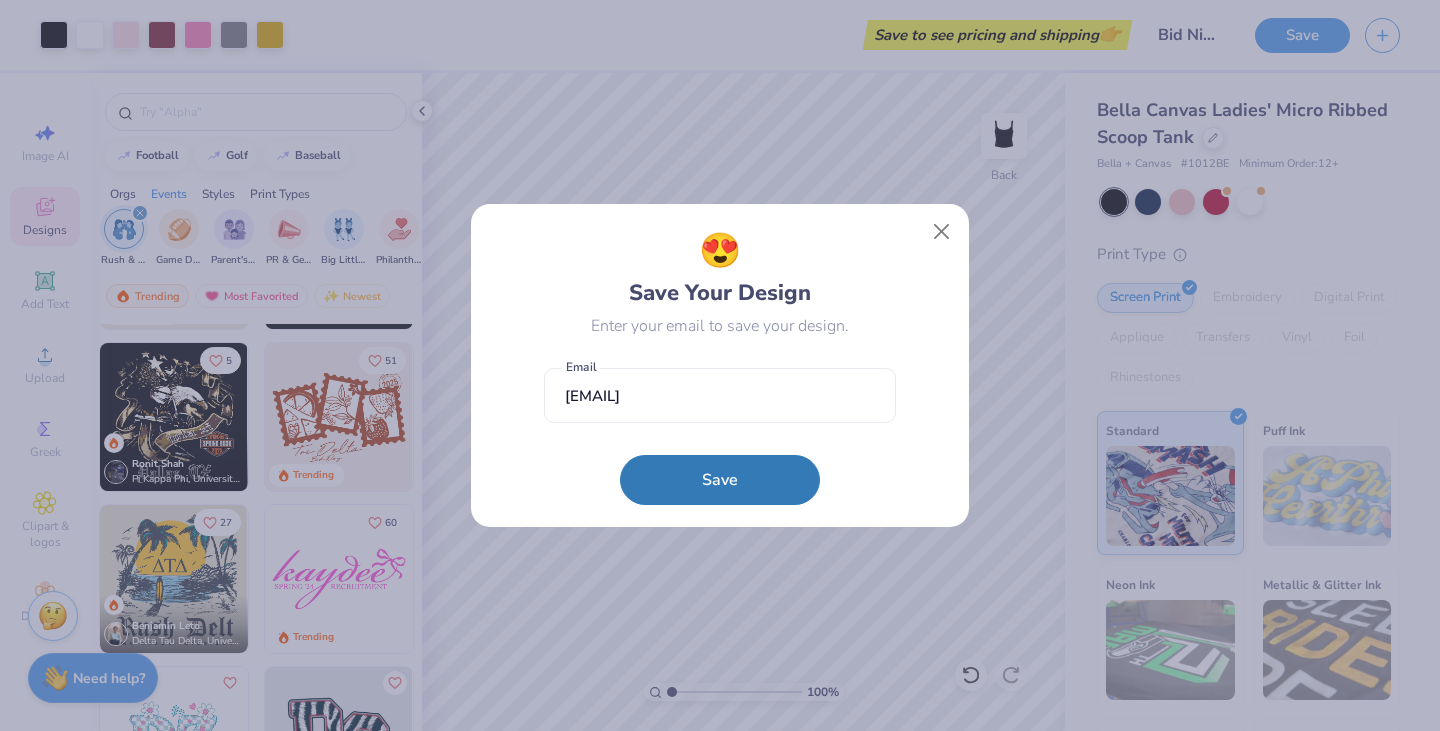 click on "Save" at bounding box center (720, 480) 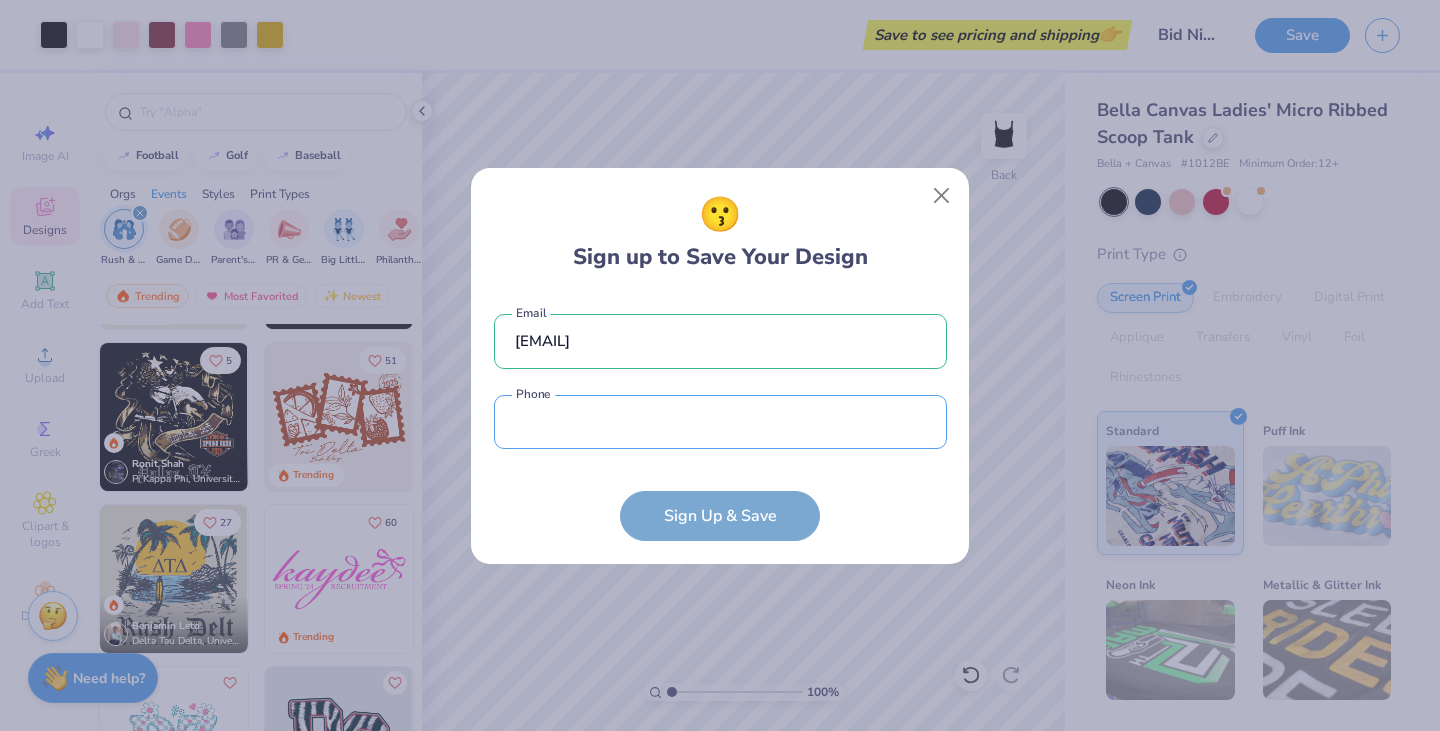 click at bounding box center (720, 422) 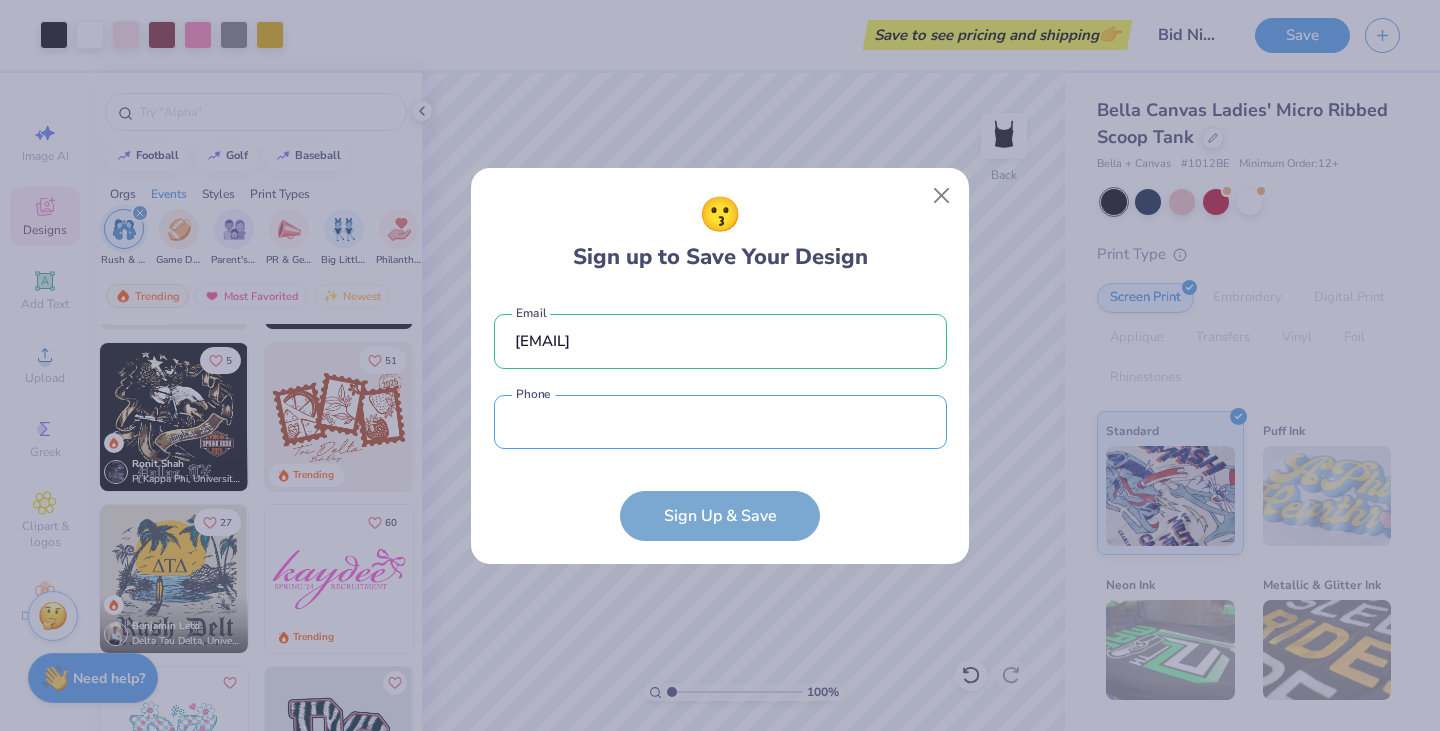 type on "([PHONE])" 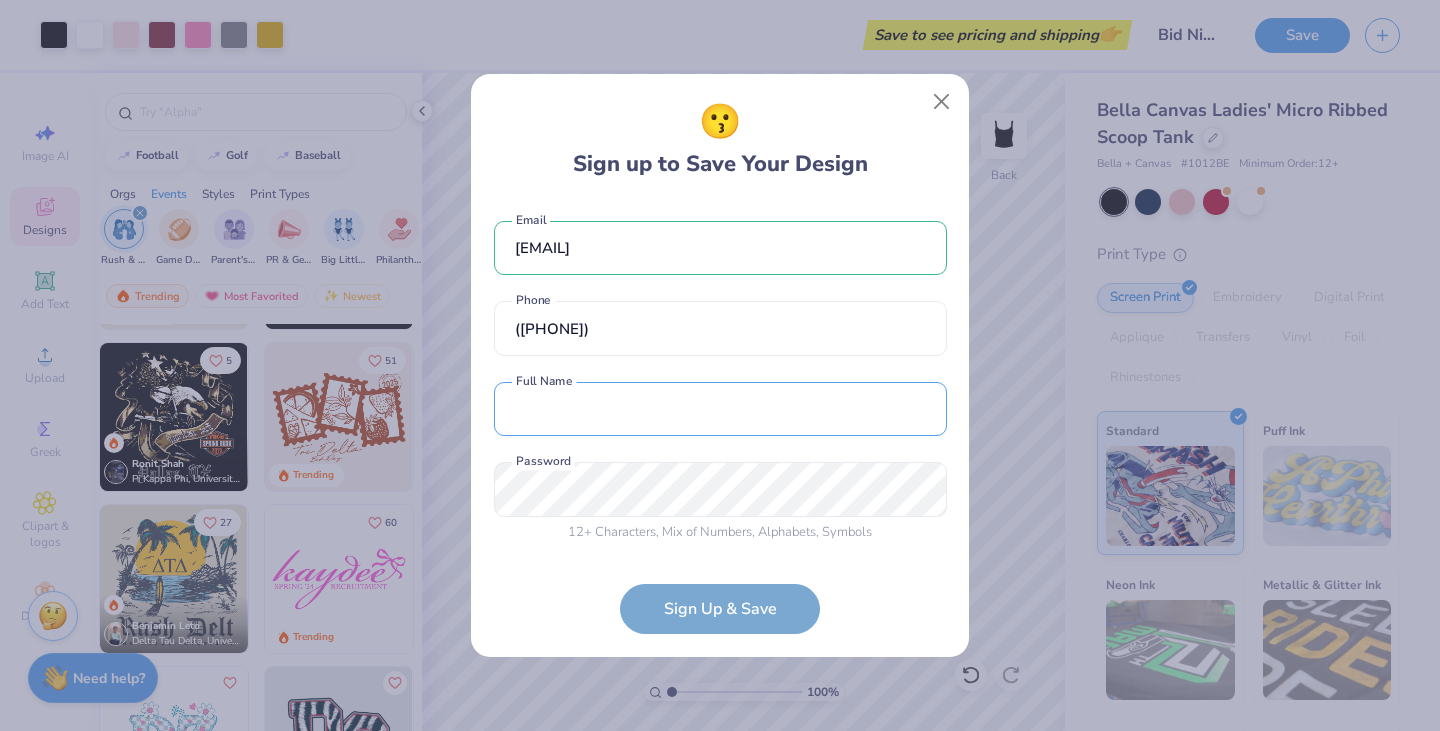 click at bounding box center (720, 409) 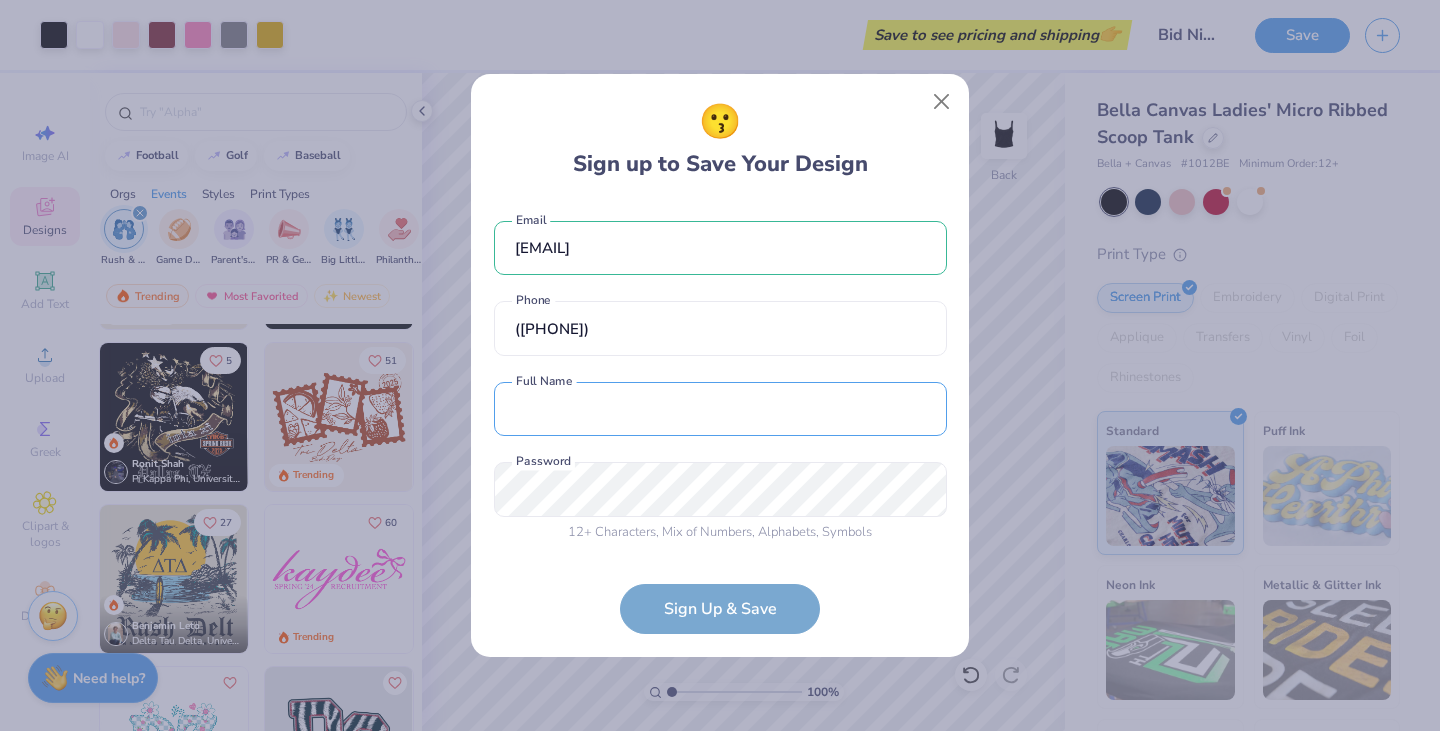 type on "[FIRST] [LAST]" 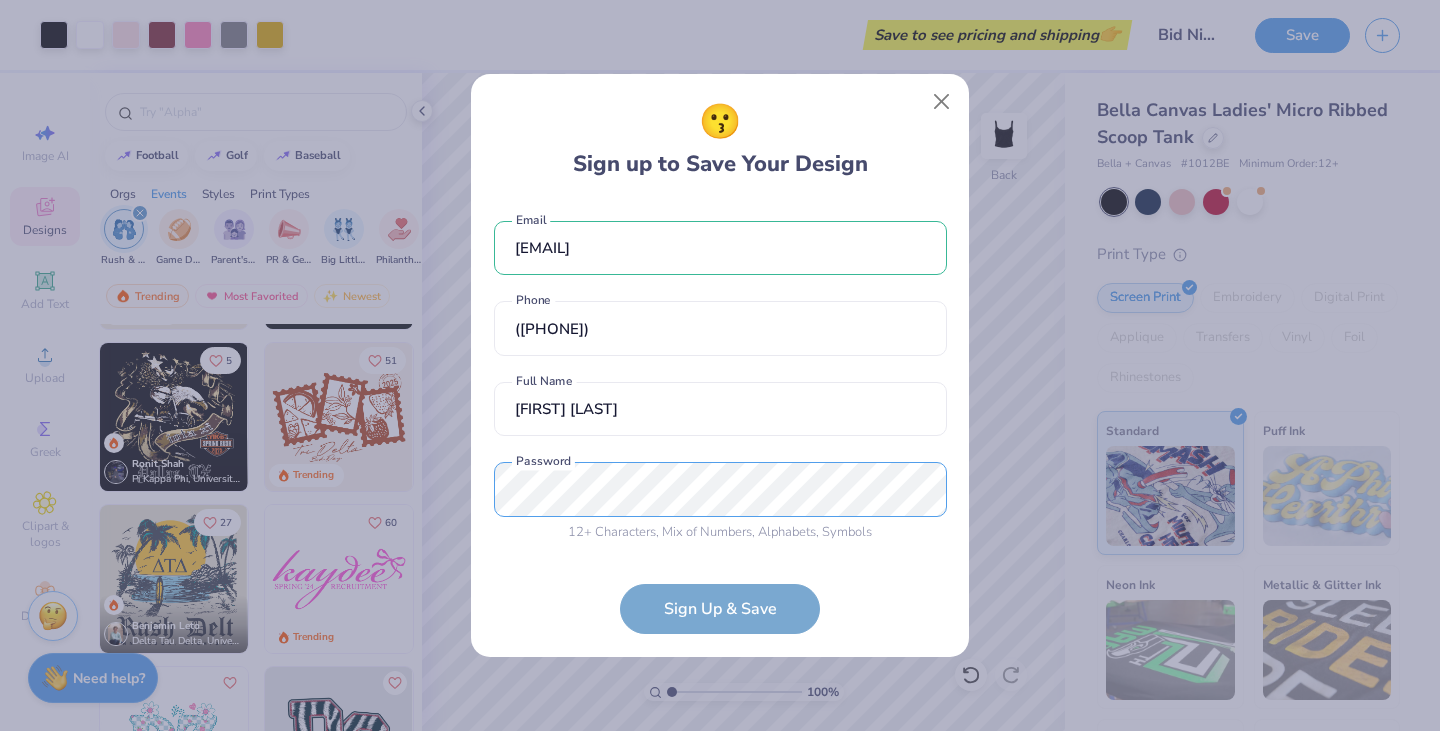 click on "😗 Sign up to Save Your Design [EMAIL] Email ([PHONE]) [FIRST] [LAST] Full Name 12 + Characters , Mix of   Numbers ,   Alphabets ,   Symbols Password is a required field Password Sign Up & Save" at bounding box center (720, 365) 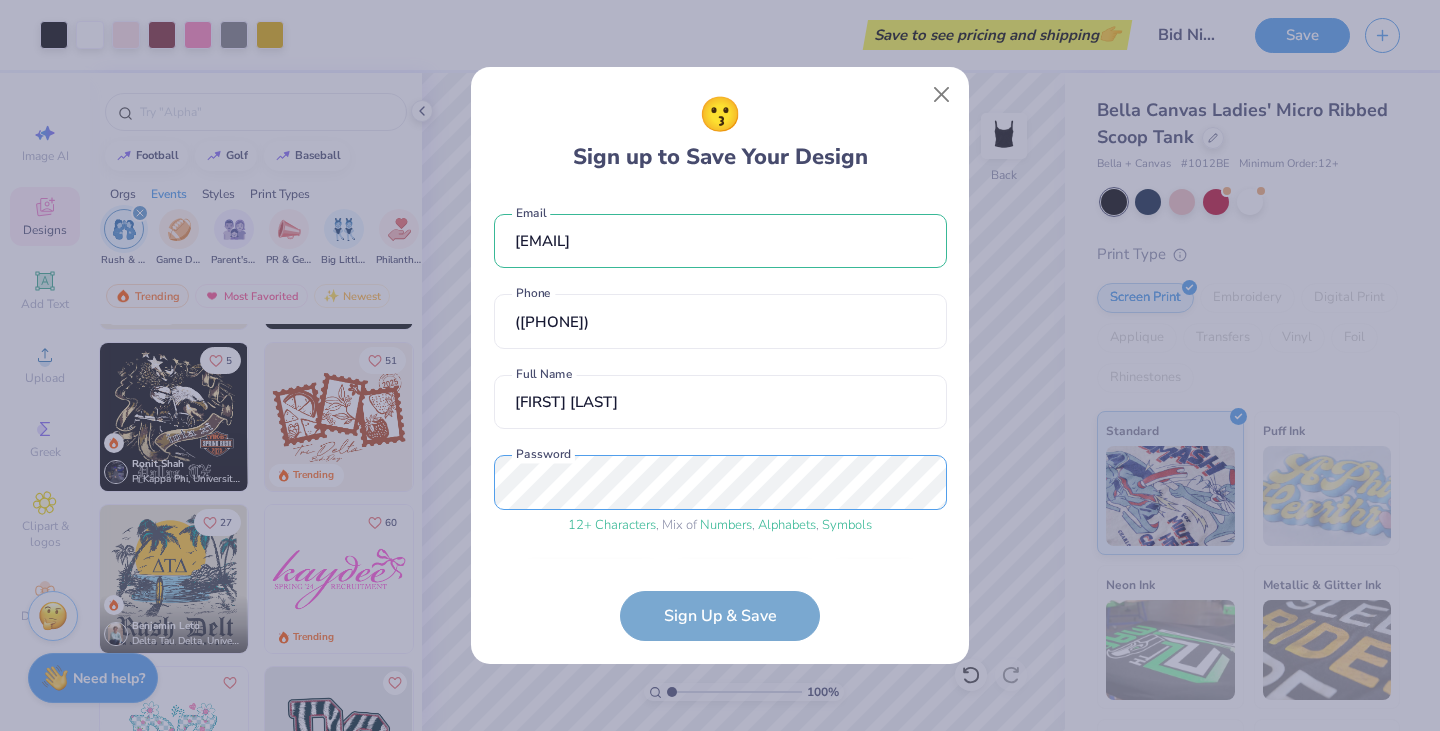 scroll, scrollTop: 62, scrollLeft: 0, axis: vertical 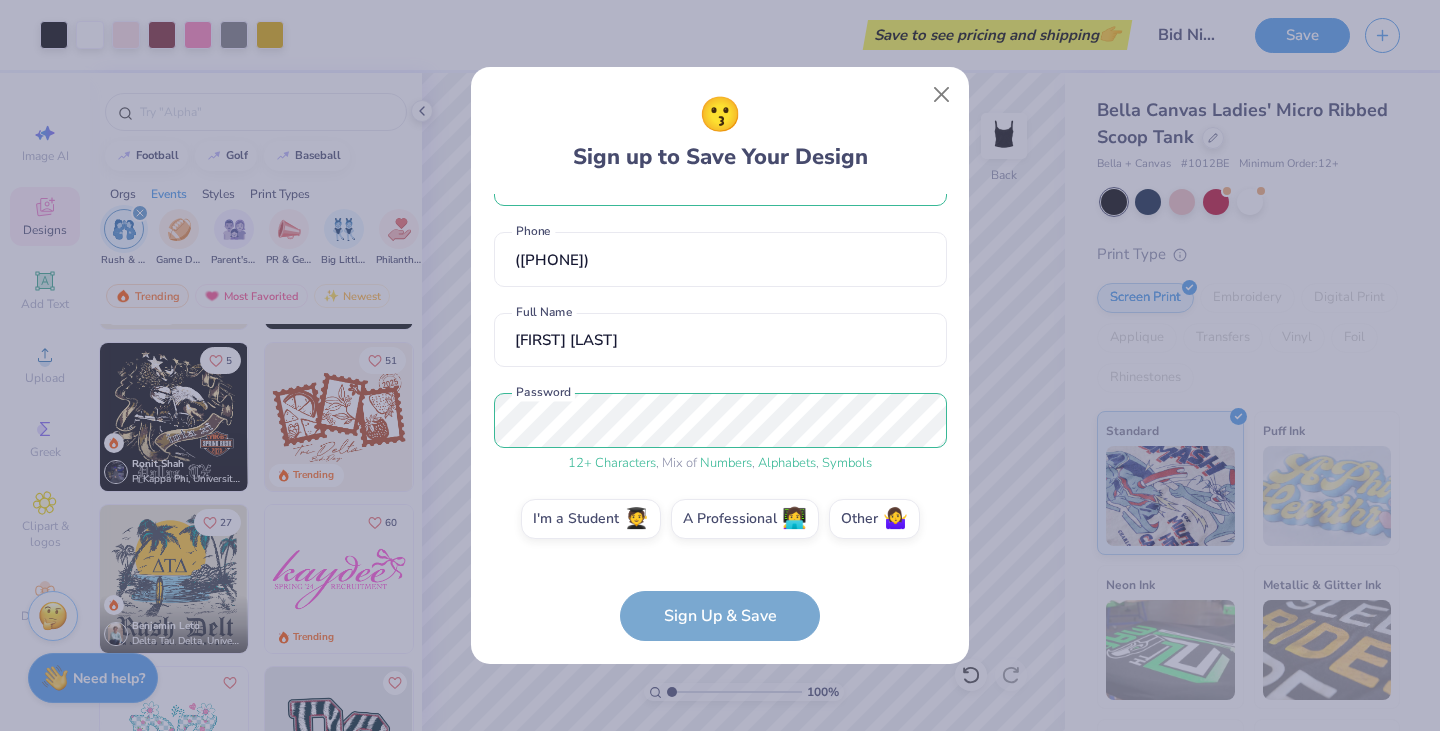 click on "[EMAIL] Email ([PHONE]) [FIRST] [LAST] Full Name 12 + Characters , Mix of   Numbers ,   Alphabets ,   Symbols Password I'm a Student 🧑‍🎓 A Professional 👩‍💻 Other 🤷‍♀️ Sign Up & Save" at bounding box center [720, 418] 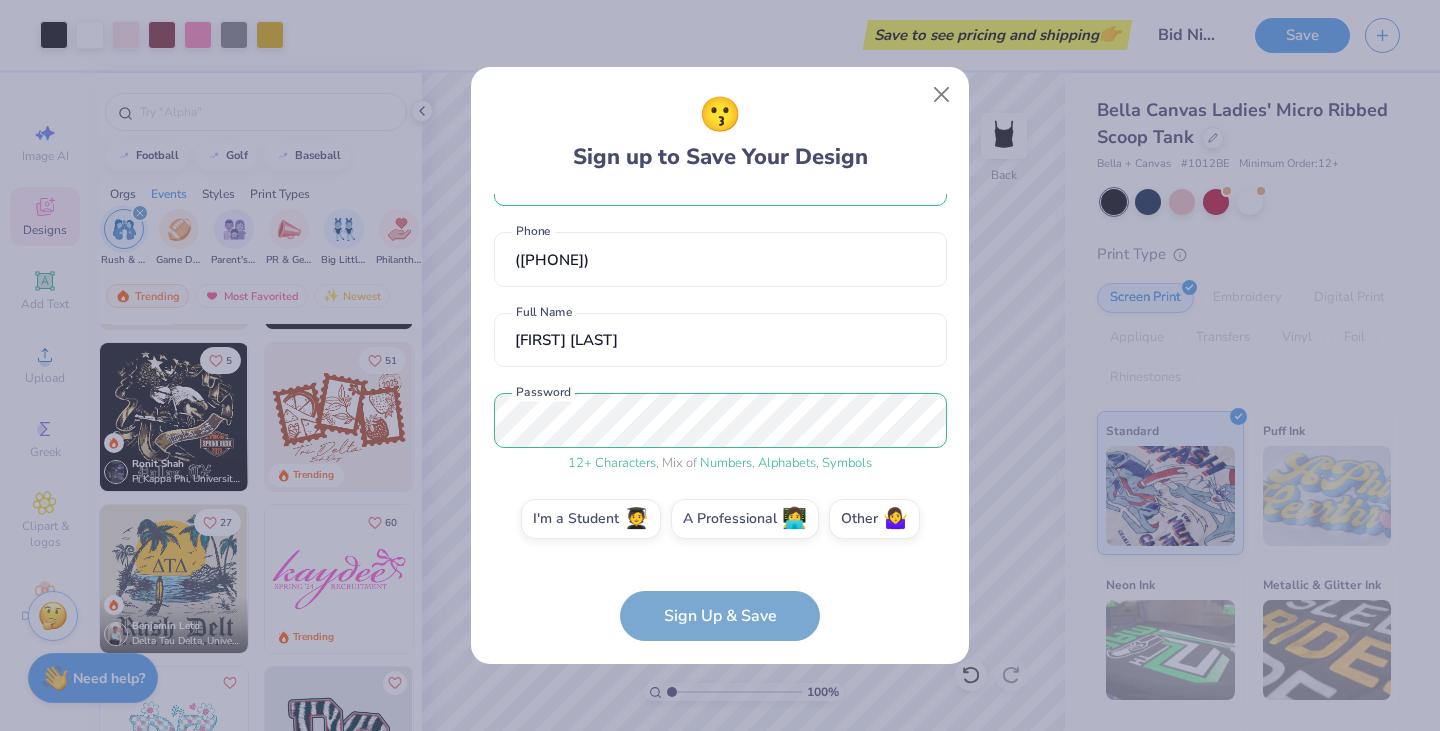 click on "Symbols" at bounding box center (847, 463) 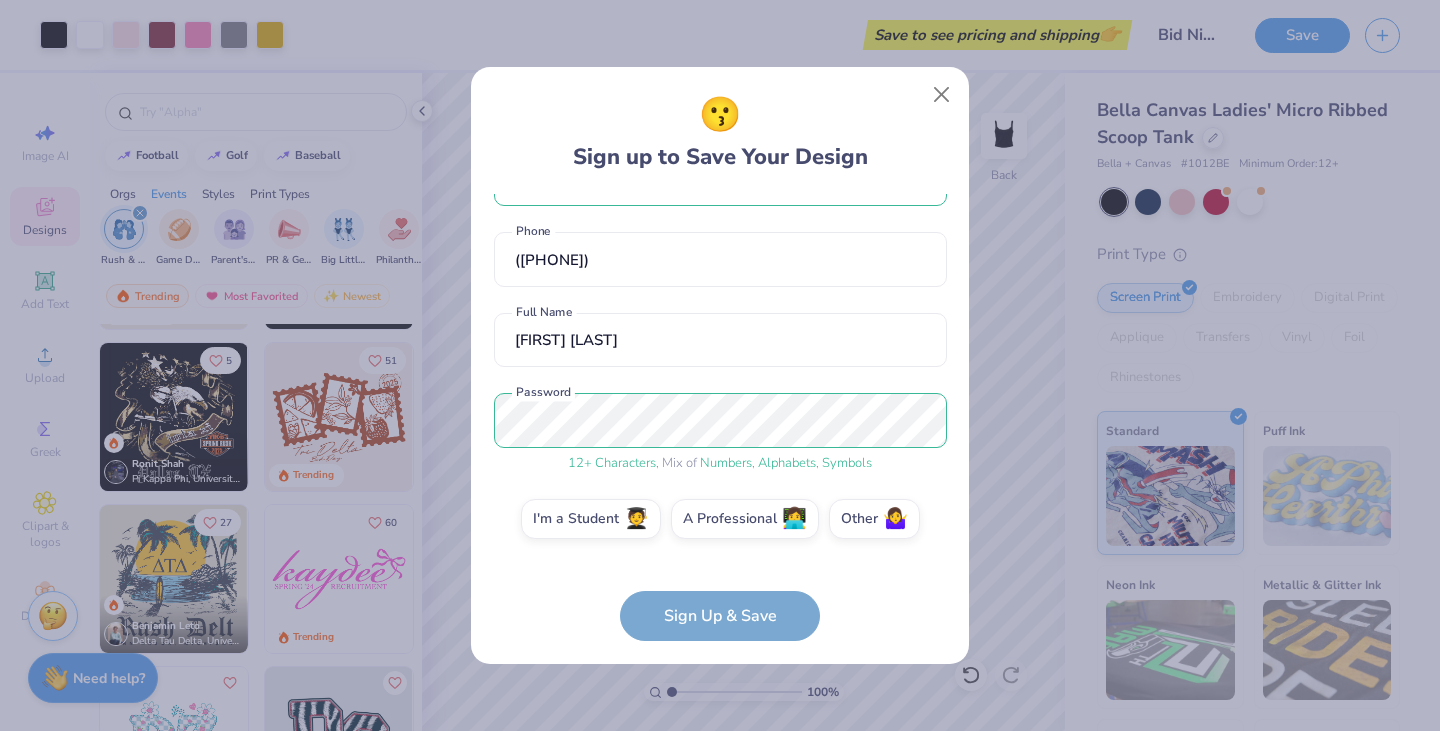 click on "[EMAIL] Email ([PHONE]) [FIRST] [LAST] Full Name 12 + Characters , Mix of   Numbers ,   Alphabets ,   Symbols Password I'm a Student 🧑‍🎓 A Professional 👩‍💻 Other 🤷‍♀️ Sign Up & Save" at bounding box center [720, 418] 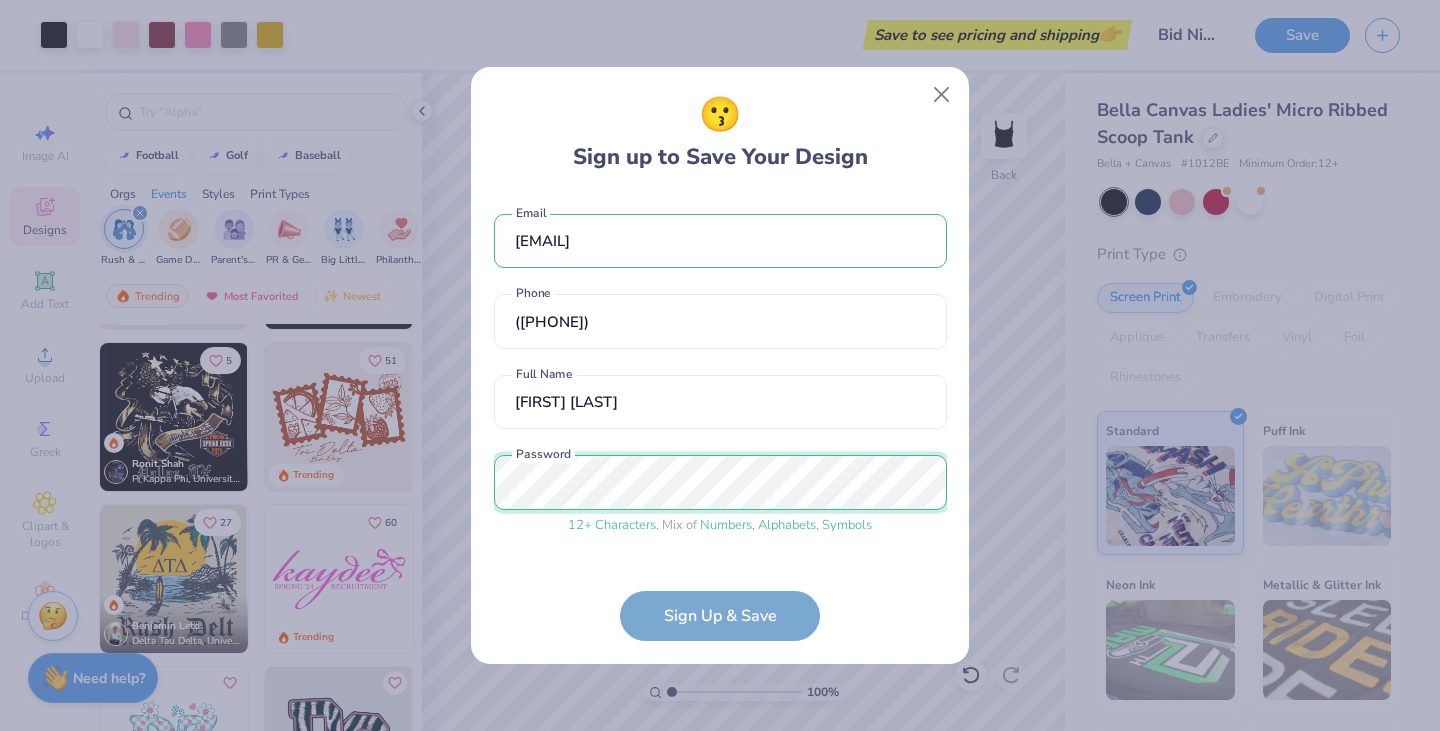 scroll, scrollTop: 62, scrollLeft: 0, axis: vertical 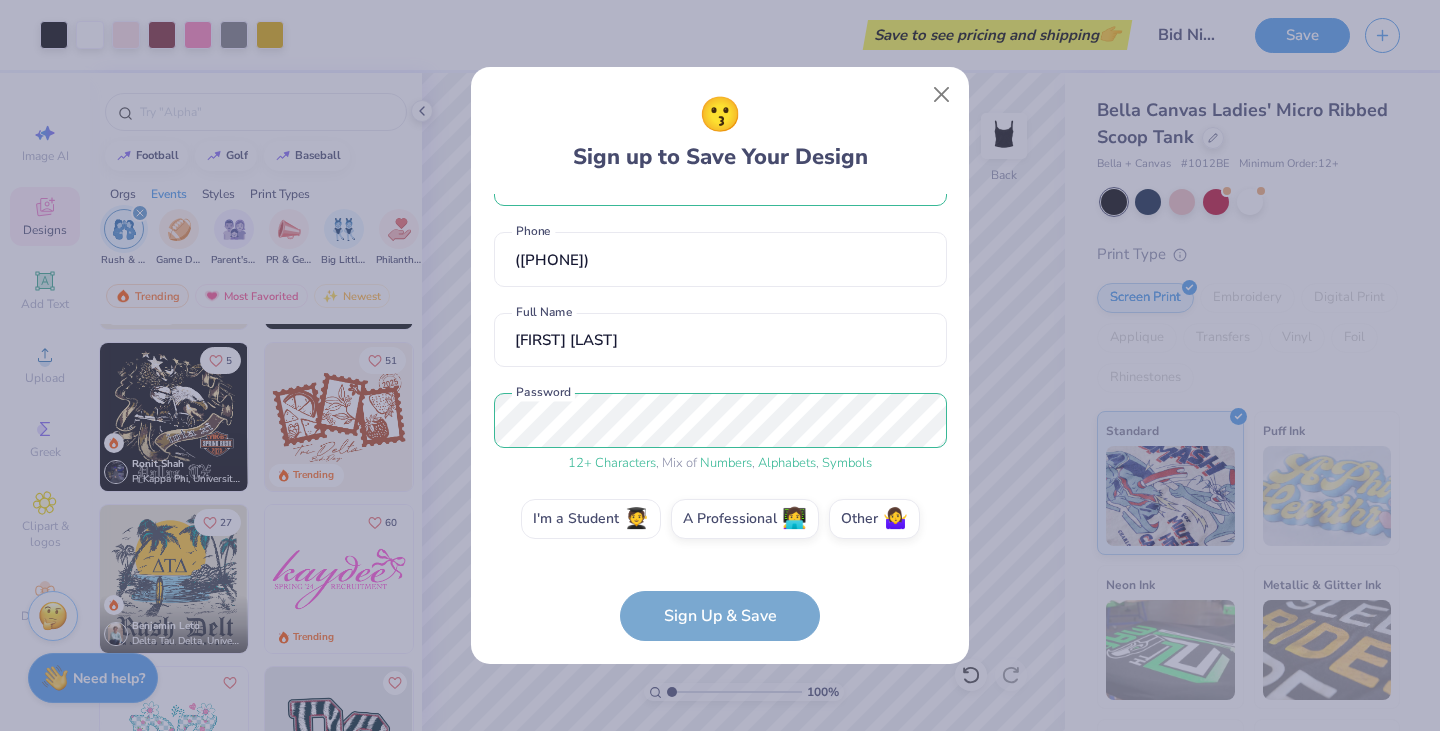 click on "I'm a Student 🧑‍🎓" at bounding box center (591, 519) 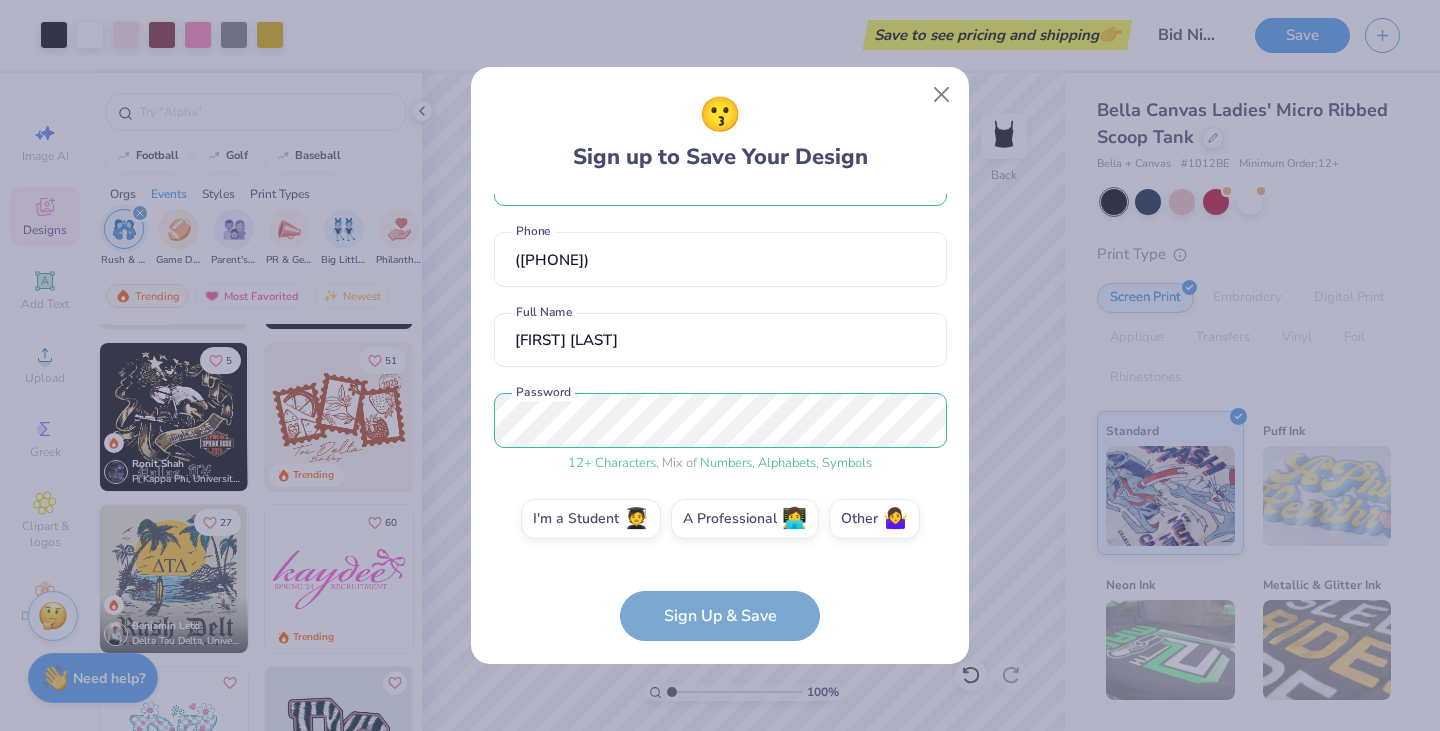 click on "I'm a Student 🧑‍🎓" at bounding box center (720, 586) 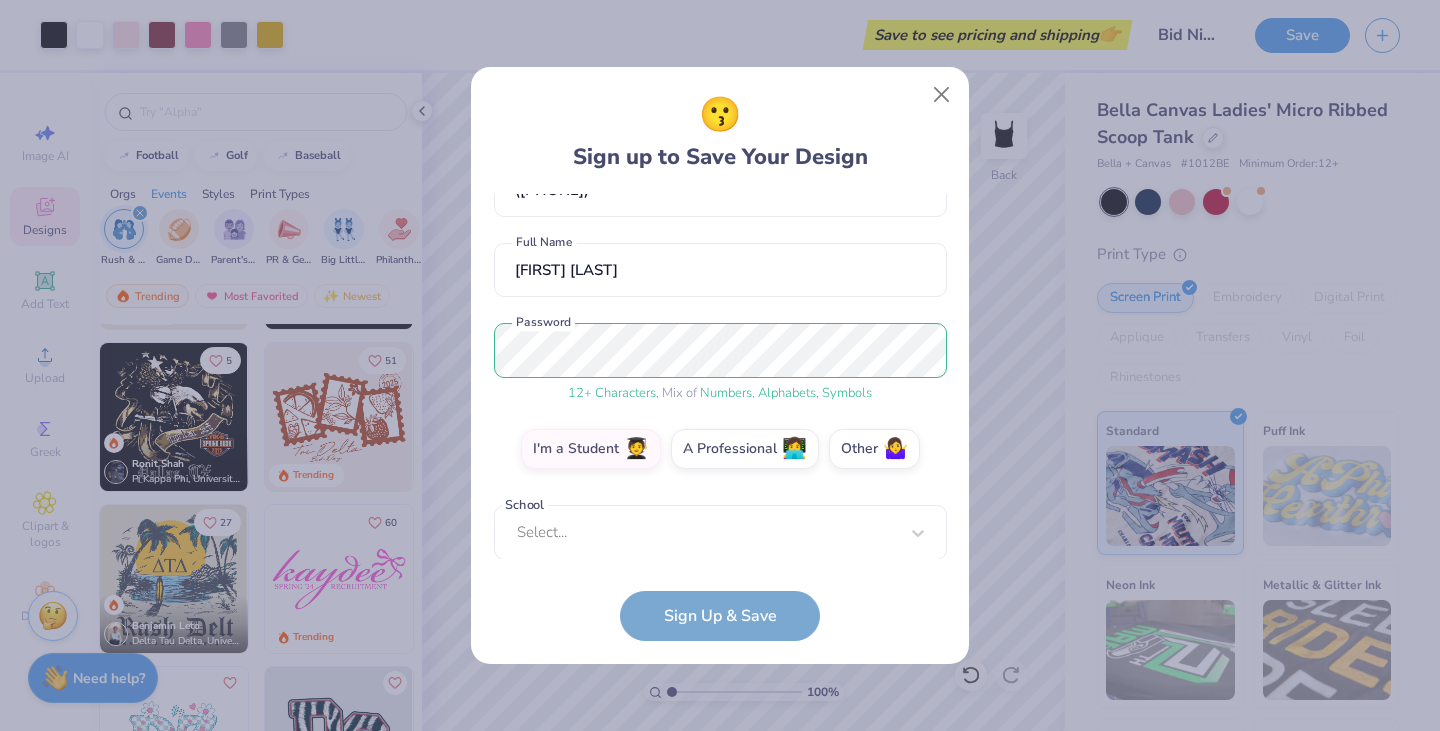 click on "Select..." at bounding box center (720, 532) 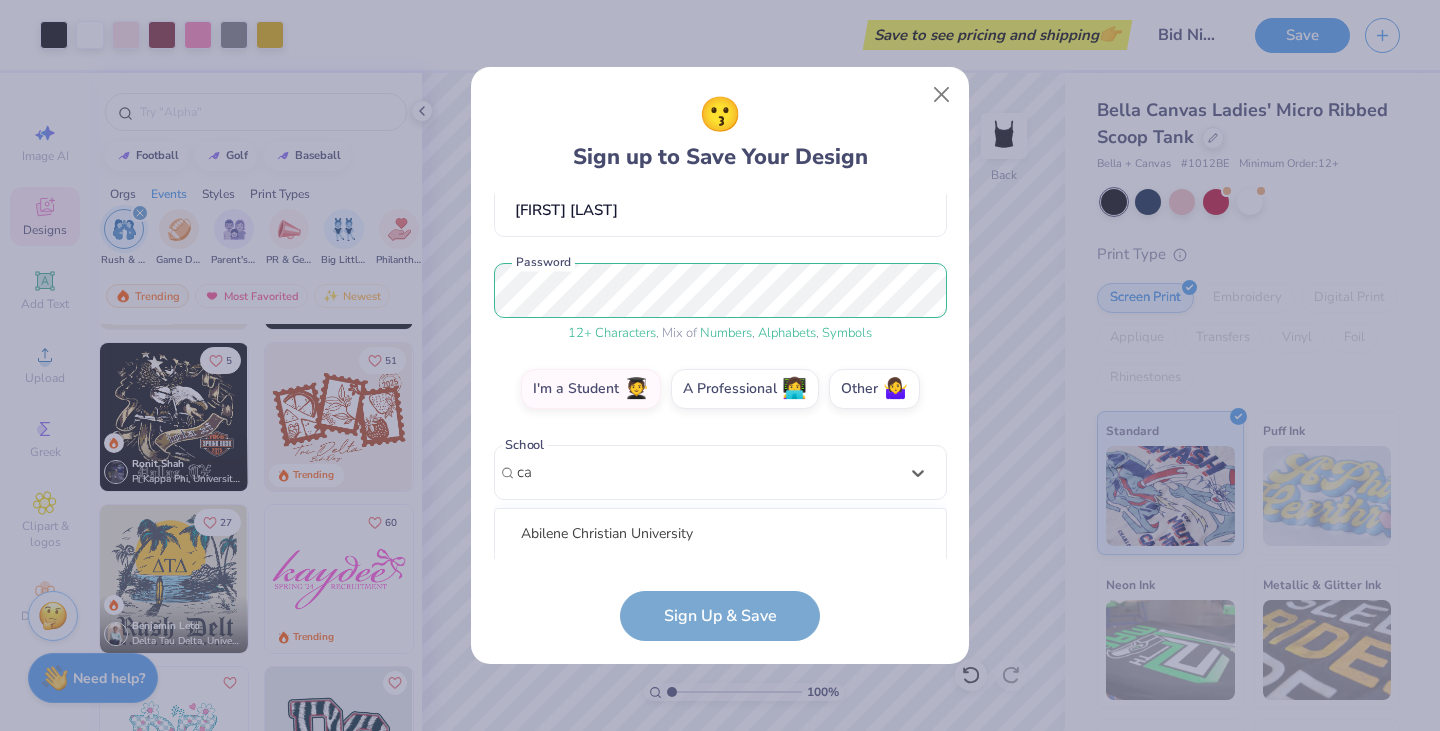 scroll, scrollTop: 442, scrollLeft: 0, axis: vertical 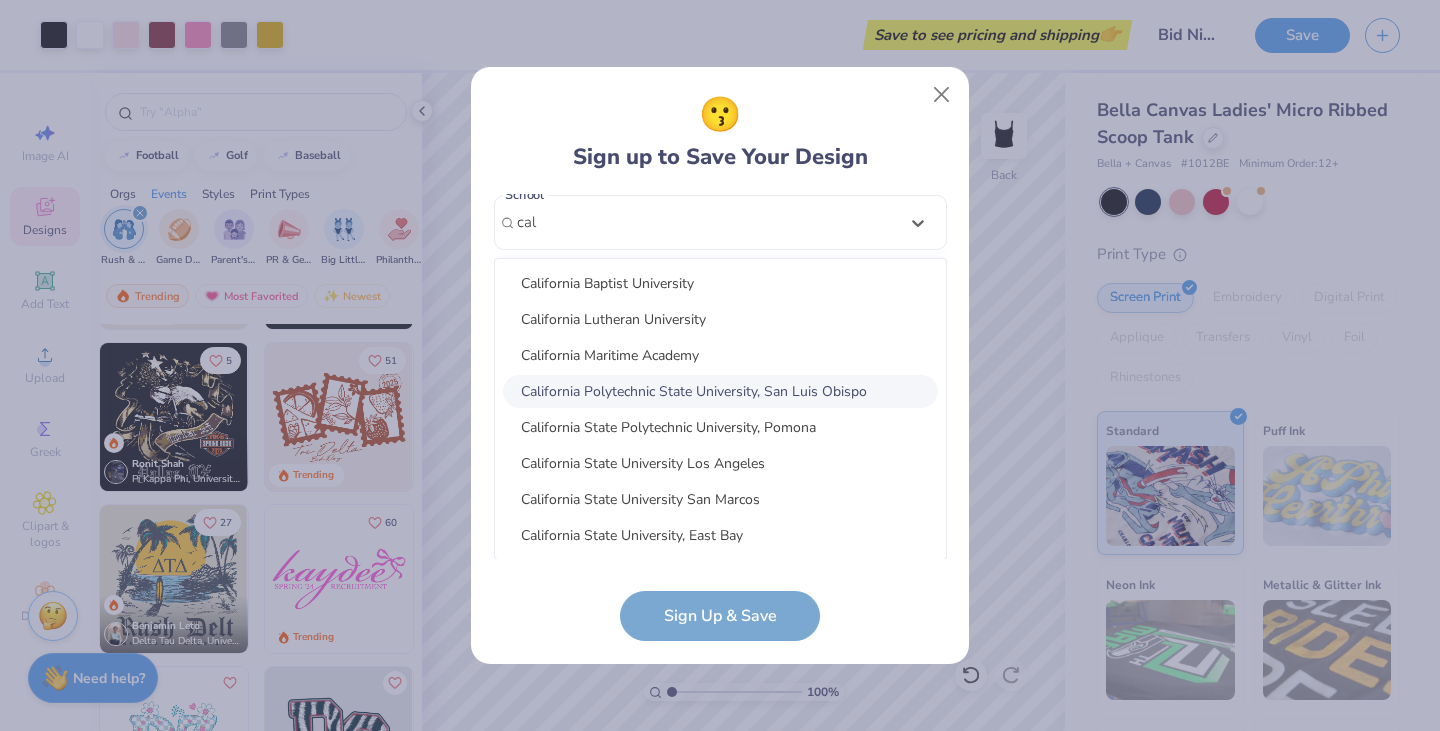 click on "California Polytechnic State University, San Luis Obispo" at bounding box center [720, 391] 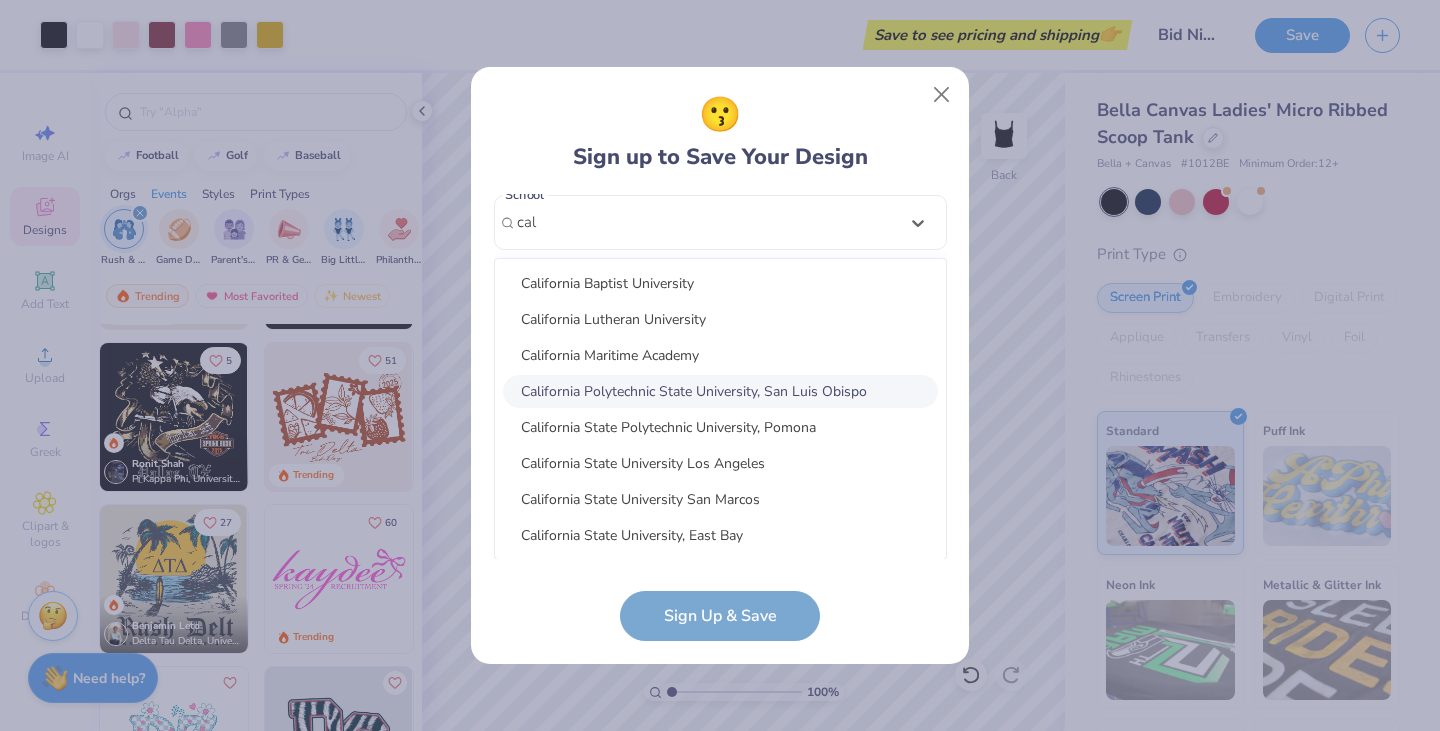 type on "cal" 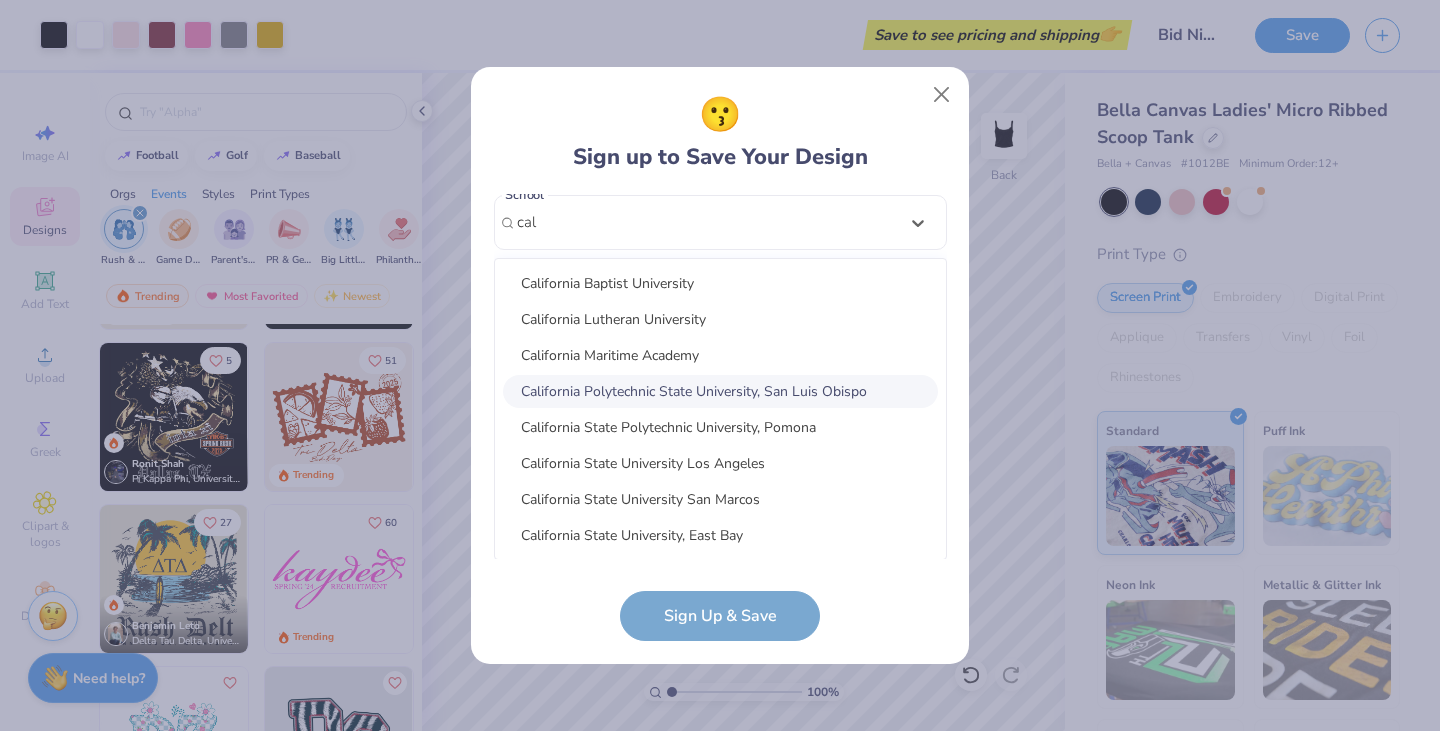 type 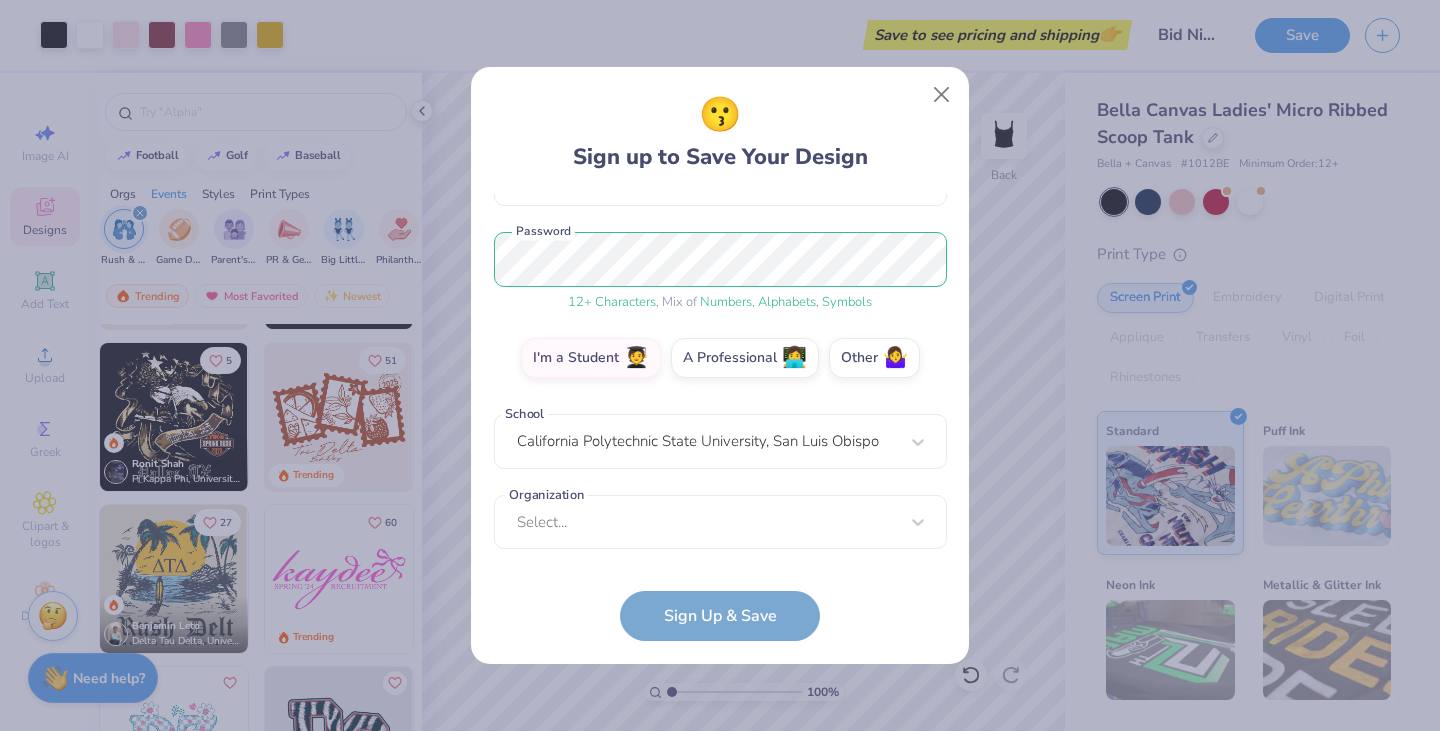 click on "Select..." at bounding box center (720, 522) 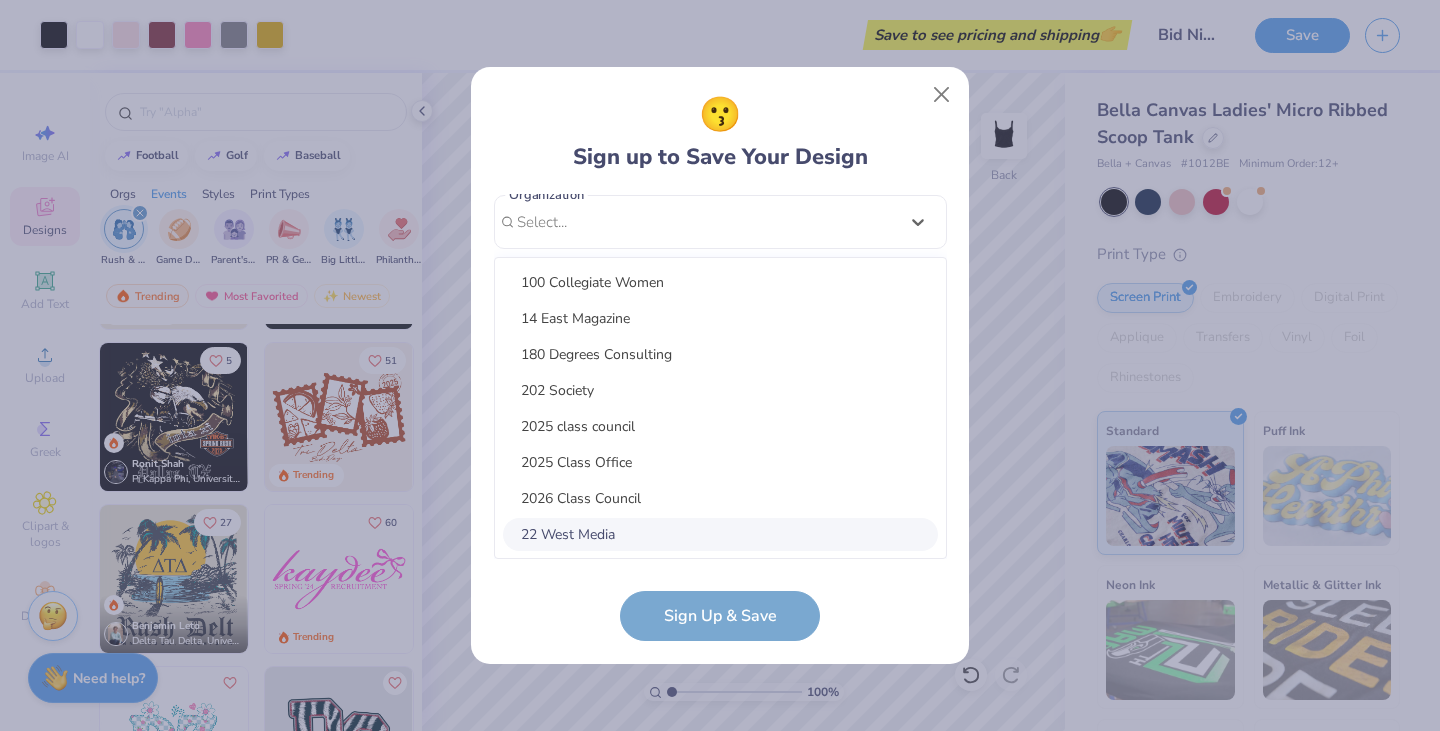 scroll, scrollTop: 523, scrollLeft: 0, axis: vertical 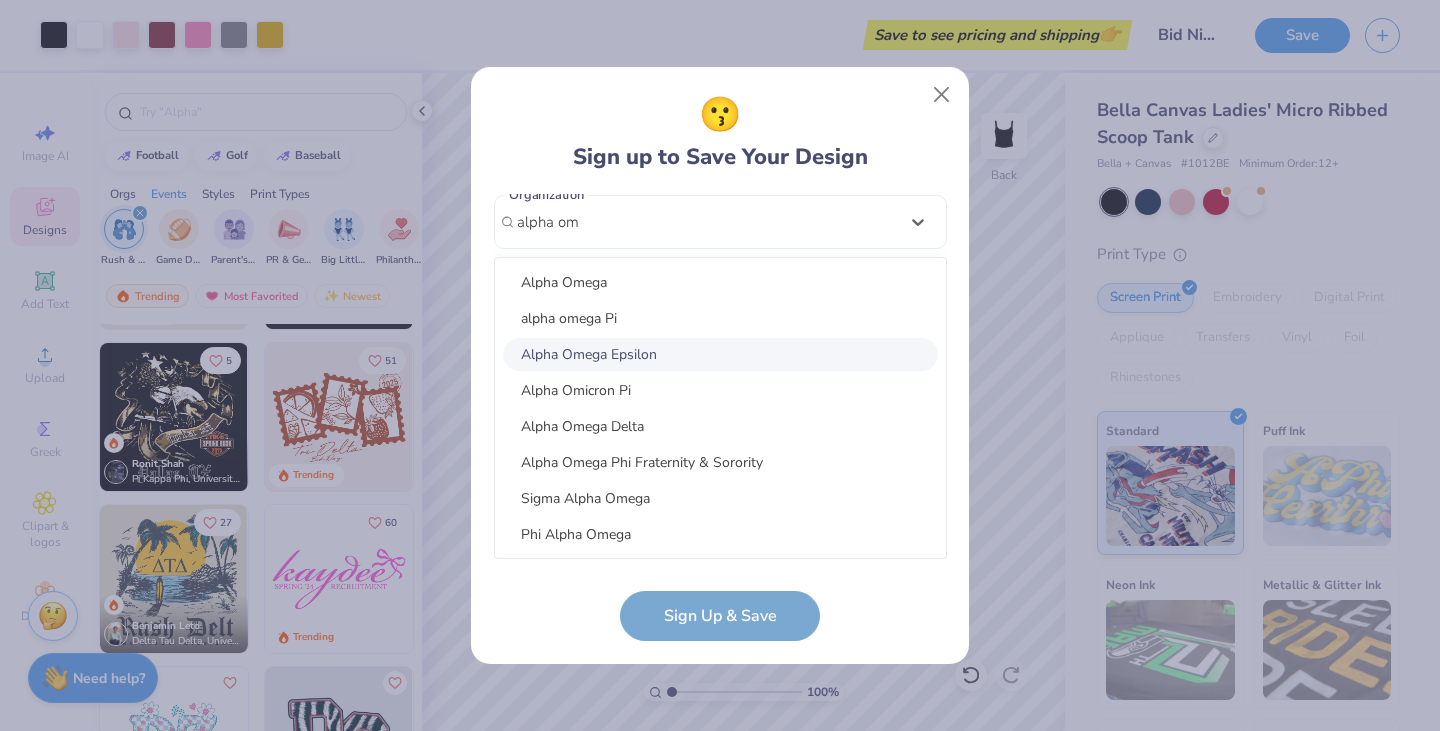 click on "Alpha Omega Epsilon" at bounding box center [720, 354] 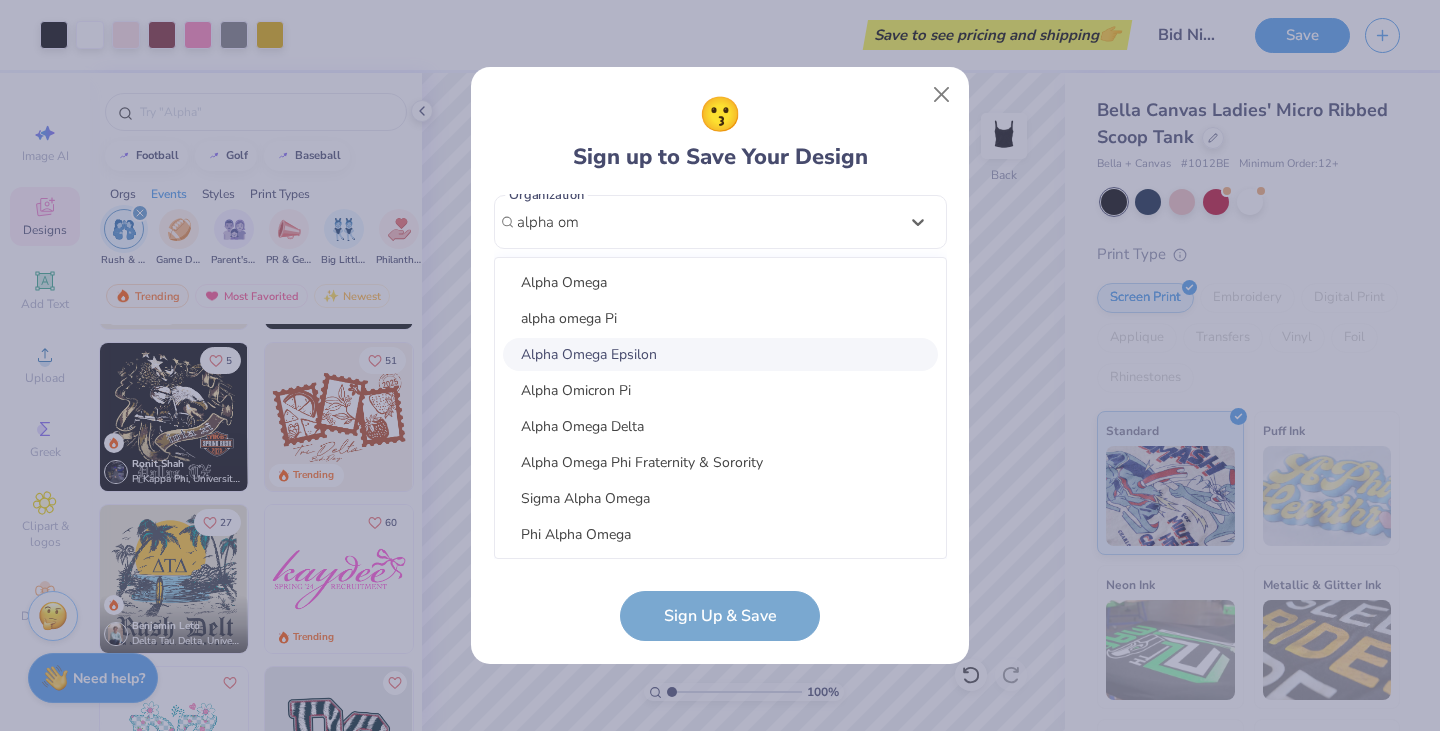 type on "alpha om" 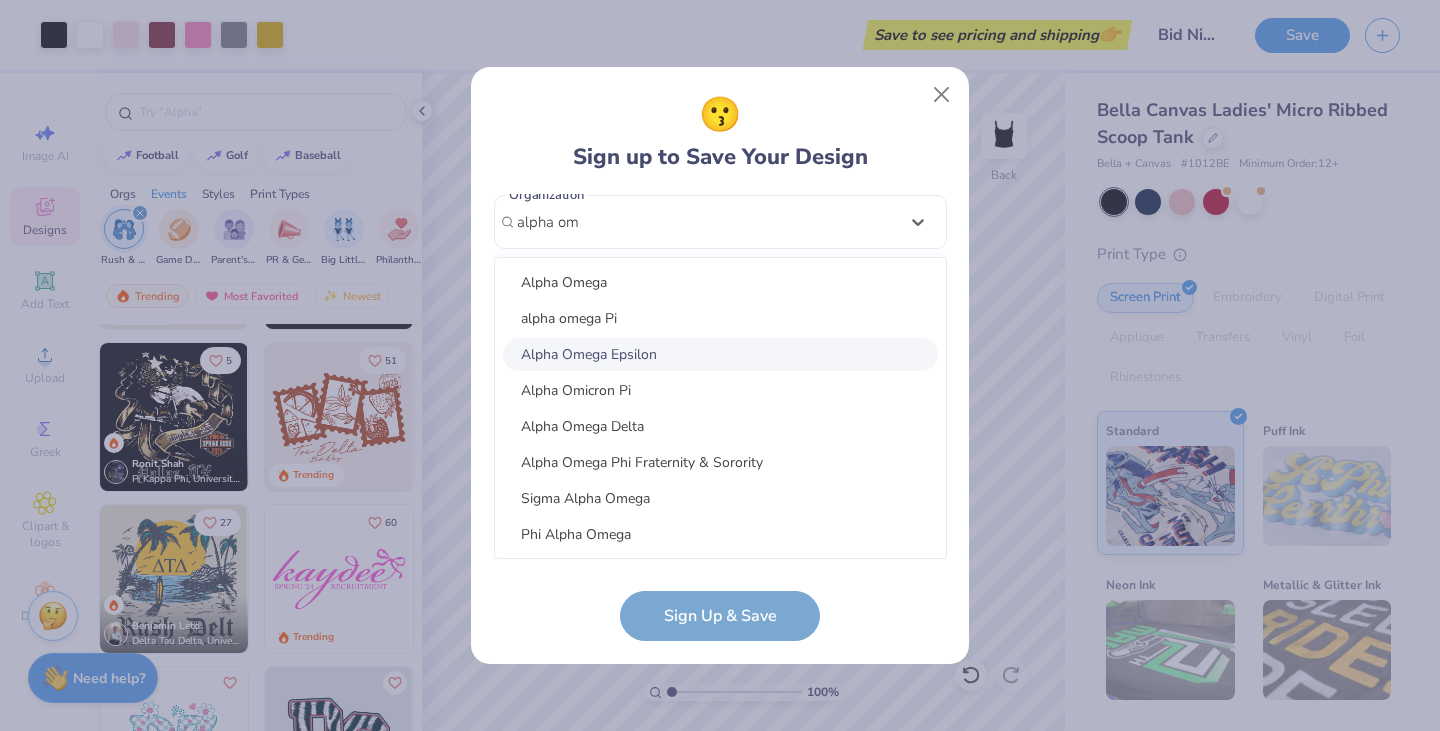 type 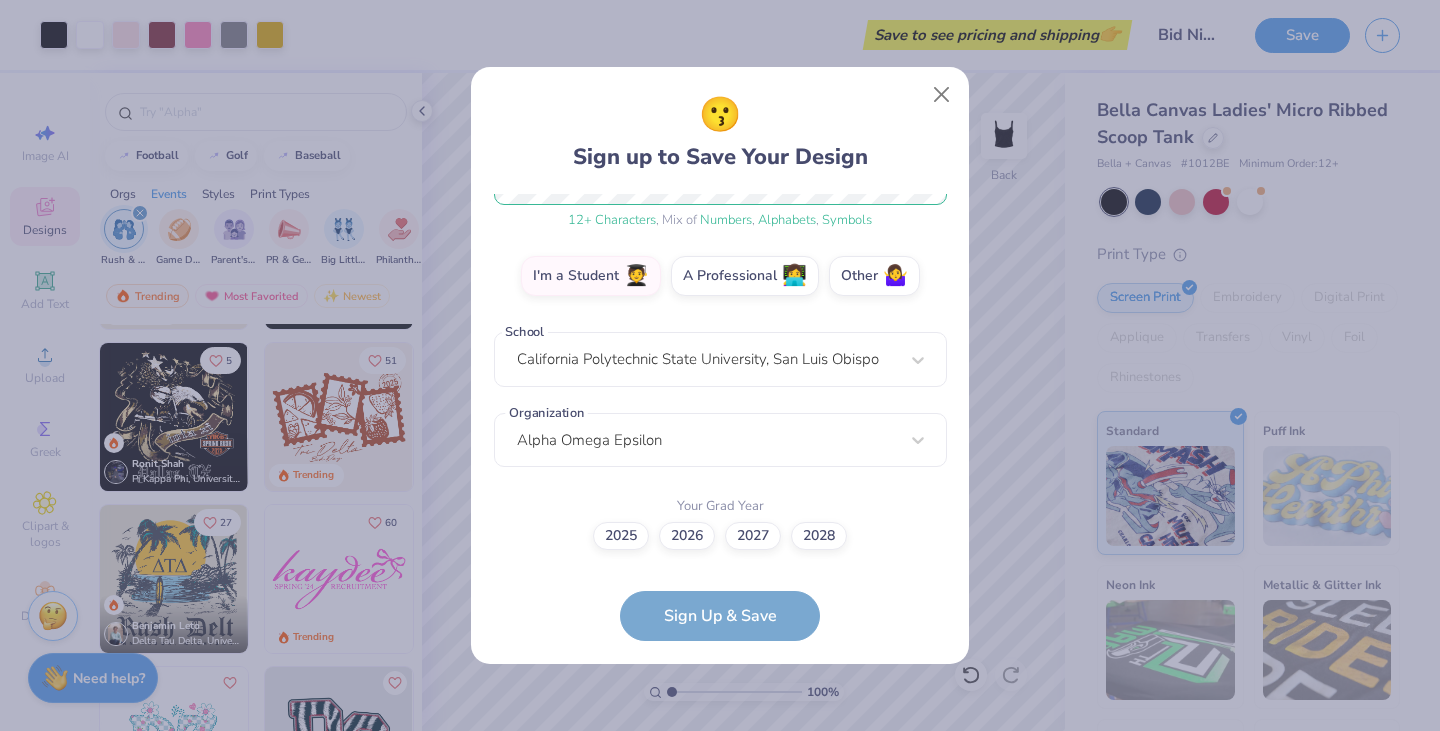 scroll, scrollTop: 304, scrollLeft: 0, axis: vertical 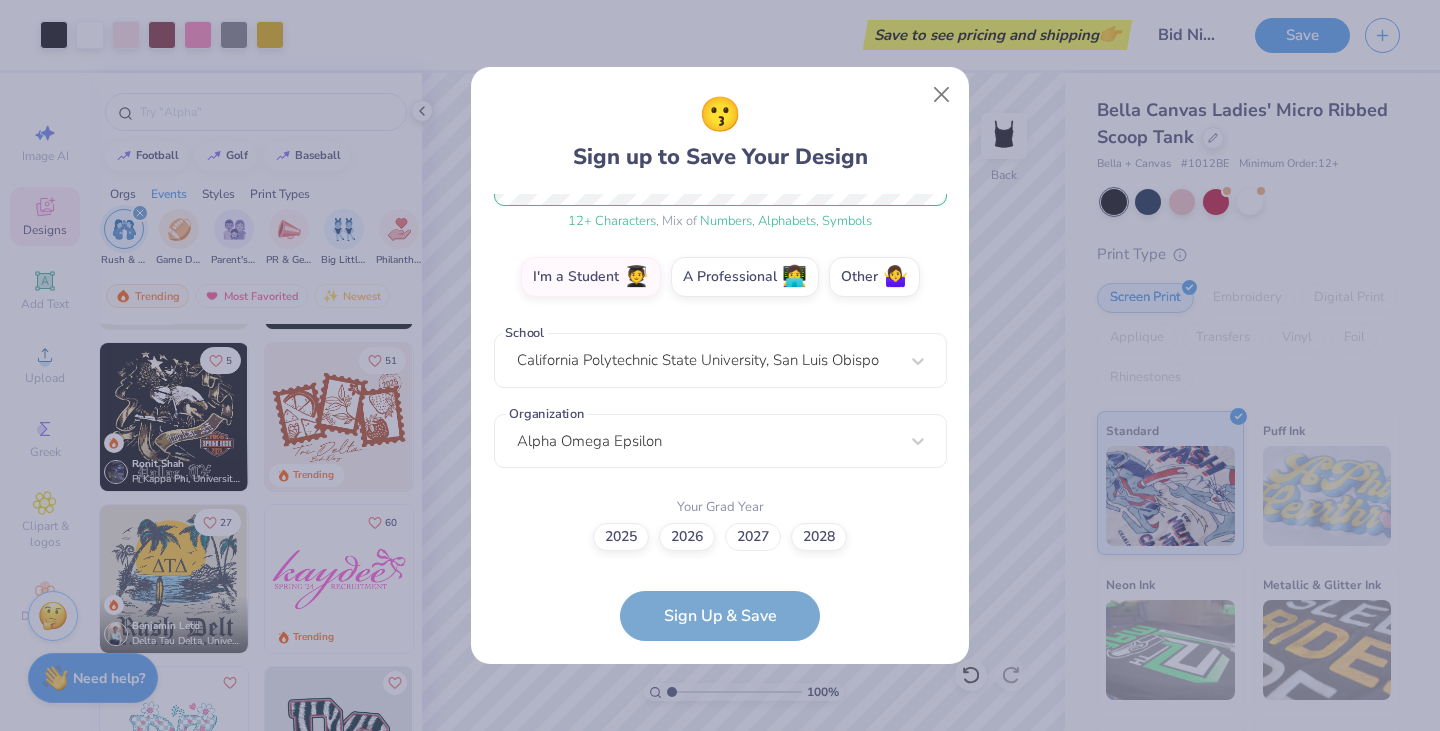 click on "2027" at bounding box center [753, 537] 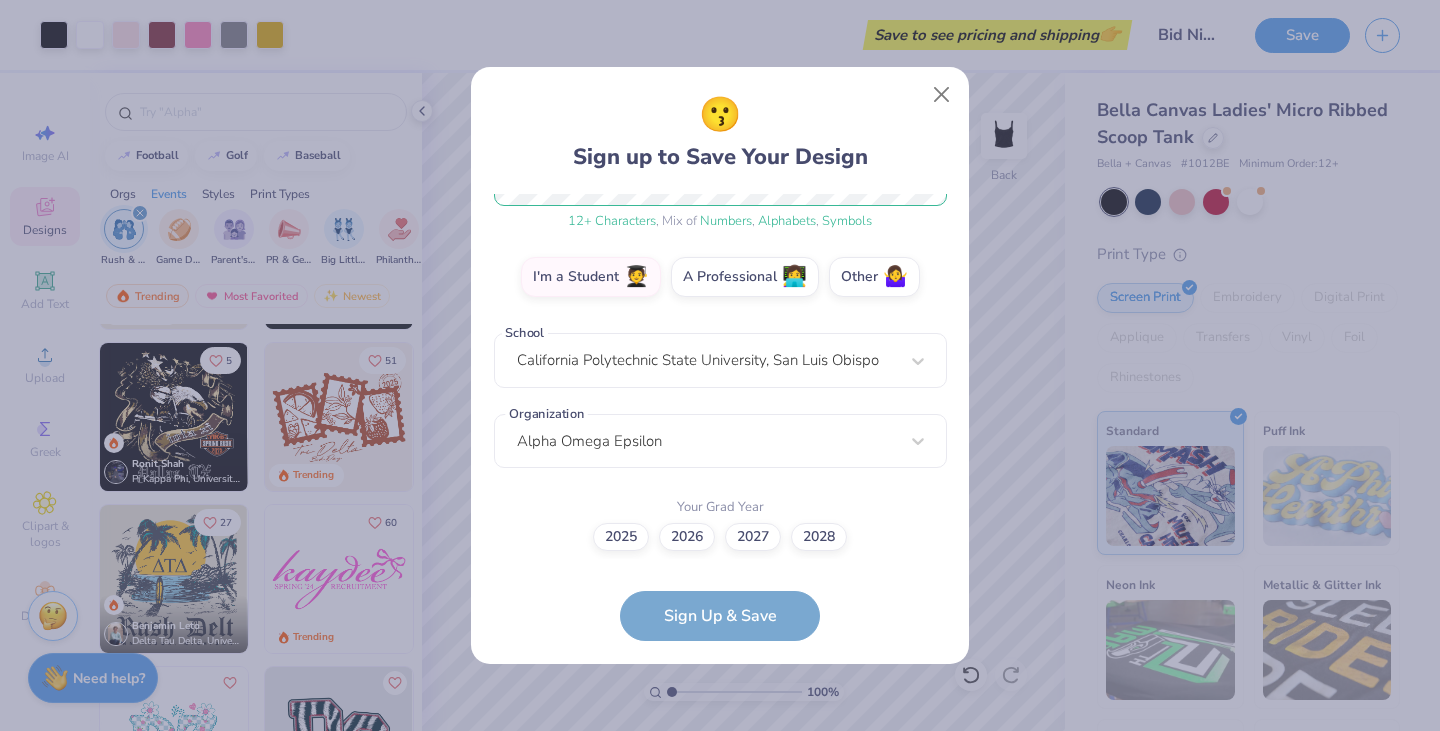 click on "2027" at bounding box center [720, 840] 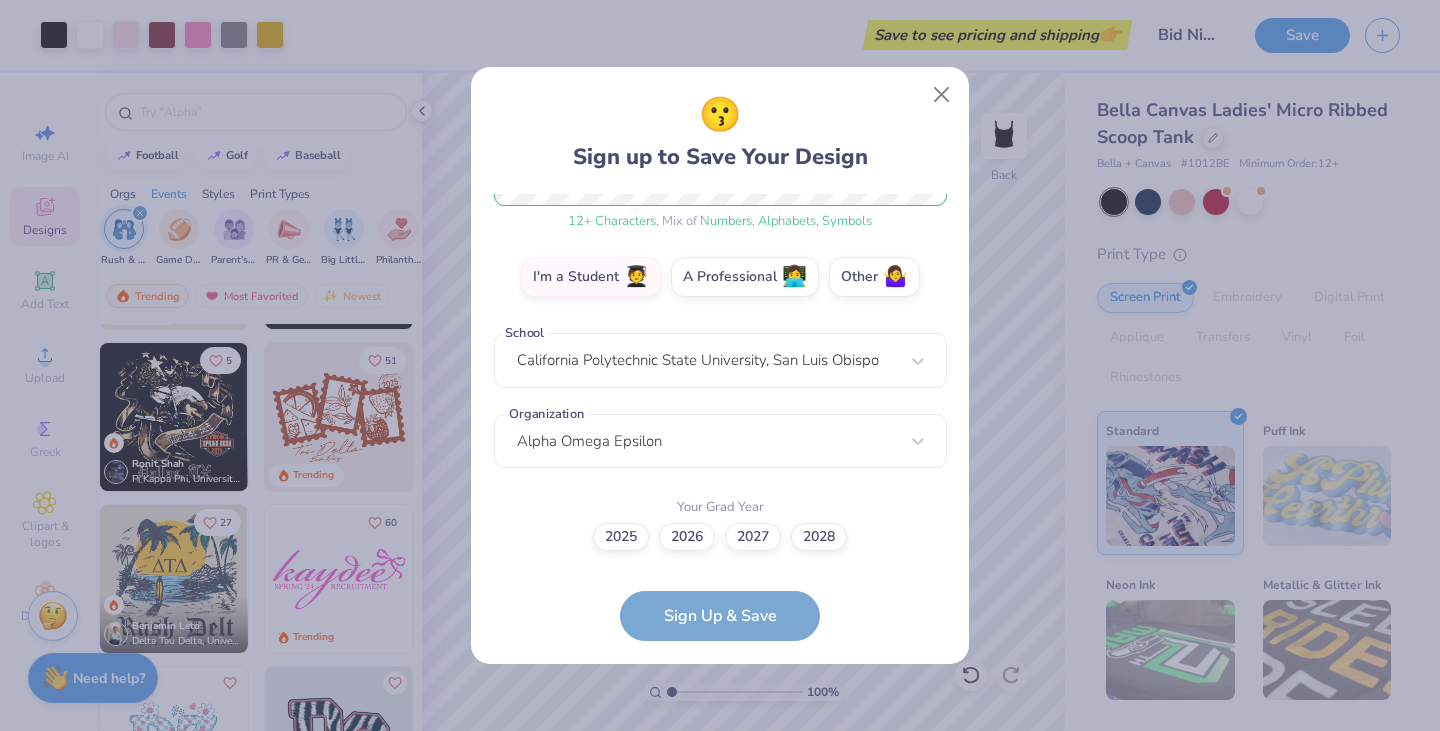 scroll, scrollTop: 0, scrollLeft: 0, axis: both 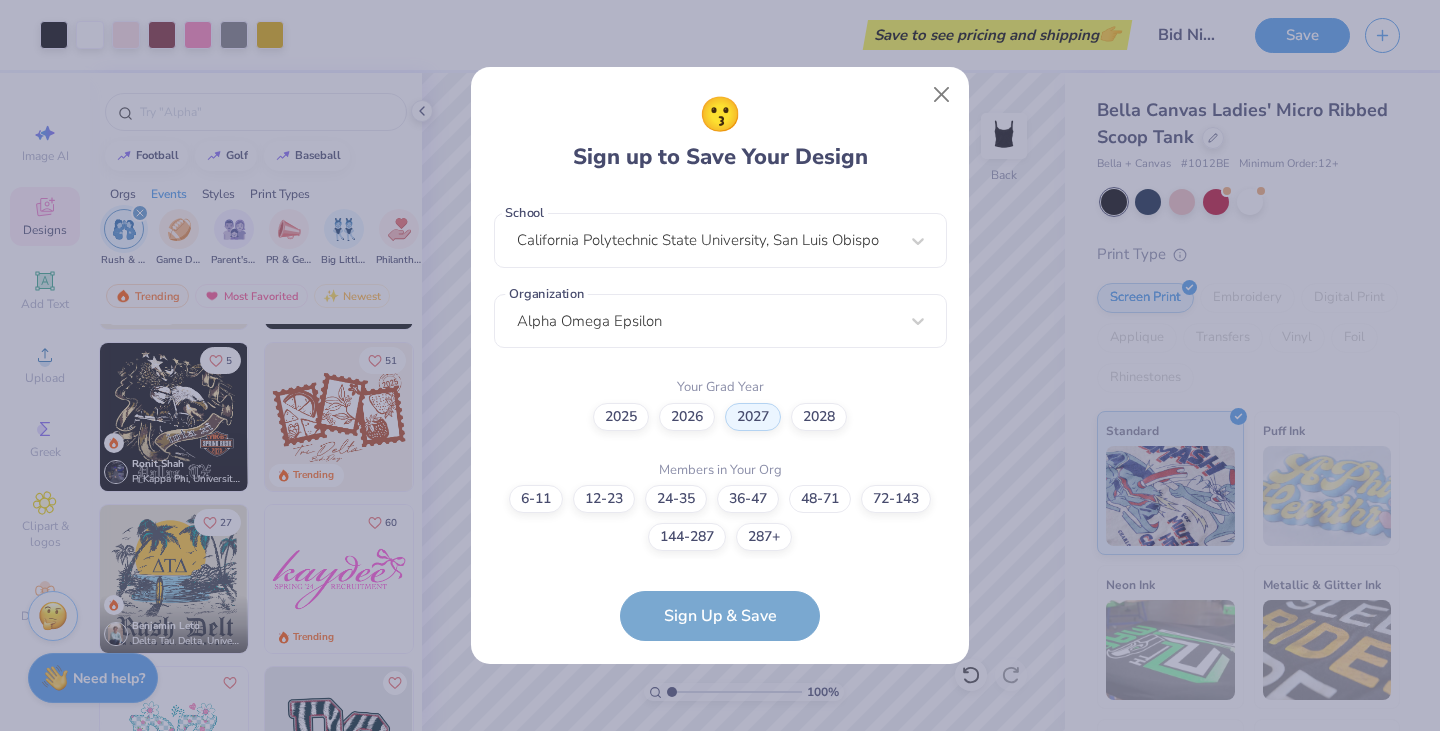click on "48-71" at bounding box center [820, 499] 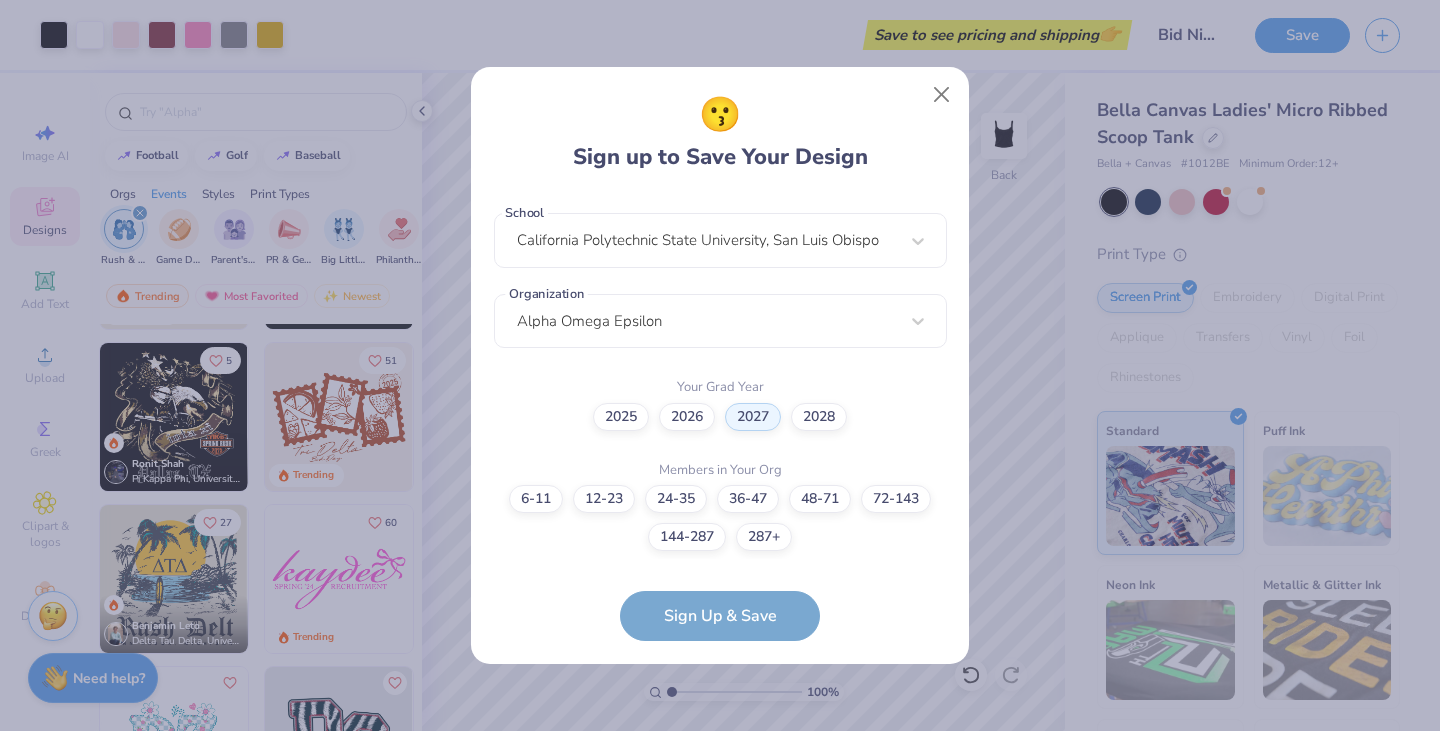 click on "48-71" at bounding box center (720, 942) 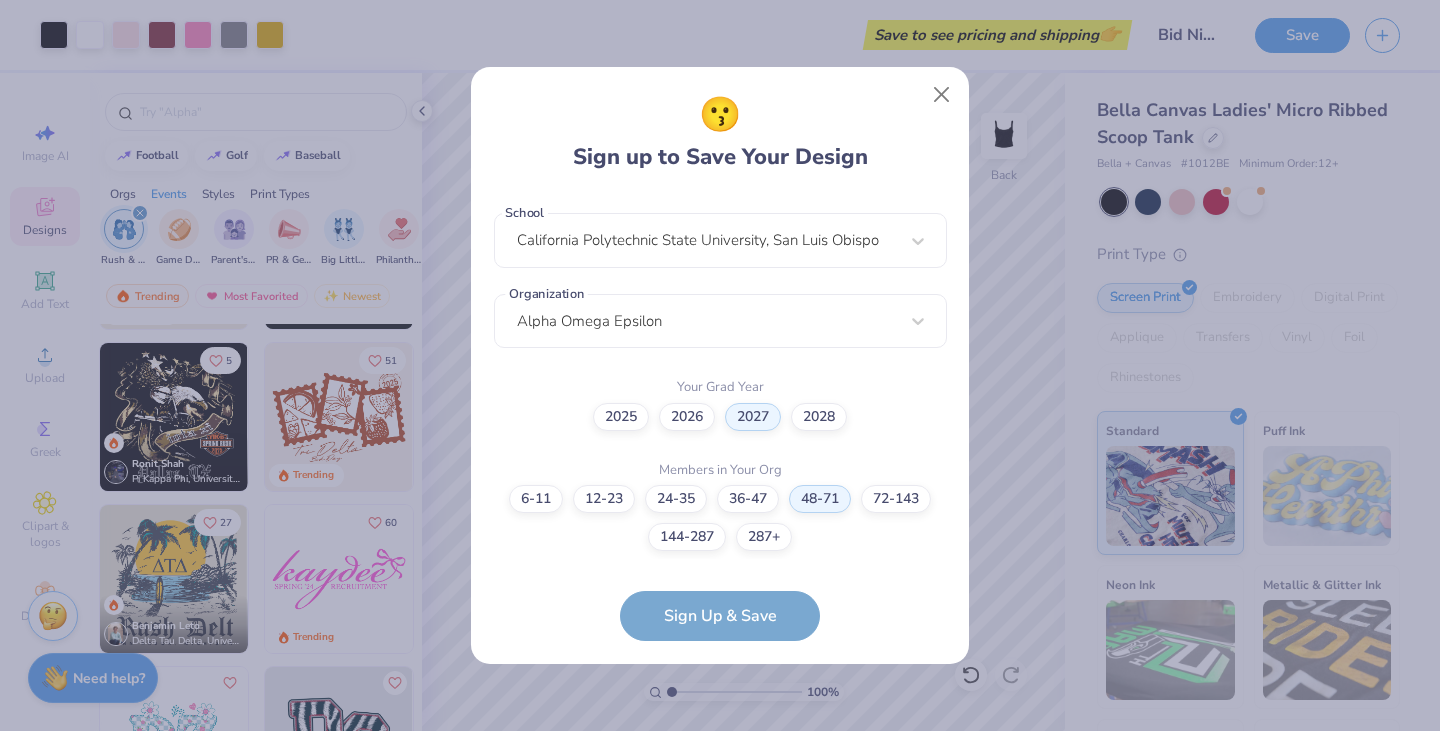 scroll, scrollTop: 0, scrollLeft: 0, axis: both 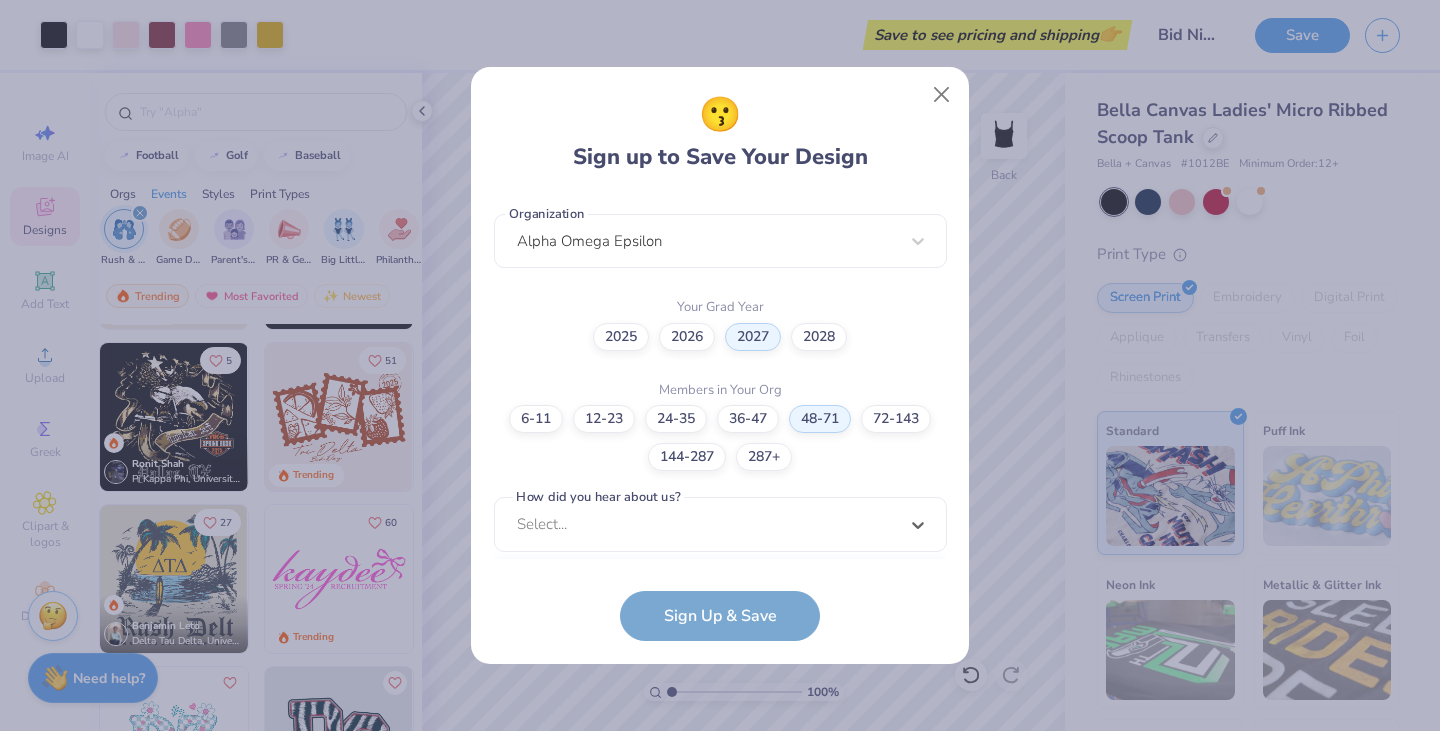 click on "option Word of Mouth focused, 8 of 15. 15 results available. Use Up and Down to choose options, press Enter to select the currently focused option, press Escape to exit the menu, press Tab to select the option and exit the menu. Select... Pinterest Google Search I've ordered before Received a text message A Campus Manager Received an Email Saw an Ad Word of Mouth LinkedIn Tik Tok Instagram Blog/Article Reddit An AI Chatbot Other" at bounding box center [720, 679] 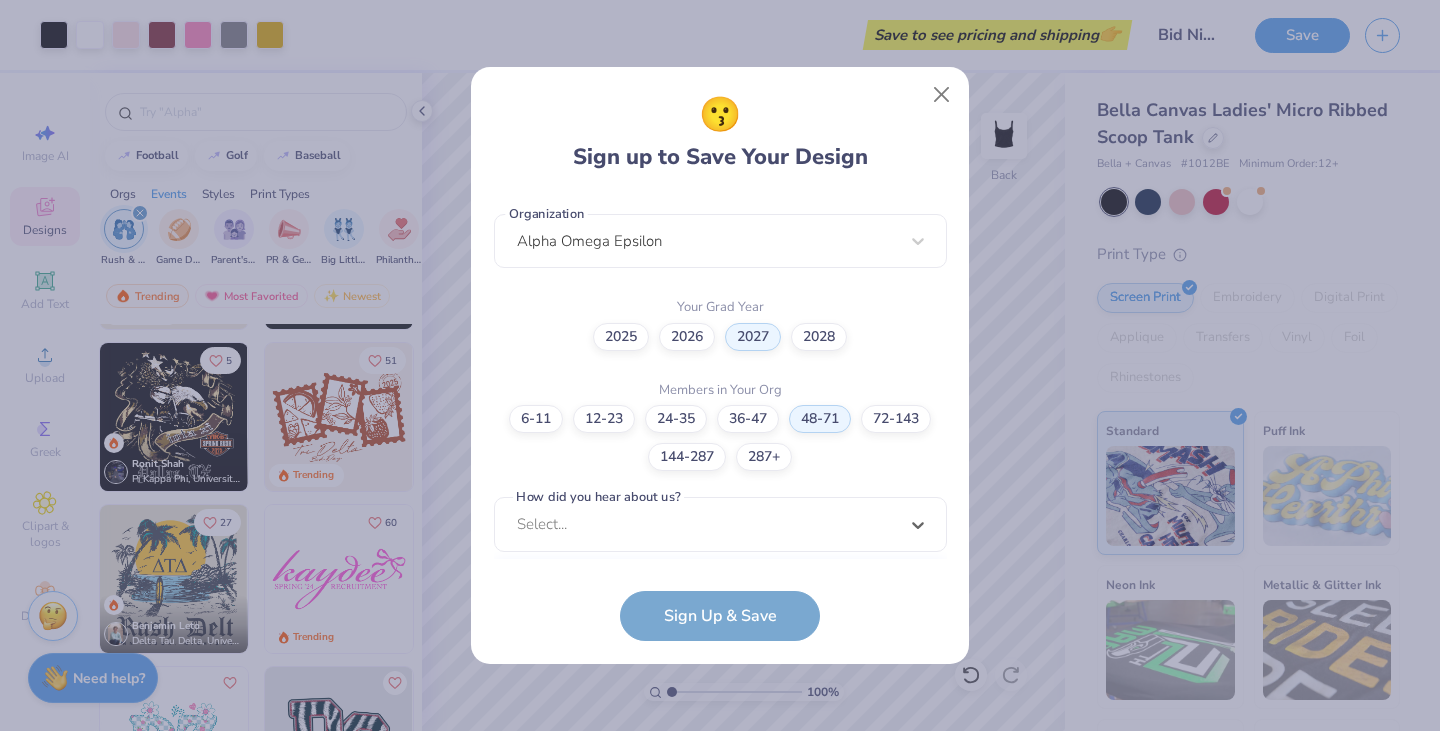 scroll, scrollTop: 804, scrollLeft: 0, axis: vertical 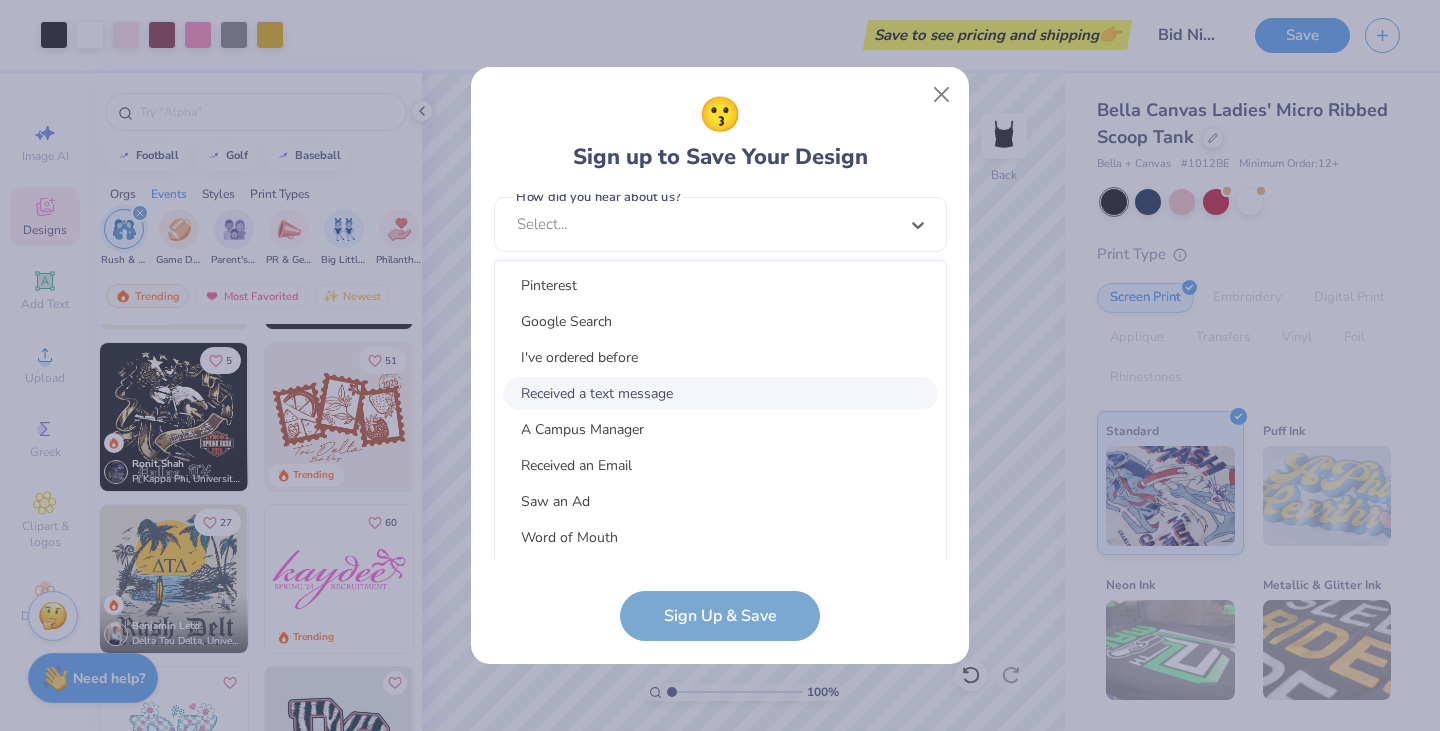 click on "Received a text message" at bounding box center [720, 393] 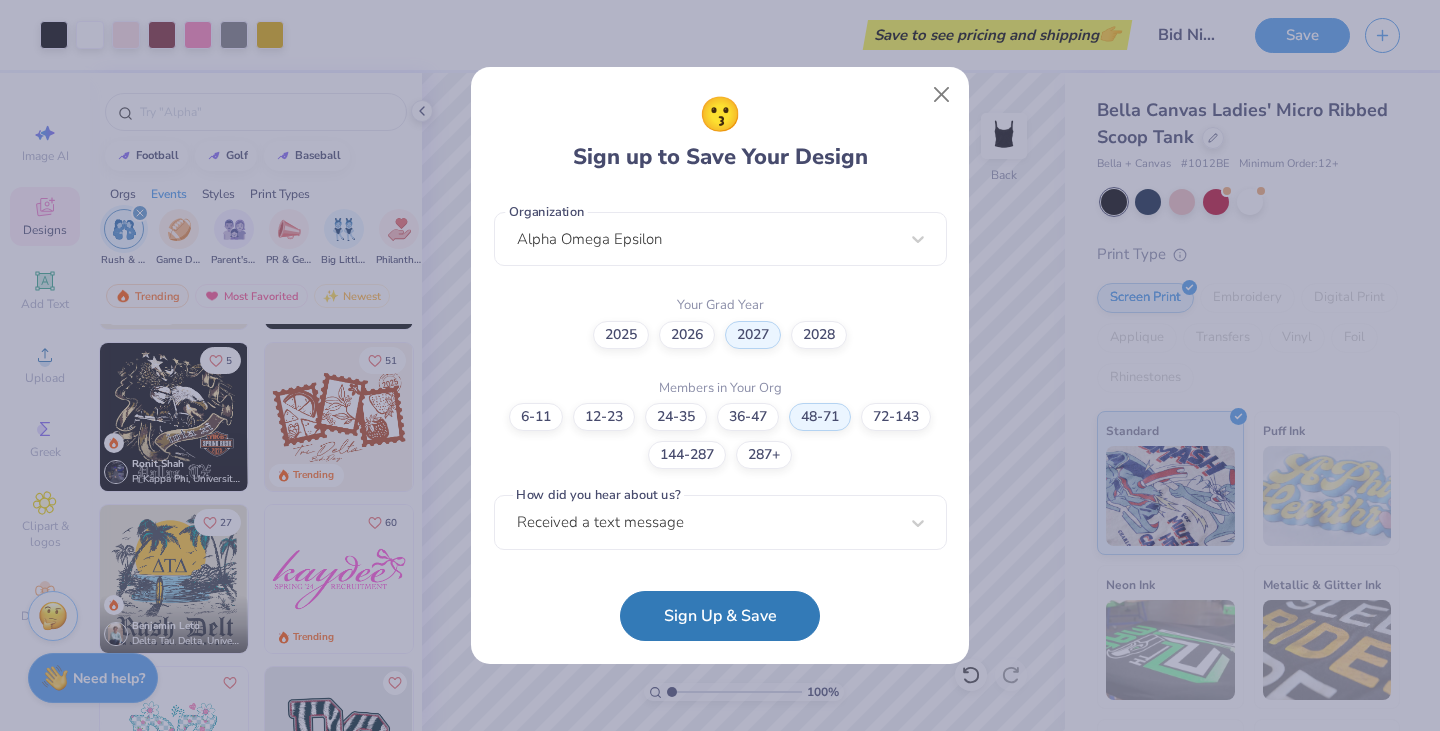 scroll, scrollTop: 504, scrollLeft: 0, axis: vertical 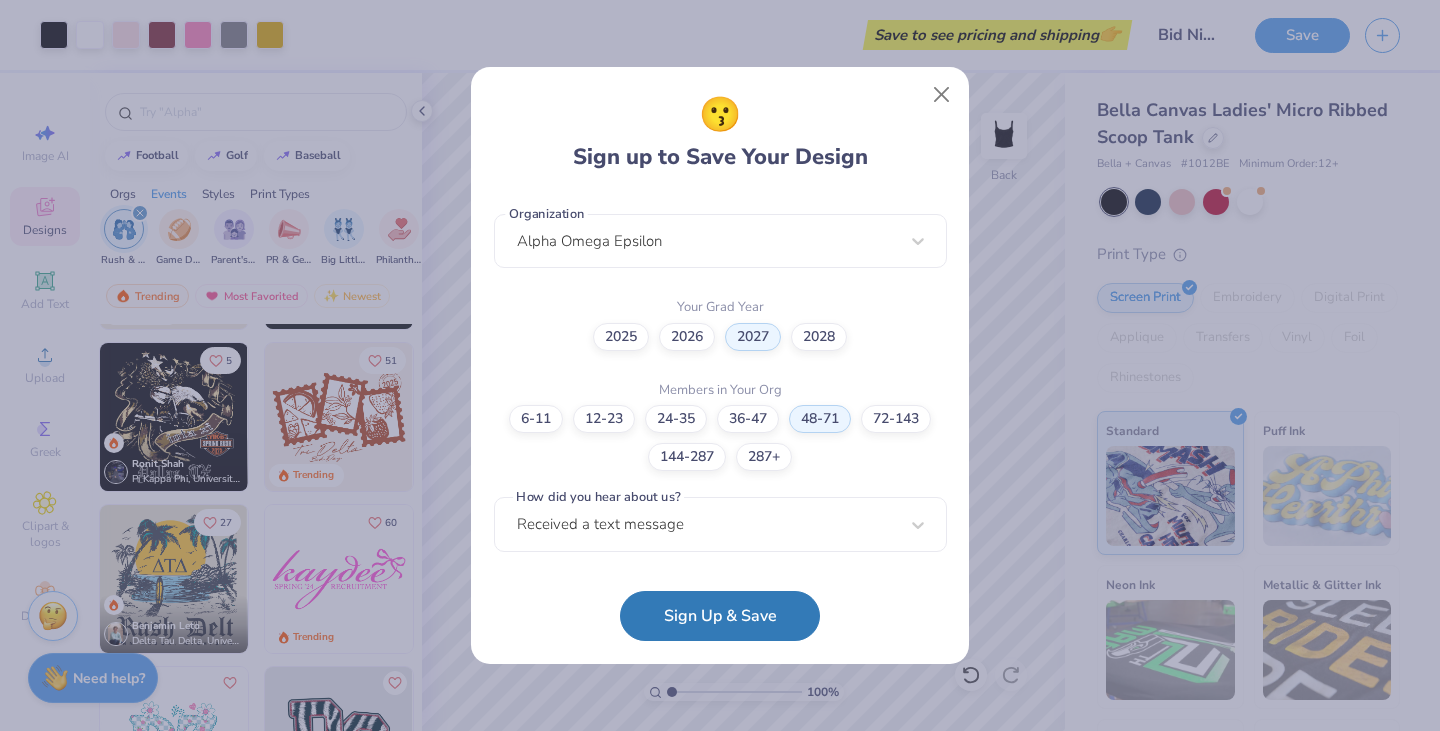 click on "Sign Up & Save" at bounding box center [720, 616] 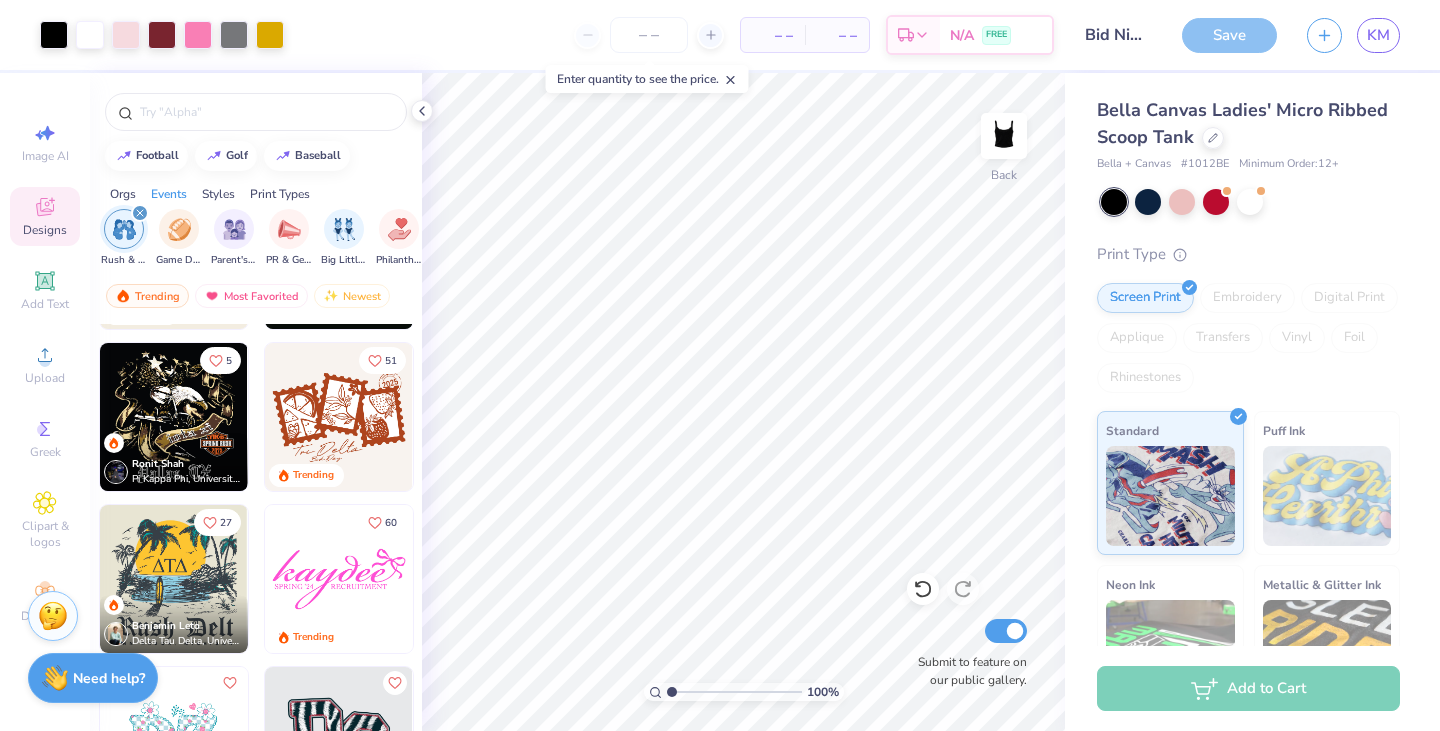 click on "N/A" at bounding box center (962, 35) 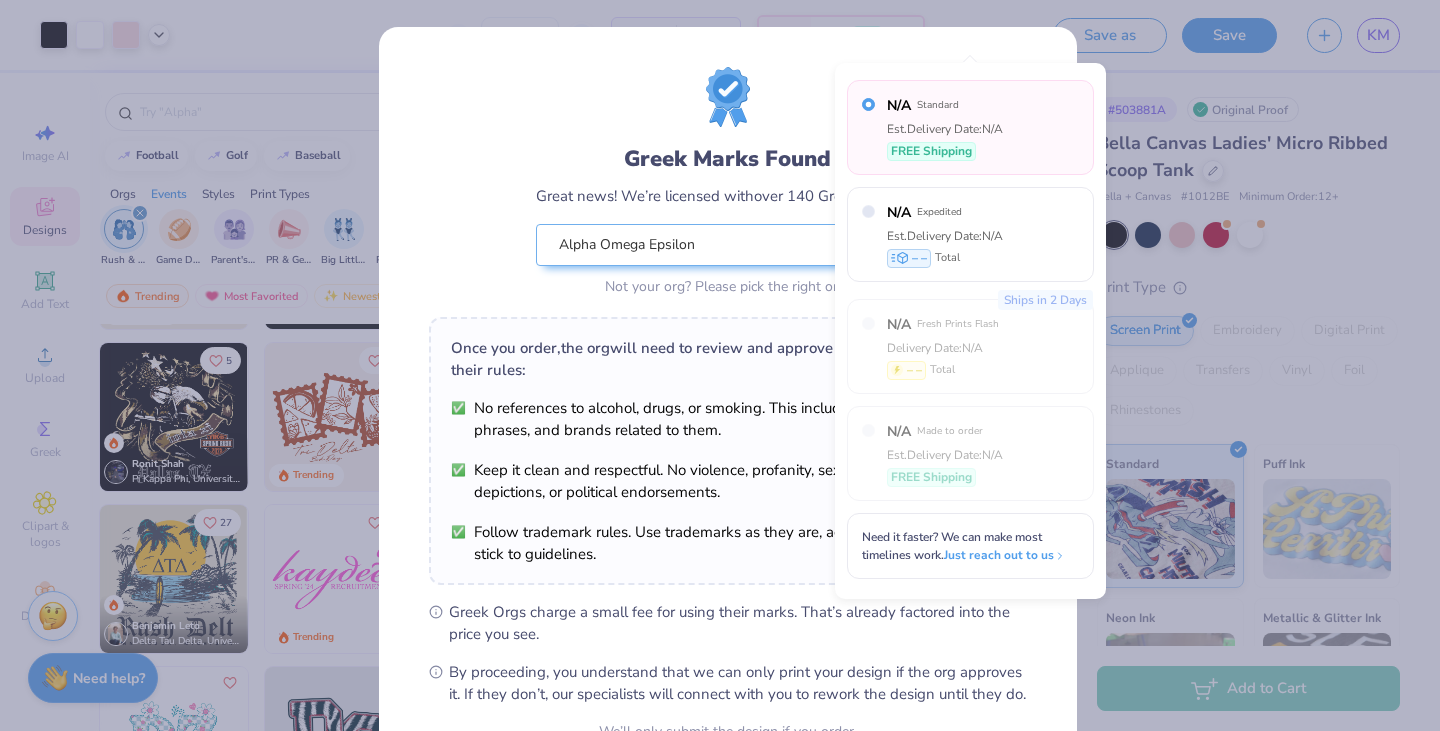 click on "Greek Marks Found Great news! We’re licensed with  over 140 Greek Orgs. 🥳 Alpha Omega Epsilon Not your org? Please pick the right one. Once you order,  the org  will need to review and approve your design. These are their rules: No references to alcohol, drugs, or smoking. This includes related images, phrases, and brands related to them. Keep it clean and respectful. No violence, profanity, sexual content, political endorsements. Follow trademark rules. Use trademarks as they are, add required symbols and stick to guidelines. Greek Orgs charge a small fee for using their marks. That’s already factored into the price you see. By proceeding, you understand that we can only print your design if the org approves it. If they don’t, our specialists will connect with you to rework the design until they do. We’ll only submit the design if you order. I Understand! No  Greek  marks in your design?" at bounding box center [720, 365] 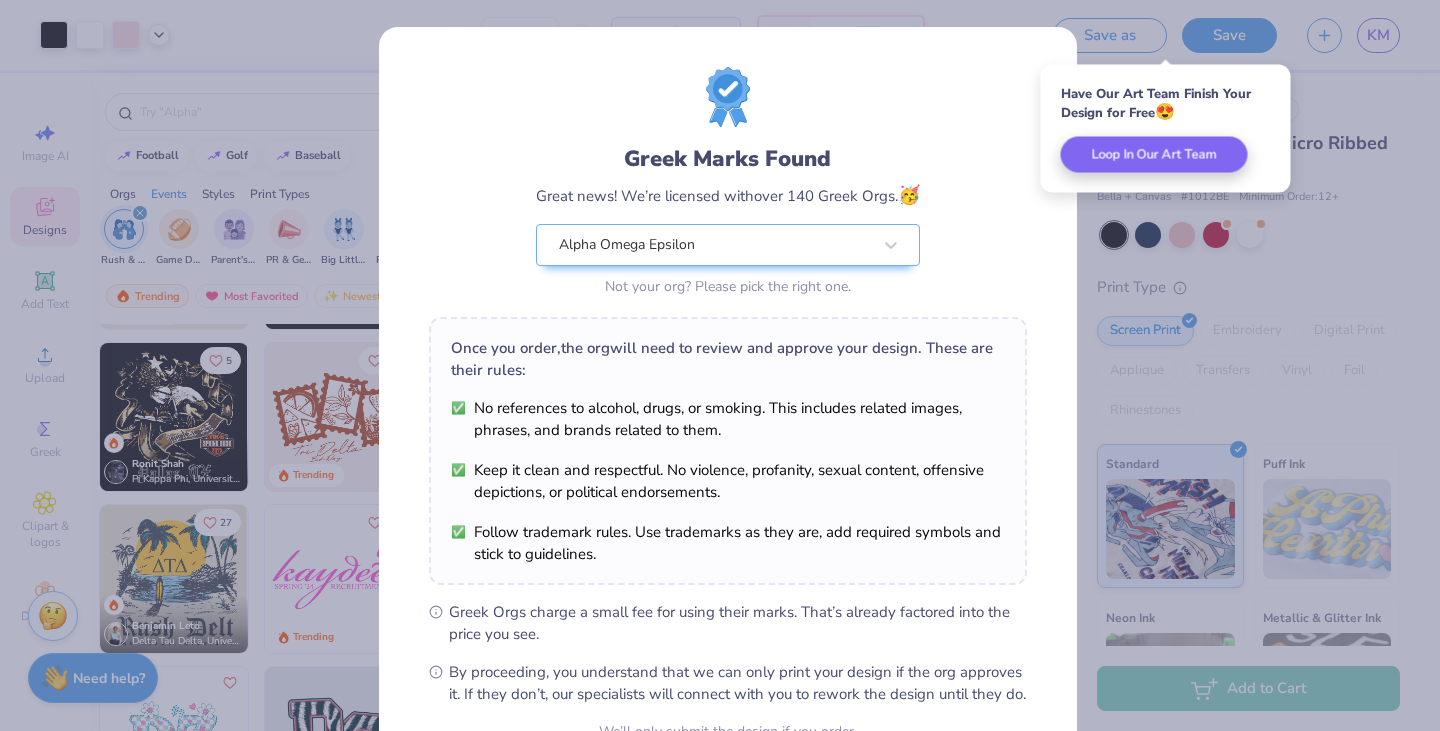 scroll, scrollTop: 205, scrollLeft: 0, axis: vertical 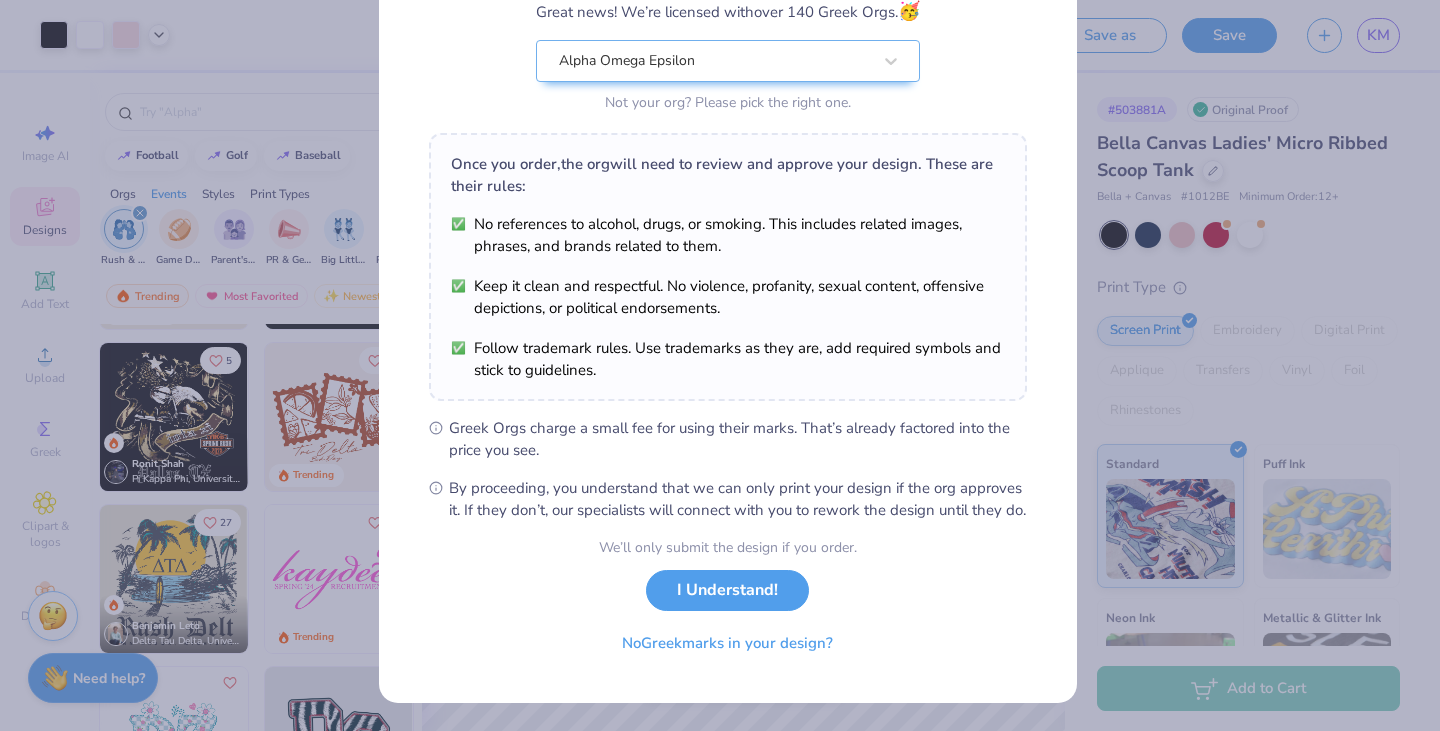 click on "I Understand!" at bounding box center (727, 590) 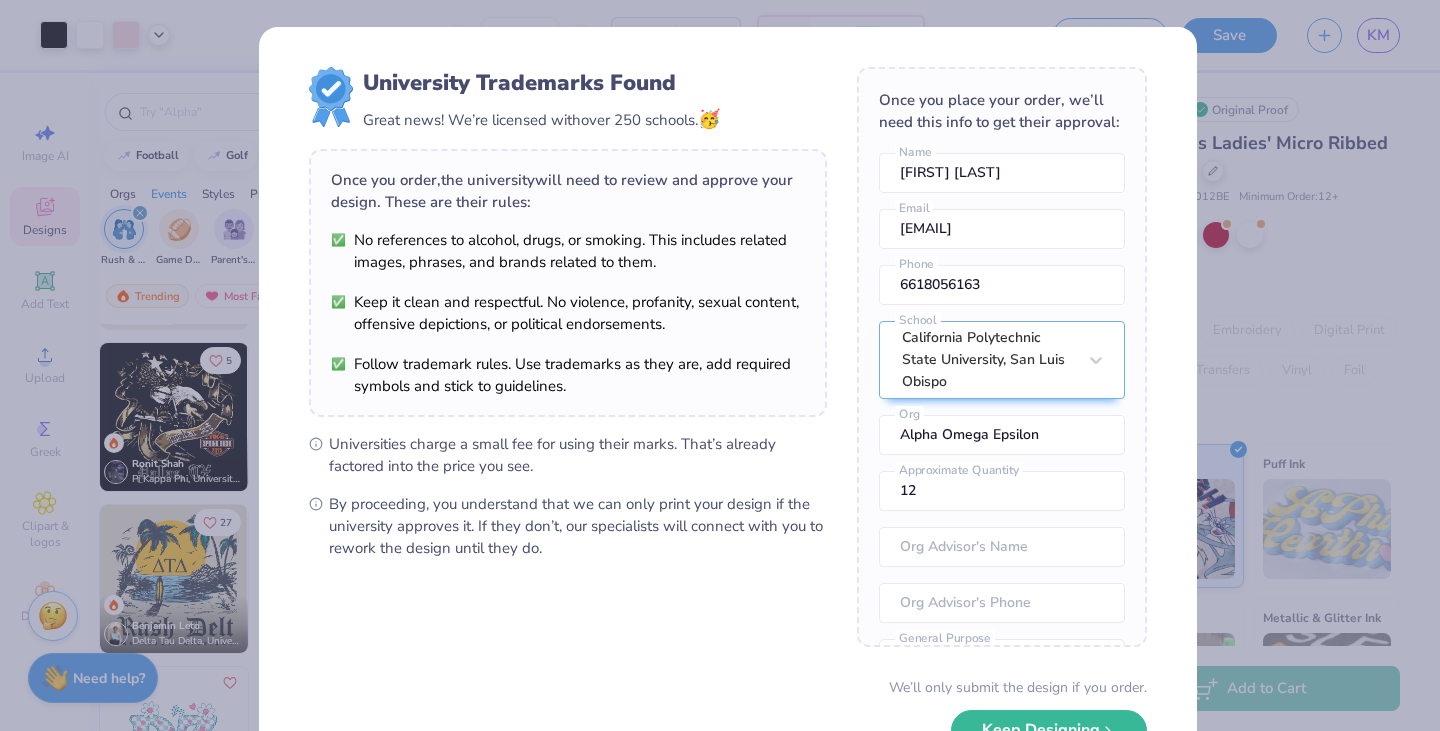 scroll, scrollTop: 93, scrollLeft: 0, axis: vertical 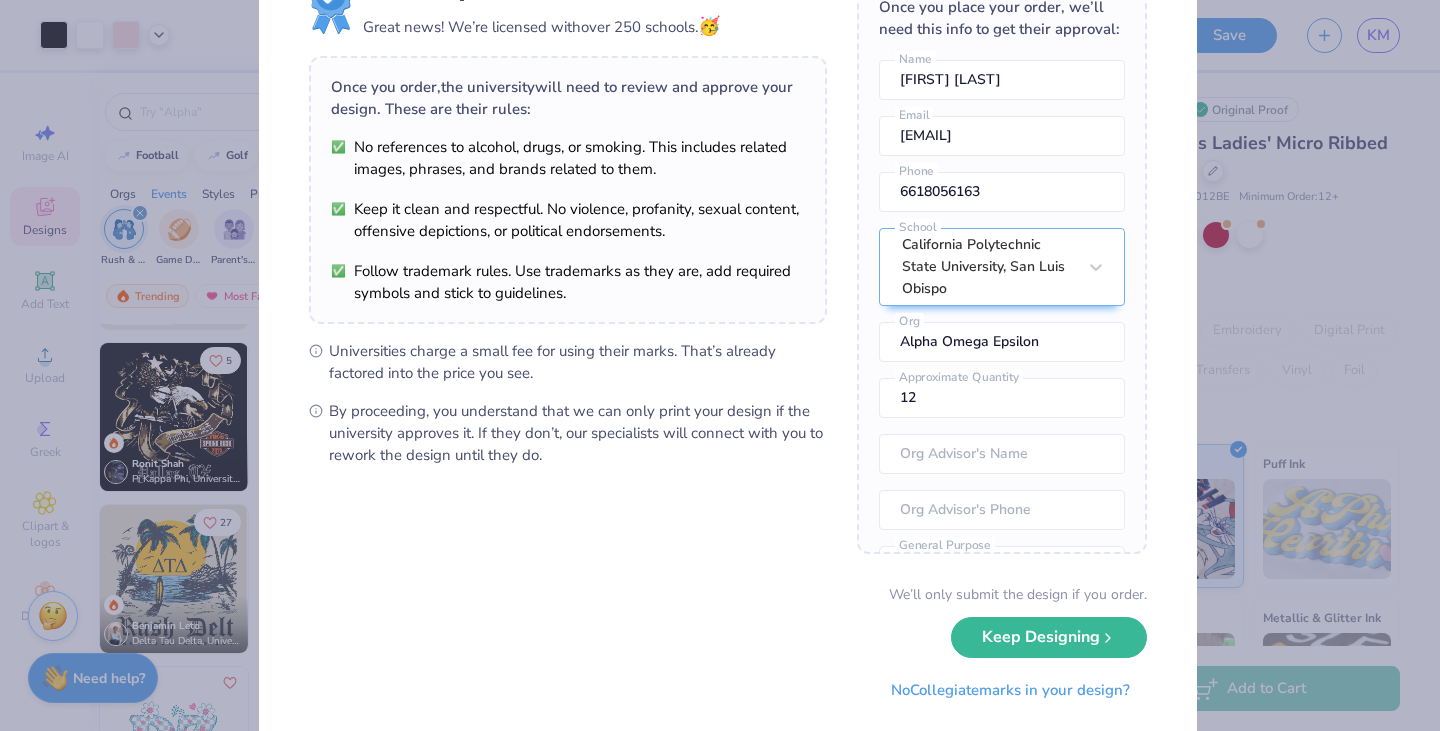 click on "Keep Designing" at bounding box center [1049, 637] 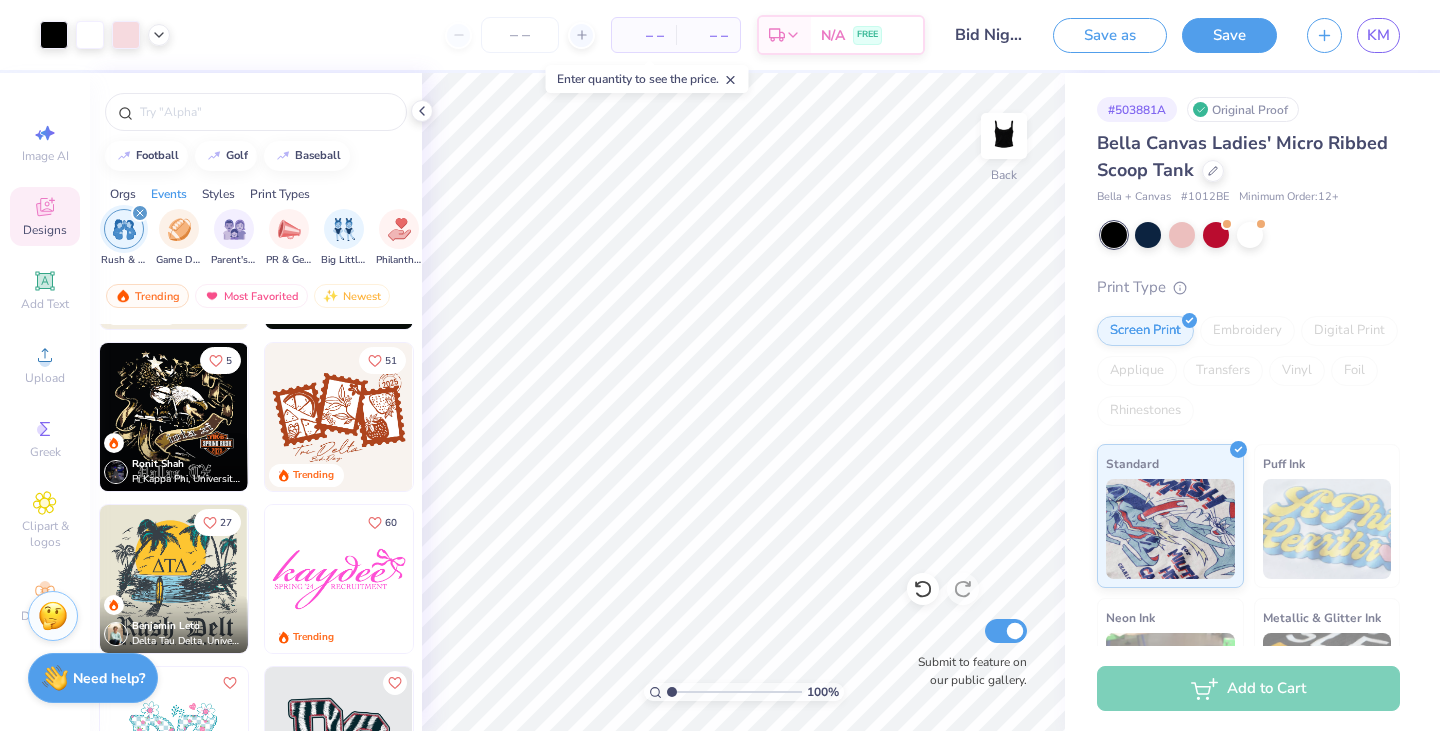 scroll, scrollTop: 0, scrollLeft: 0, axis: both 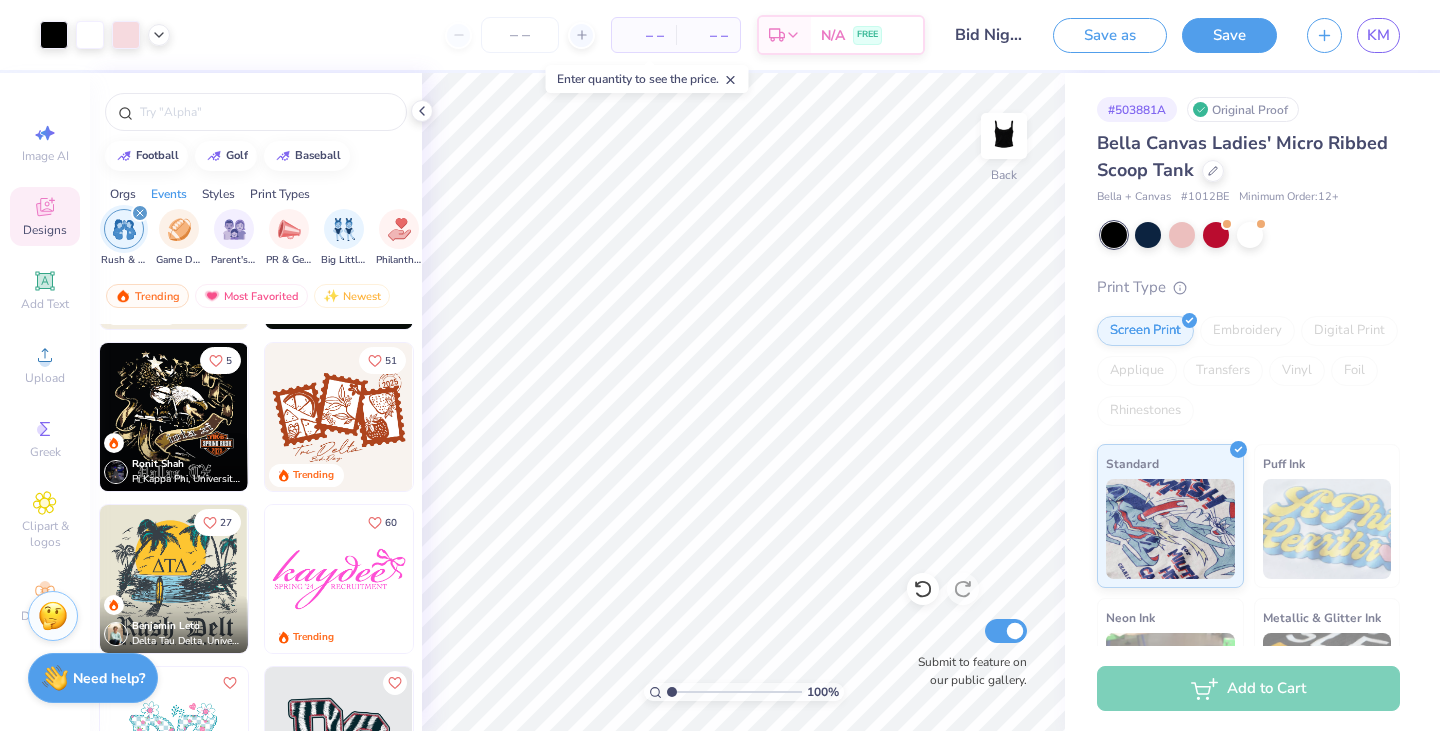 click 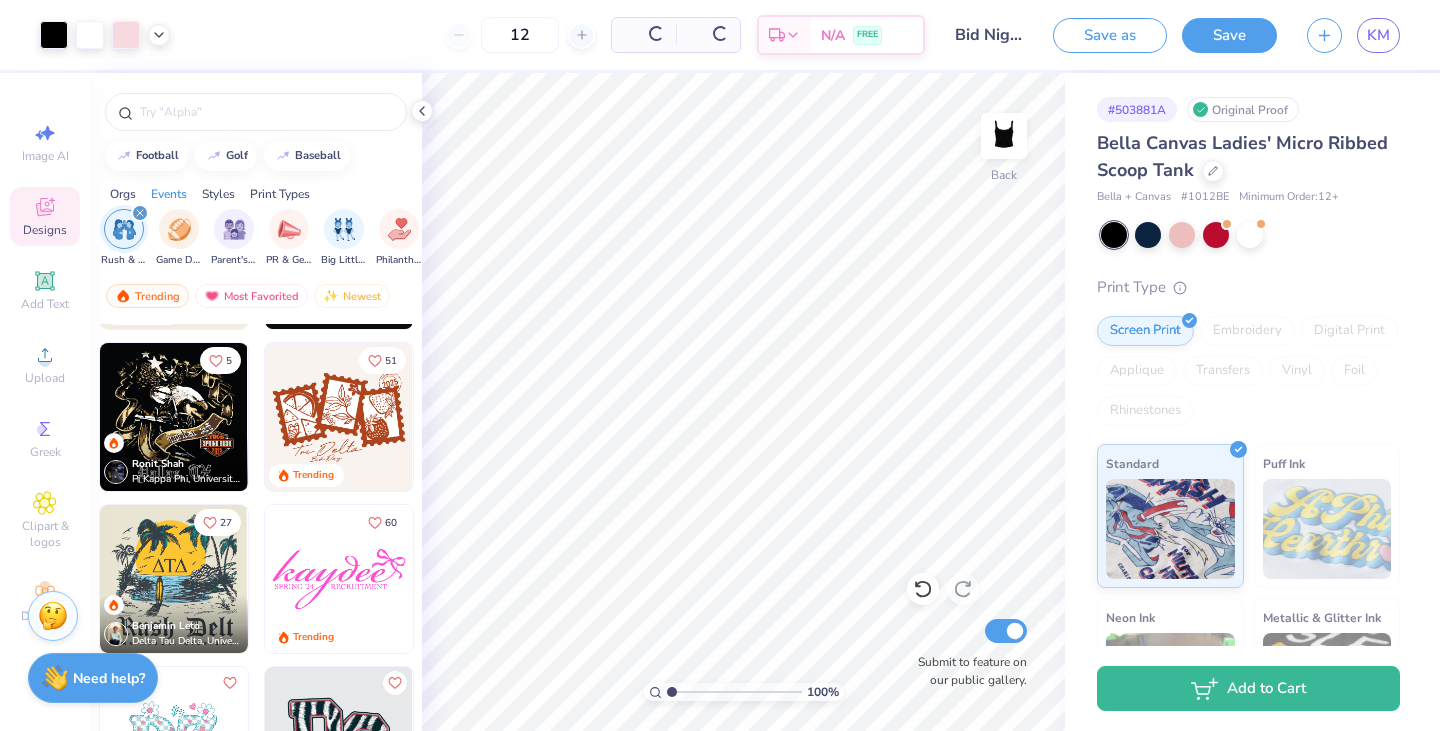click 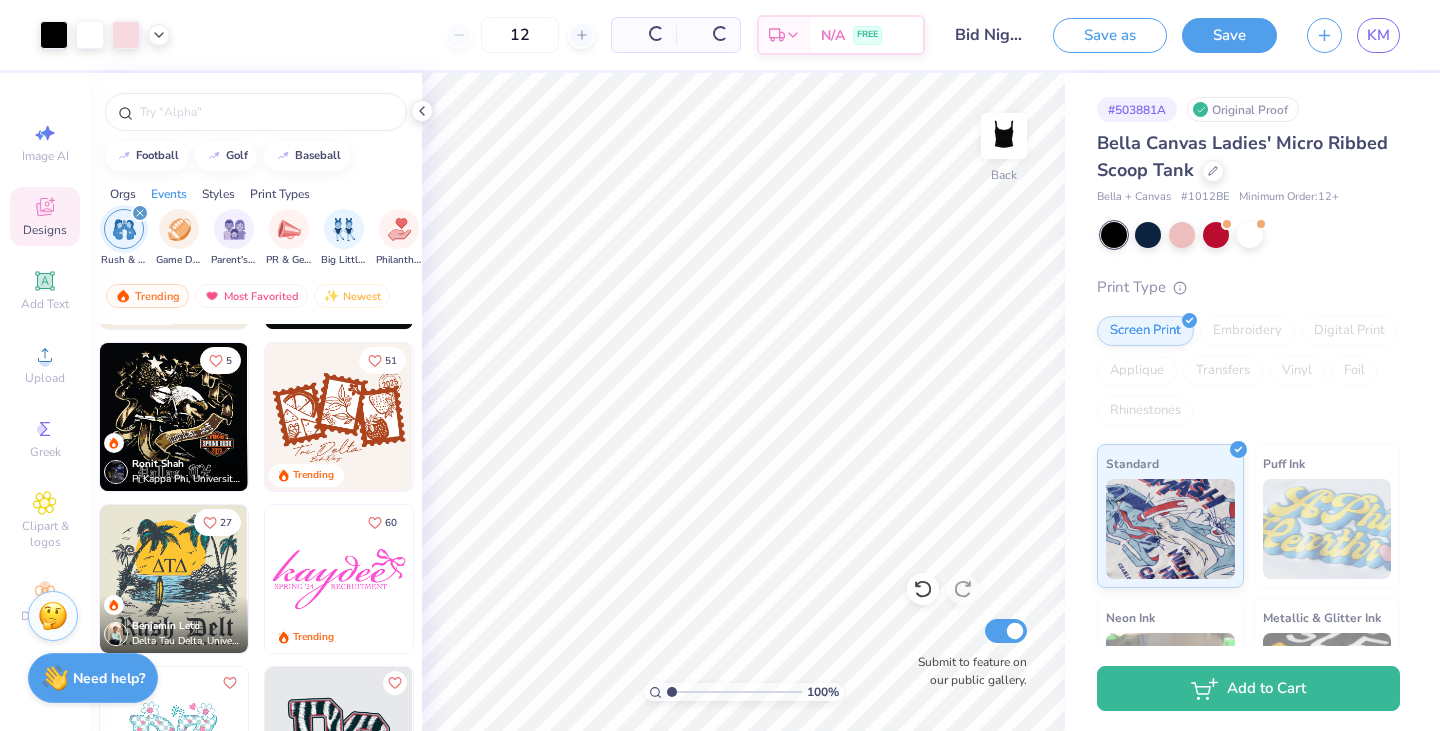 type on "13" 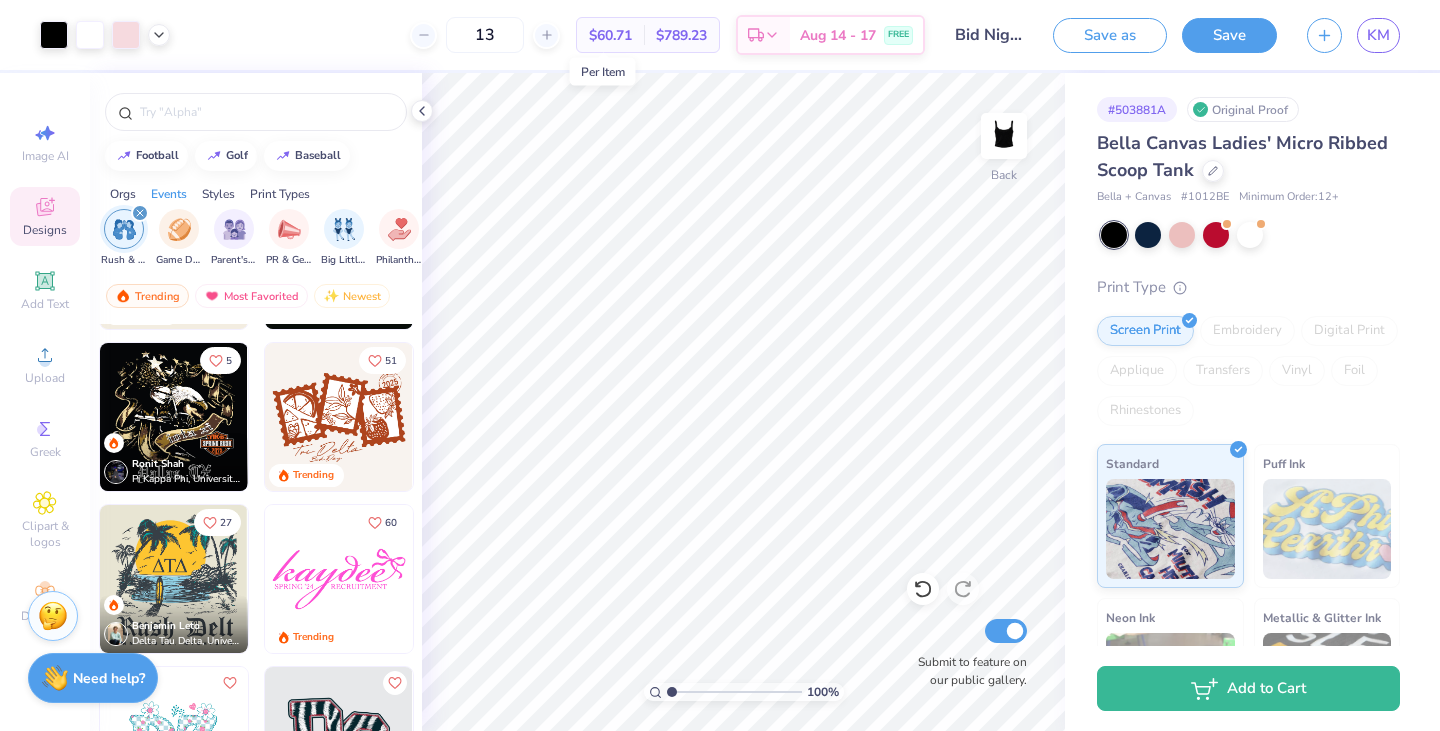 click on "$60.71" at bounding box center (610, 35) 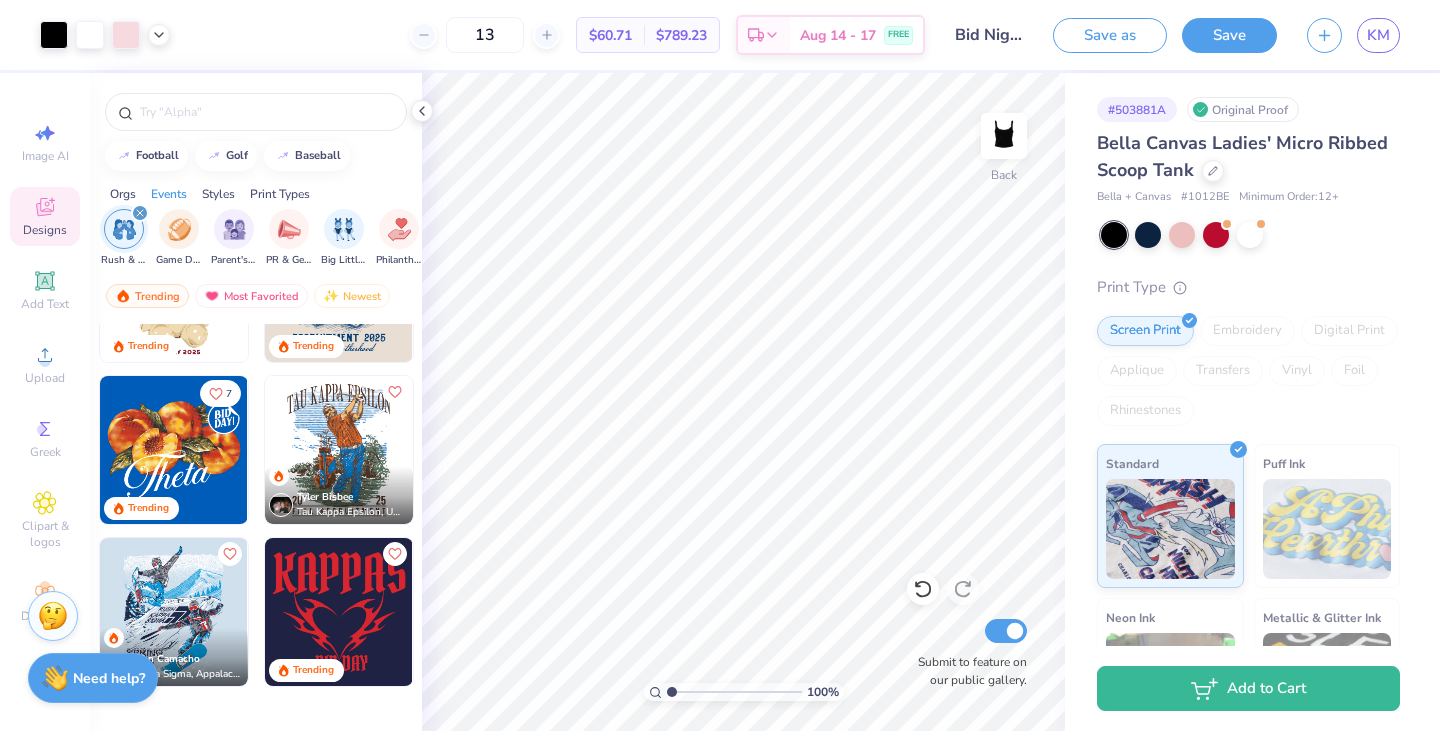 scroll, scrollTop: 0, scrollLeft: 0, axis: both 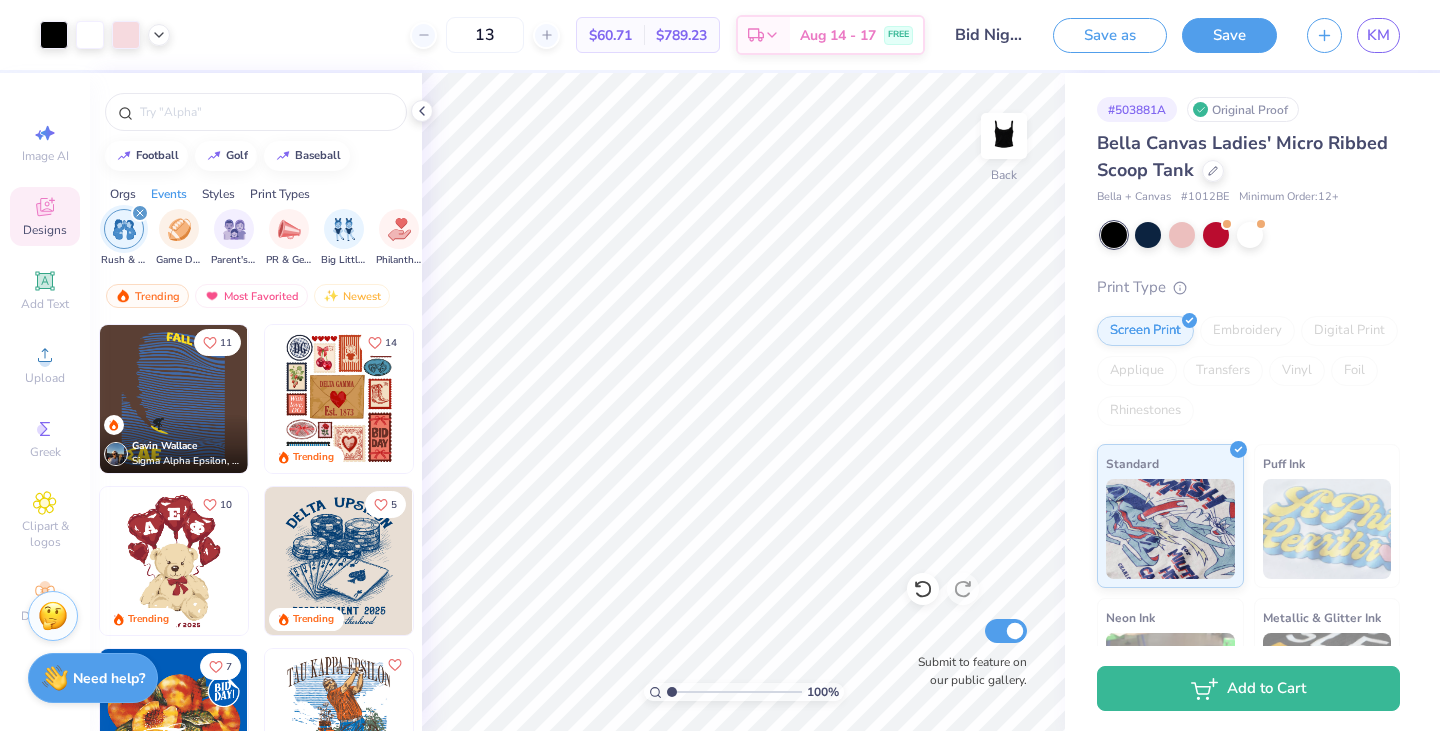 click at bounding box center (339, 399) 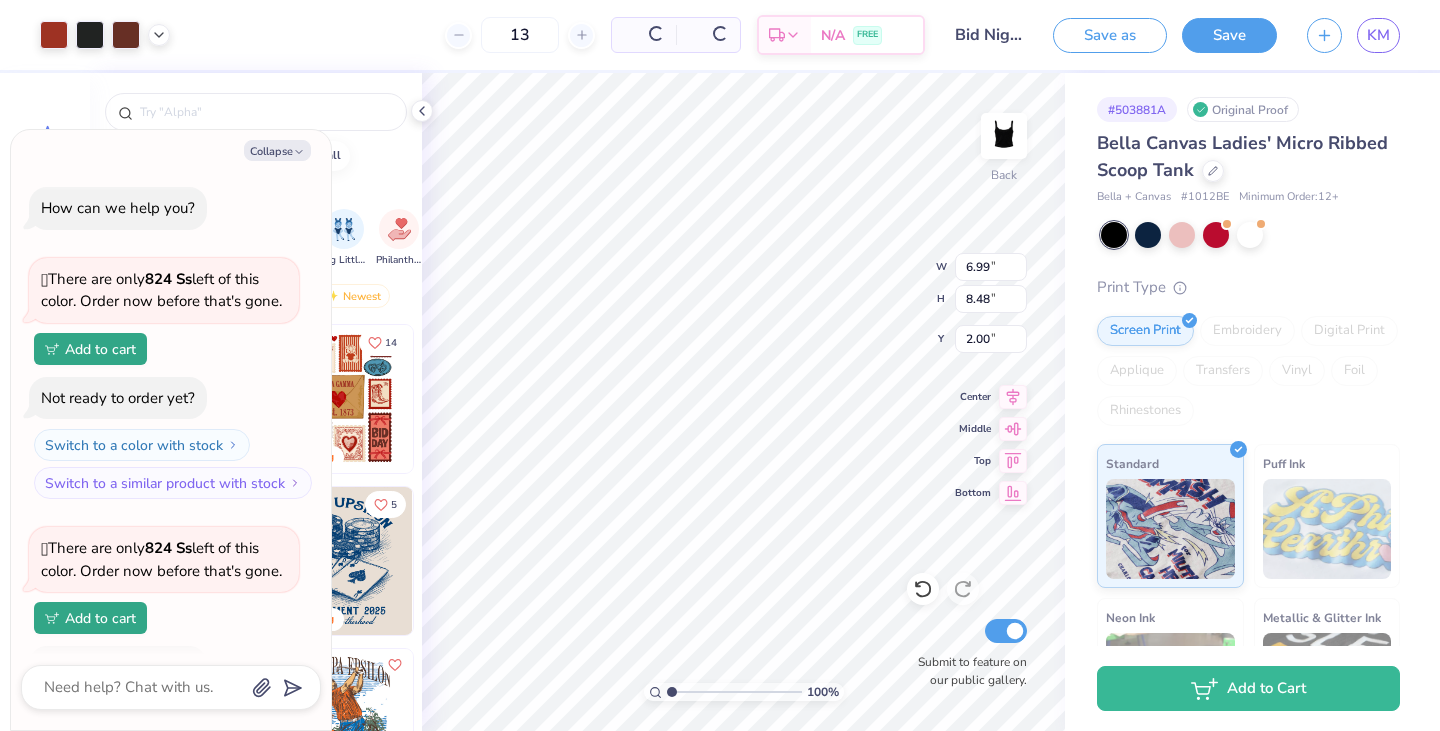 scroll, scrollTop: 669, scrollLeft: 0, axis: vertical 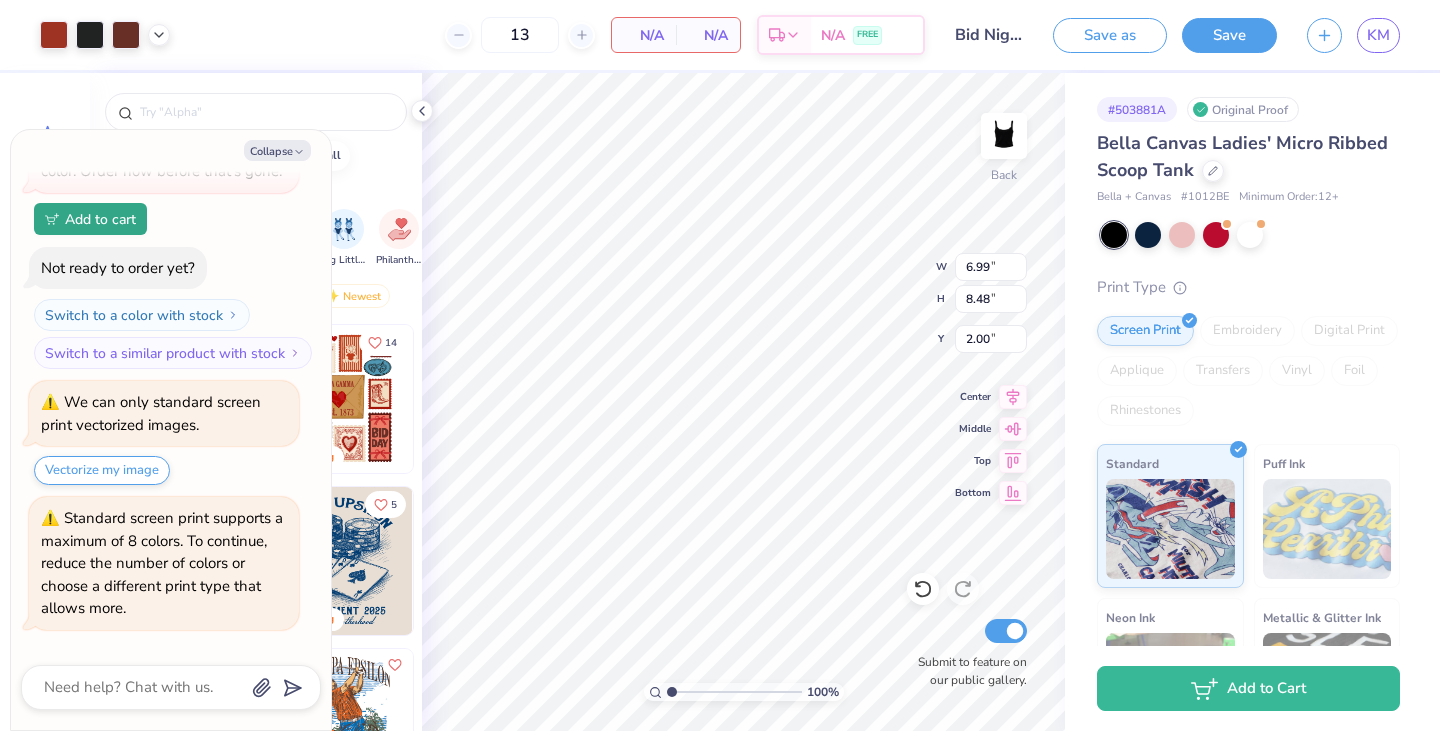 type on "x" 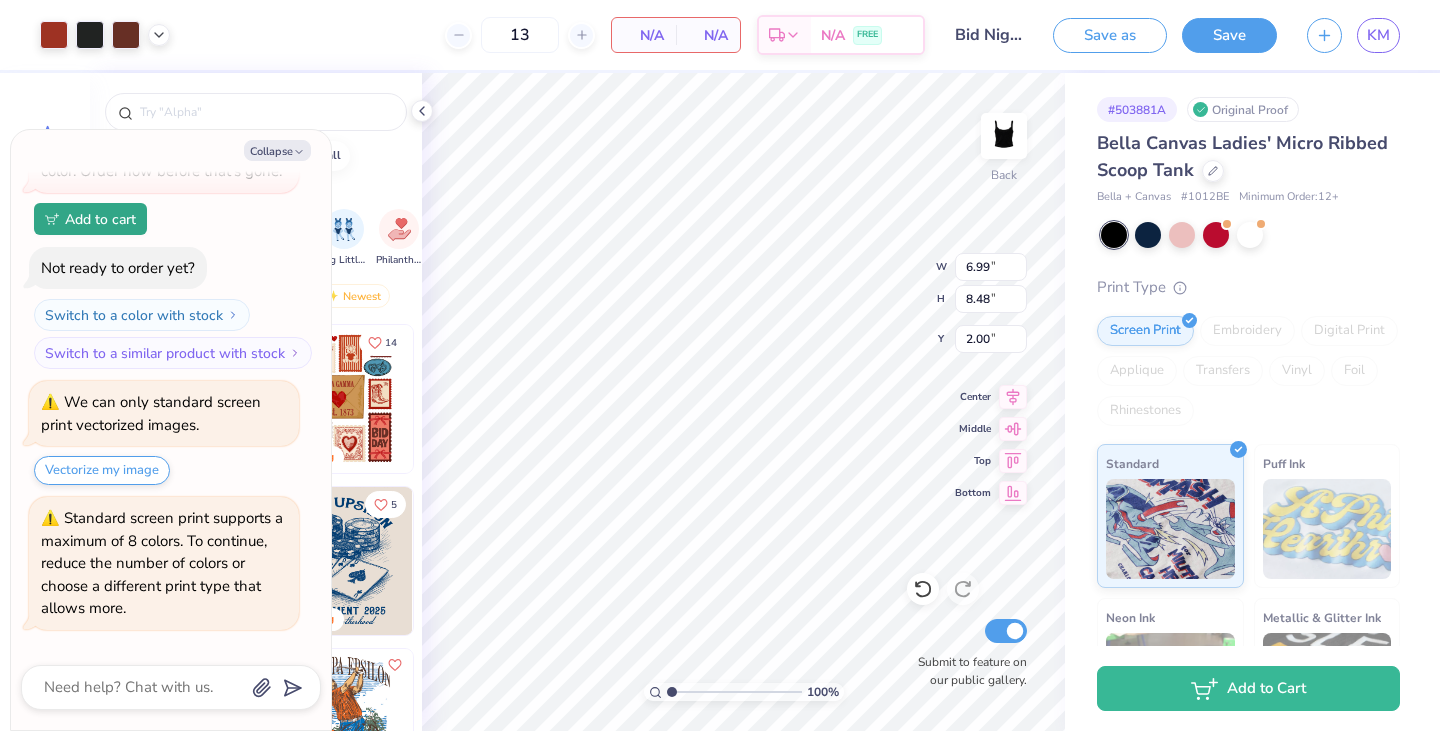 type on "1.23" 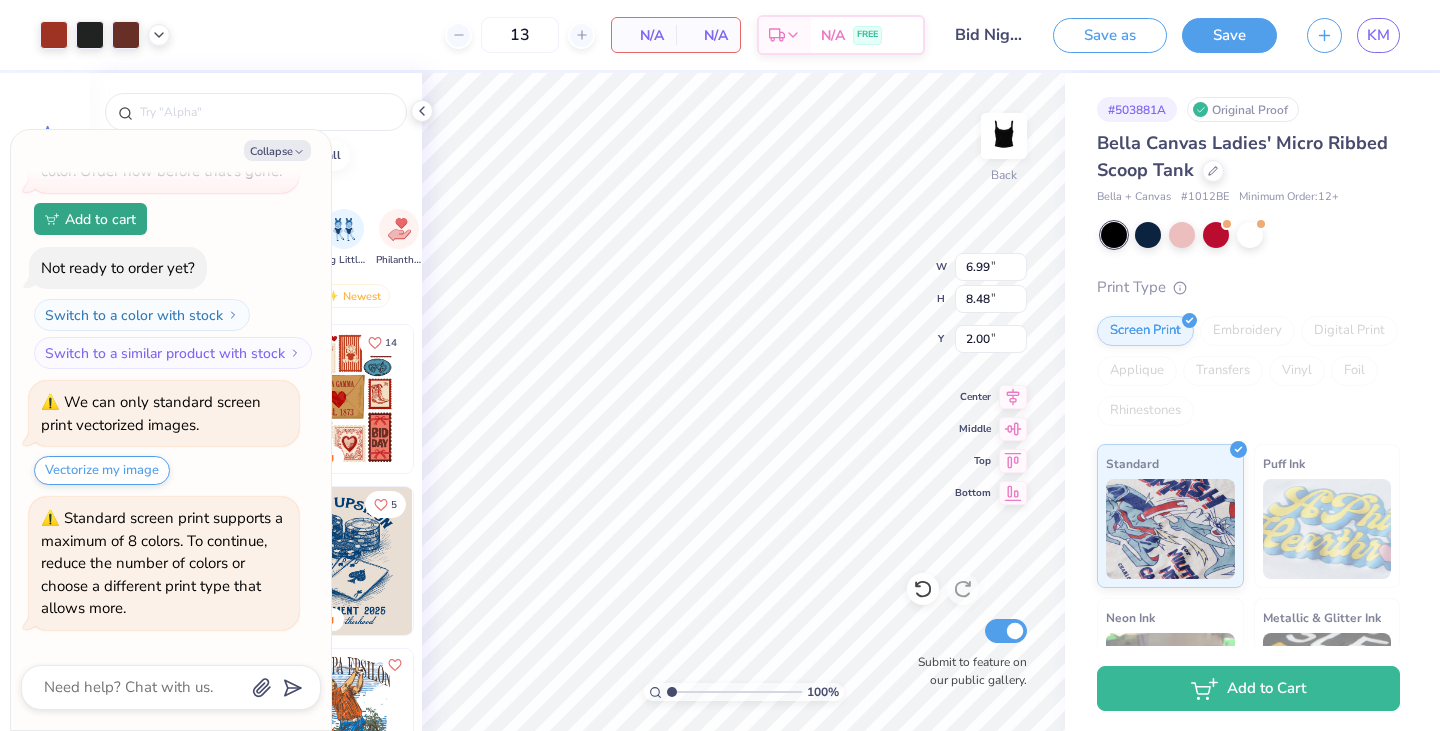 type on "0.65" 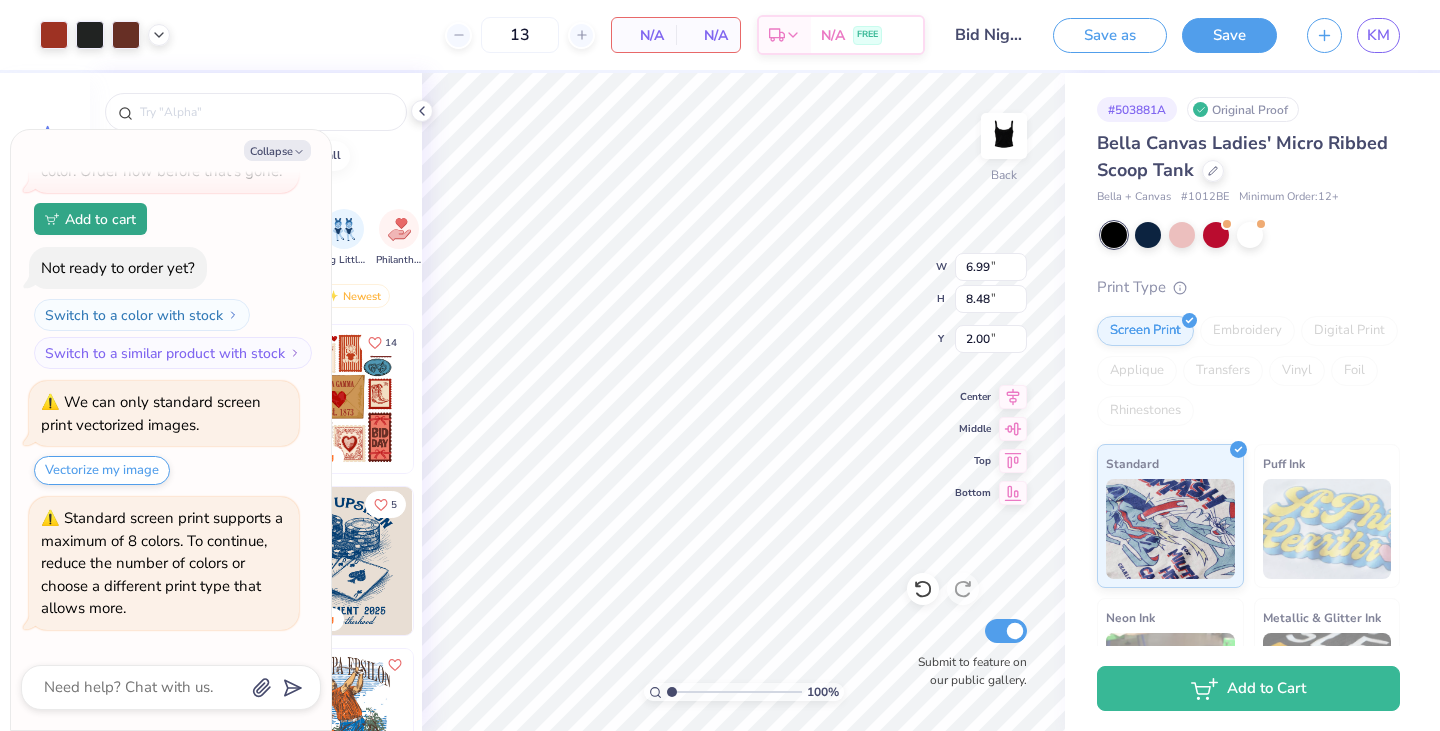 type on "4.74" 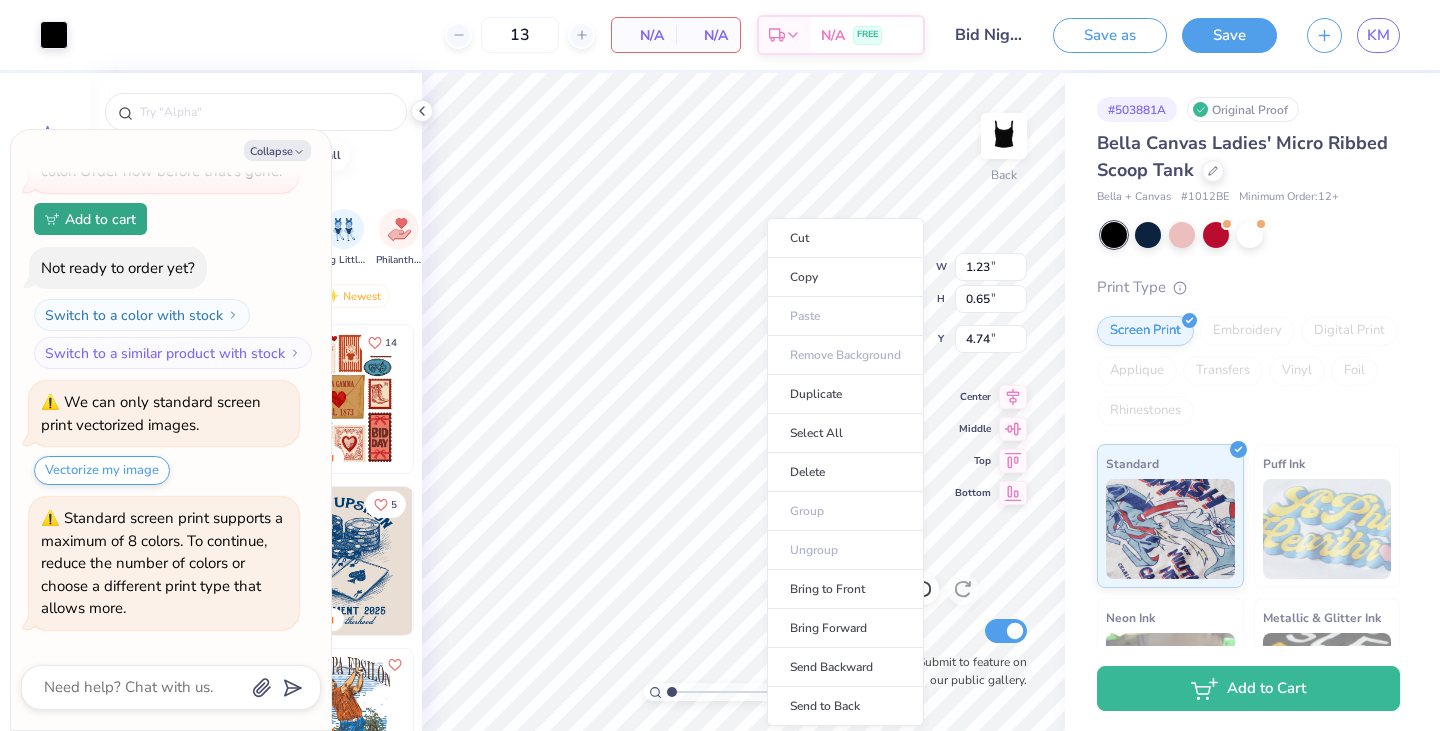 type on "x" 